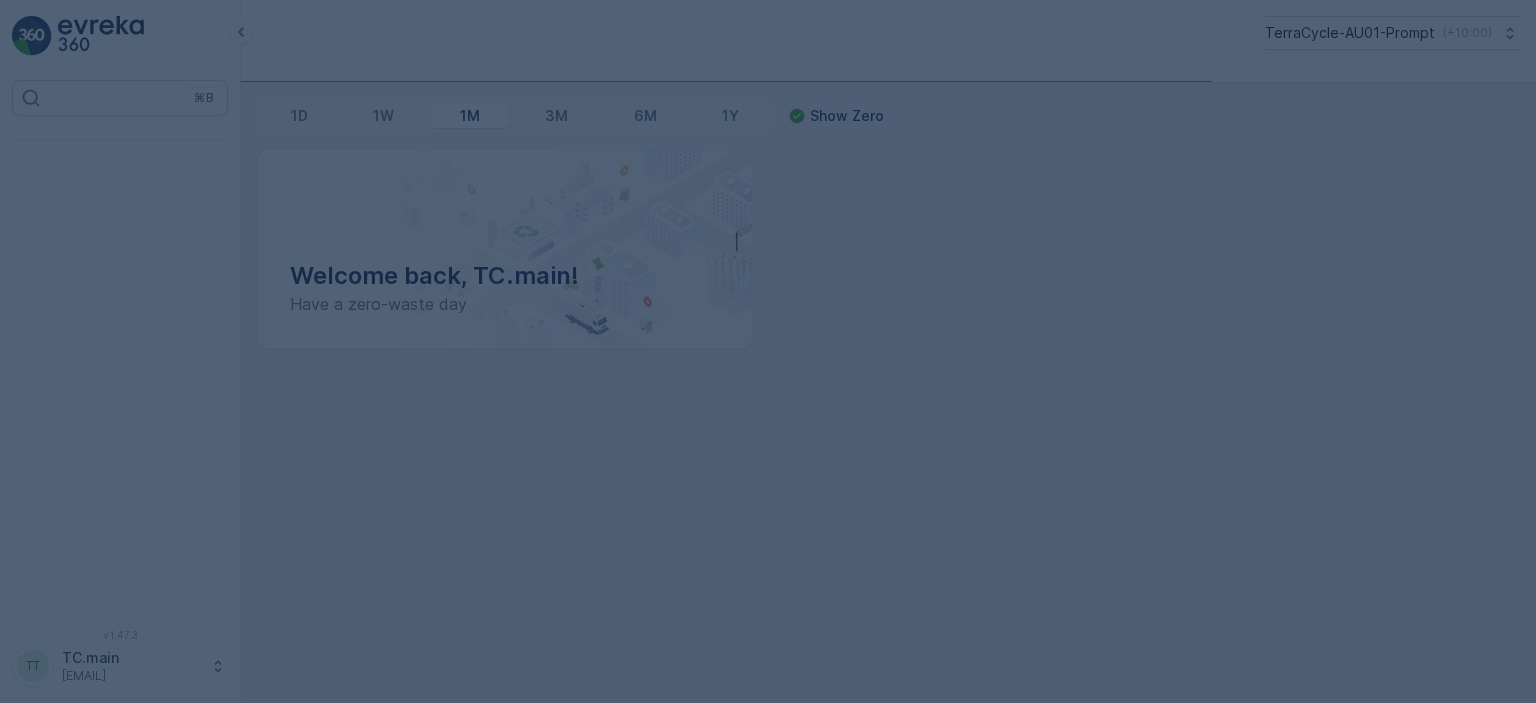 scroll, scrollTop: 0, scrollLeft: 0, axis: both 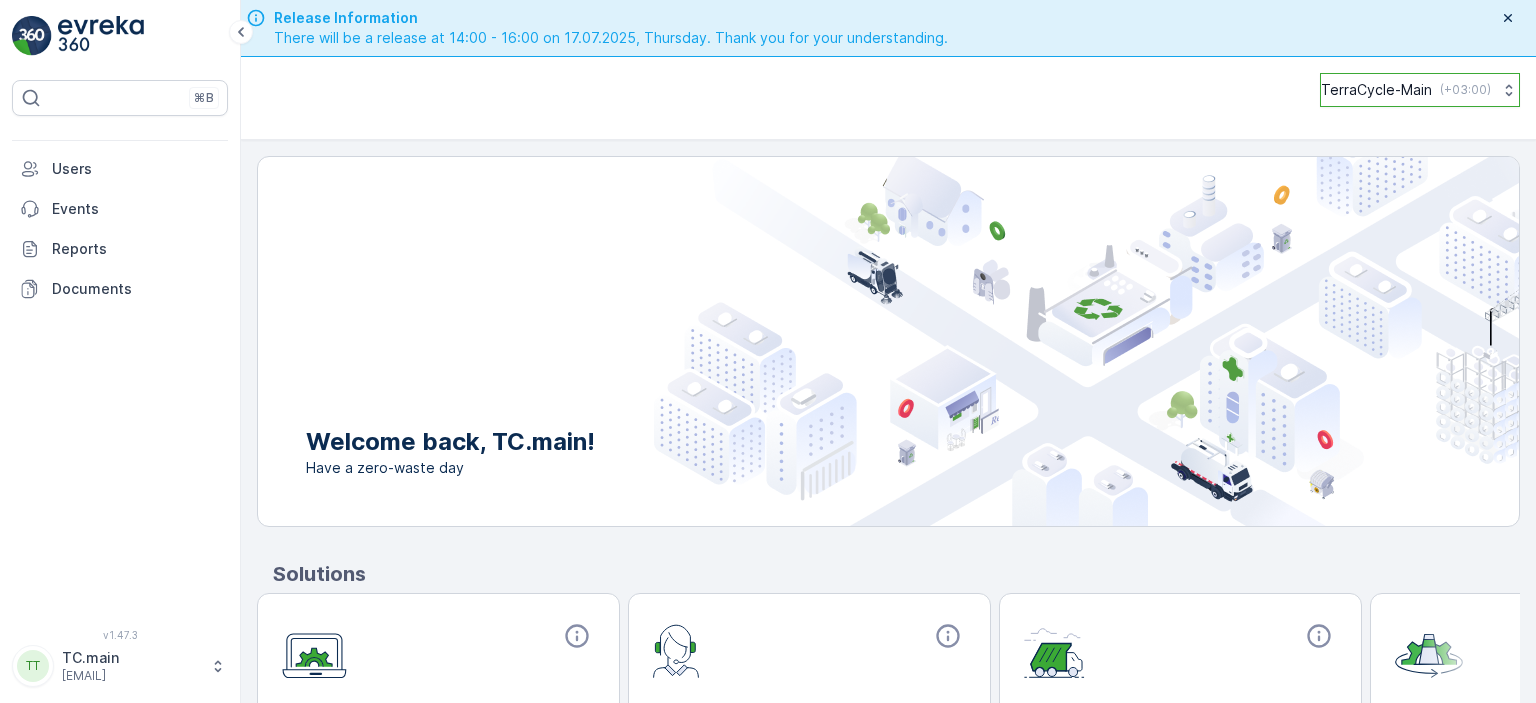 click 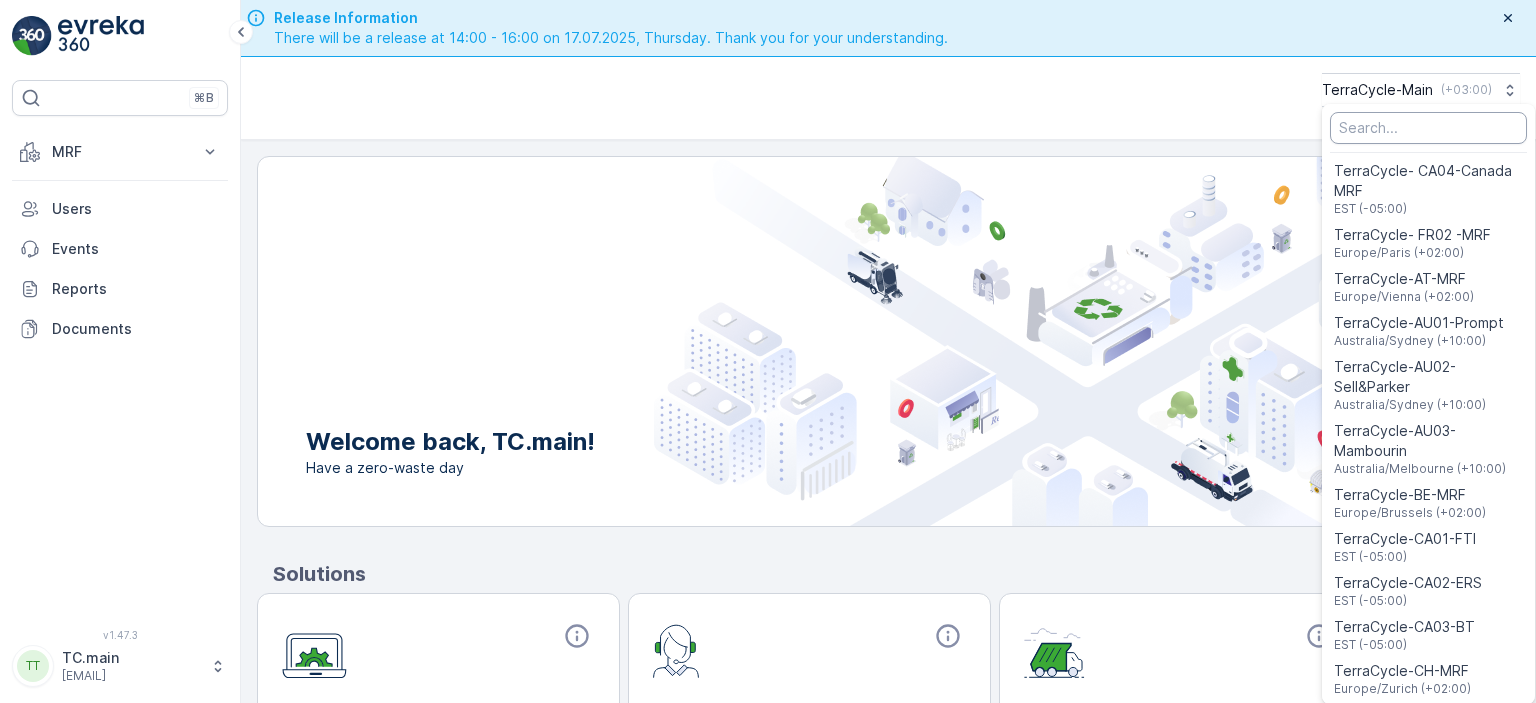click at bounding box center (1428, 128) 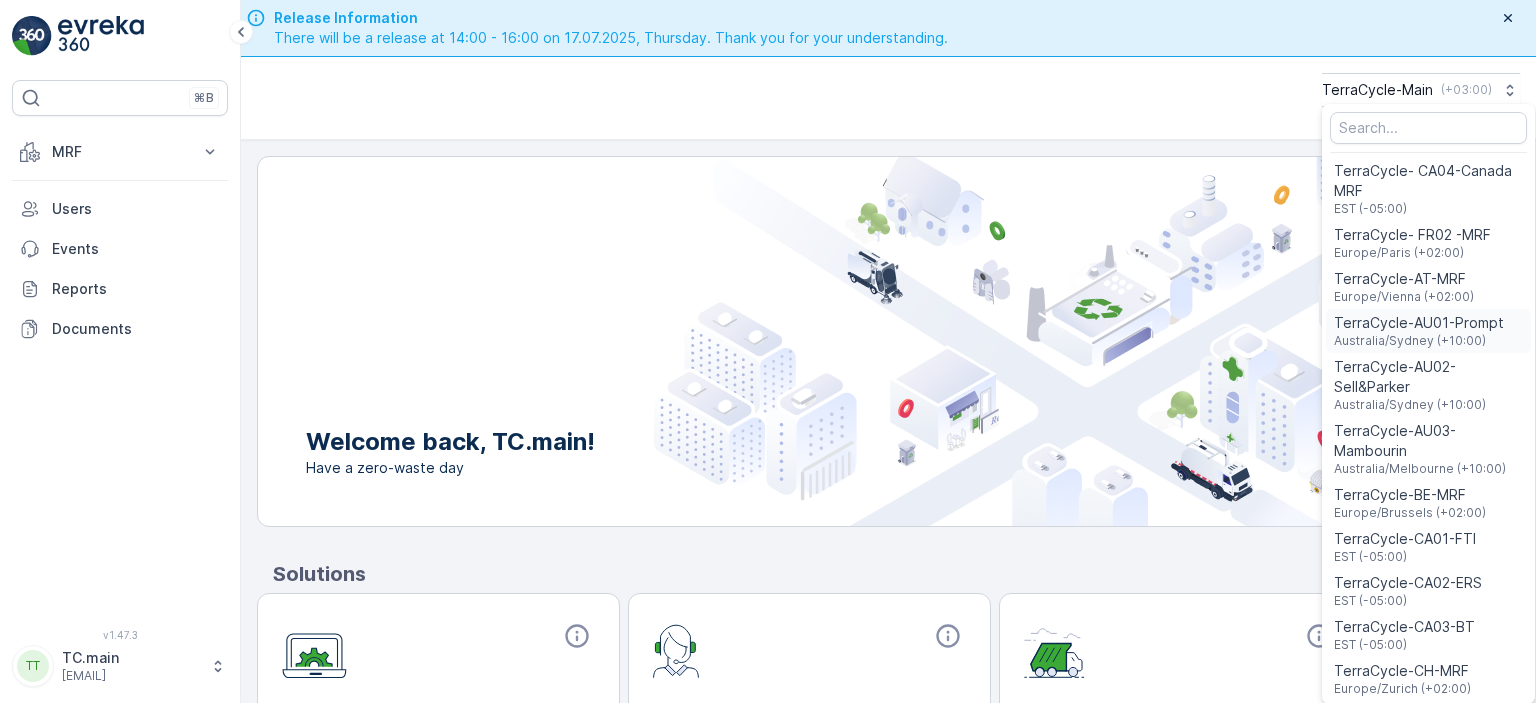 click on "TerraCycle-AU01-Prompt" at bounding box center (1419, 323) 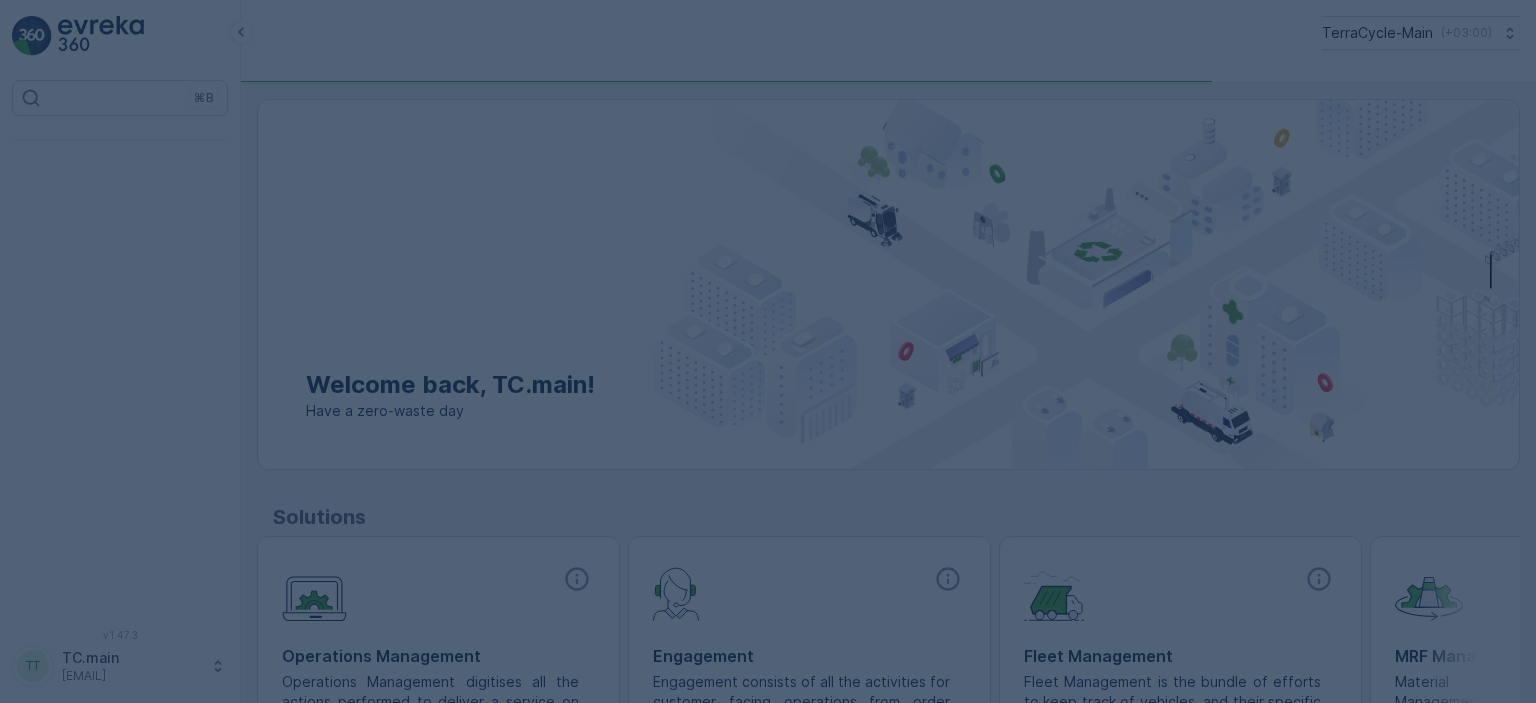 scroll, scrollTop: 0, scrollLeft: 0, axis: both 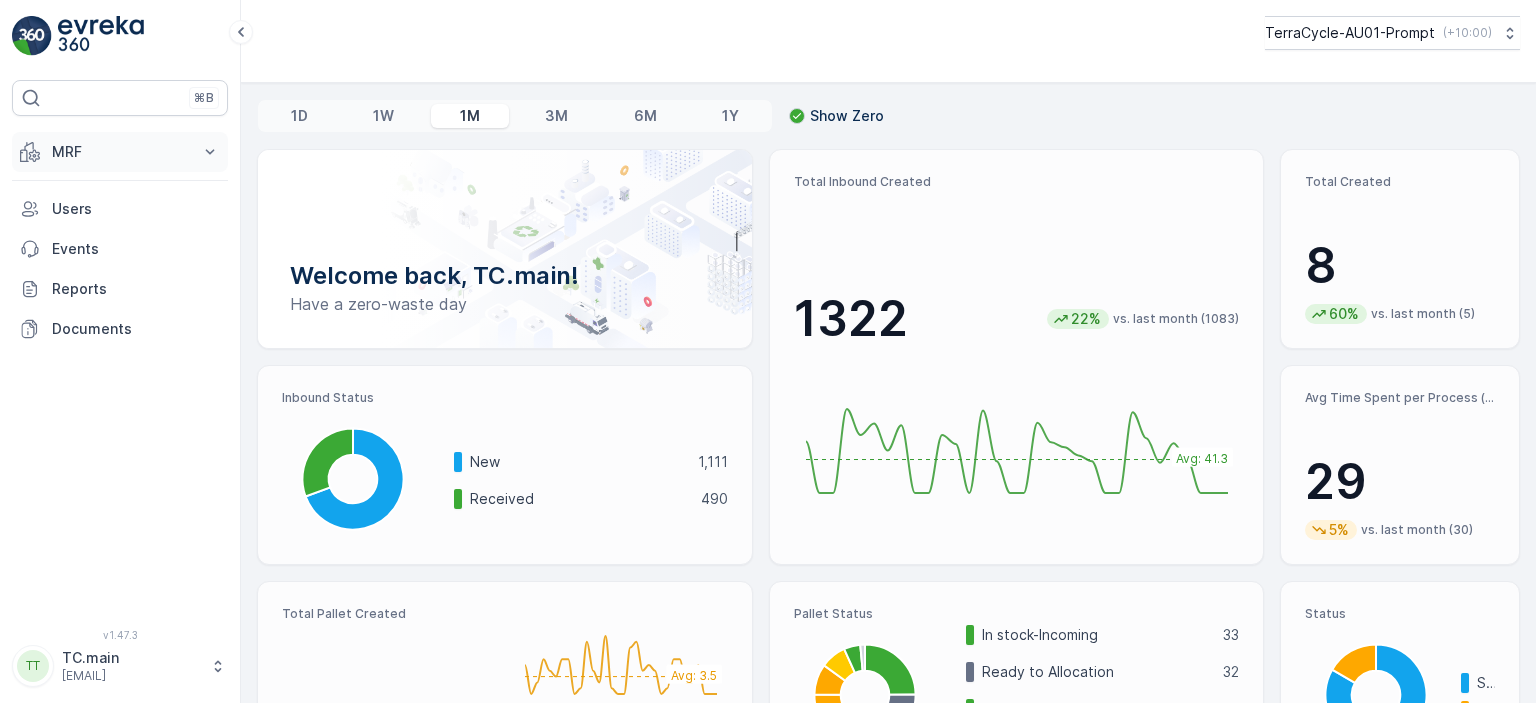 click 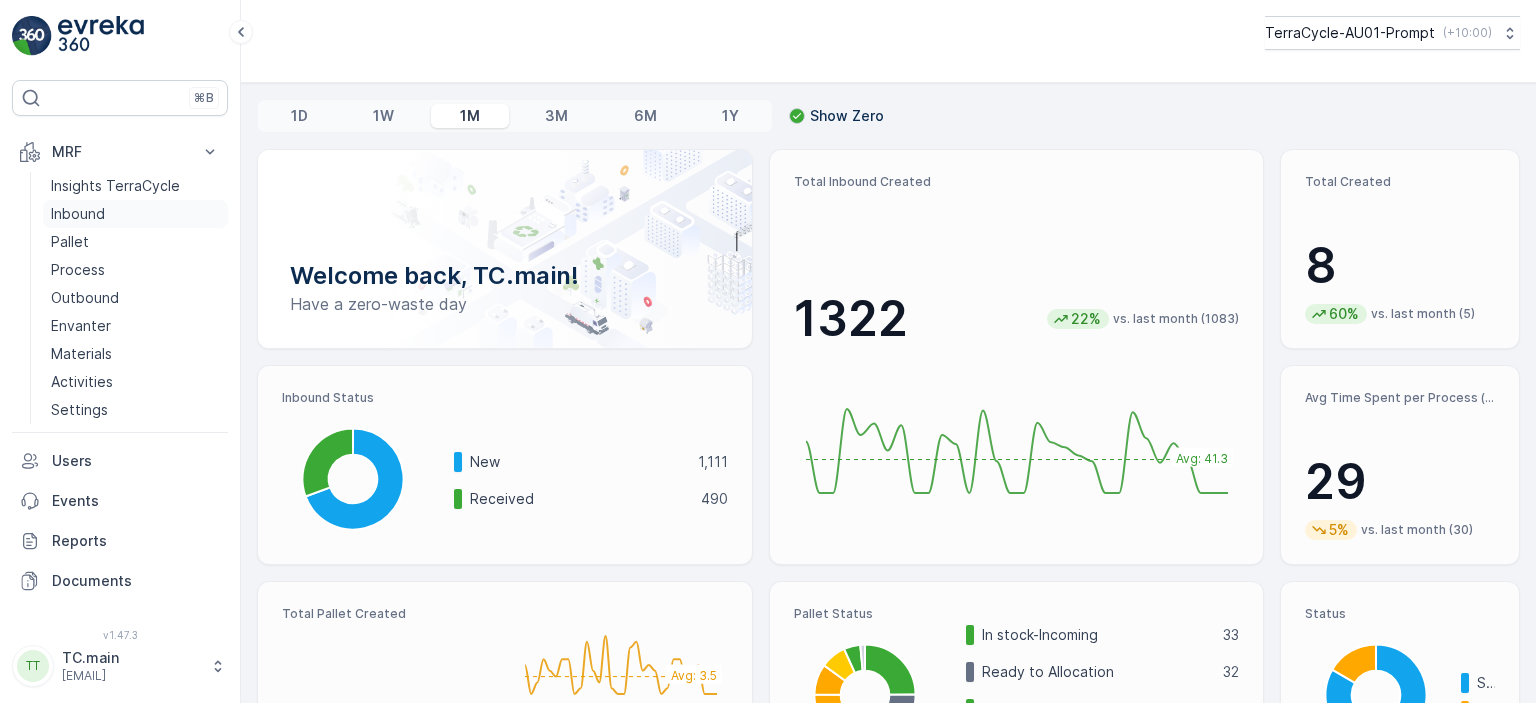 click on "Inbound" at bounding box center (78, 214) 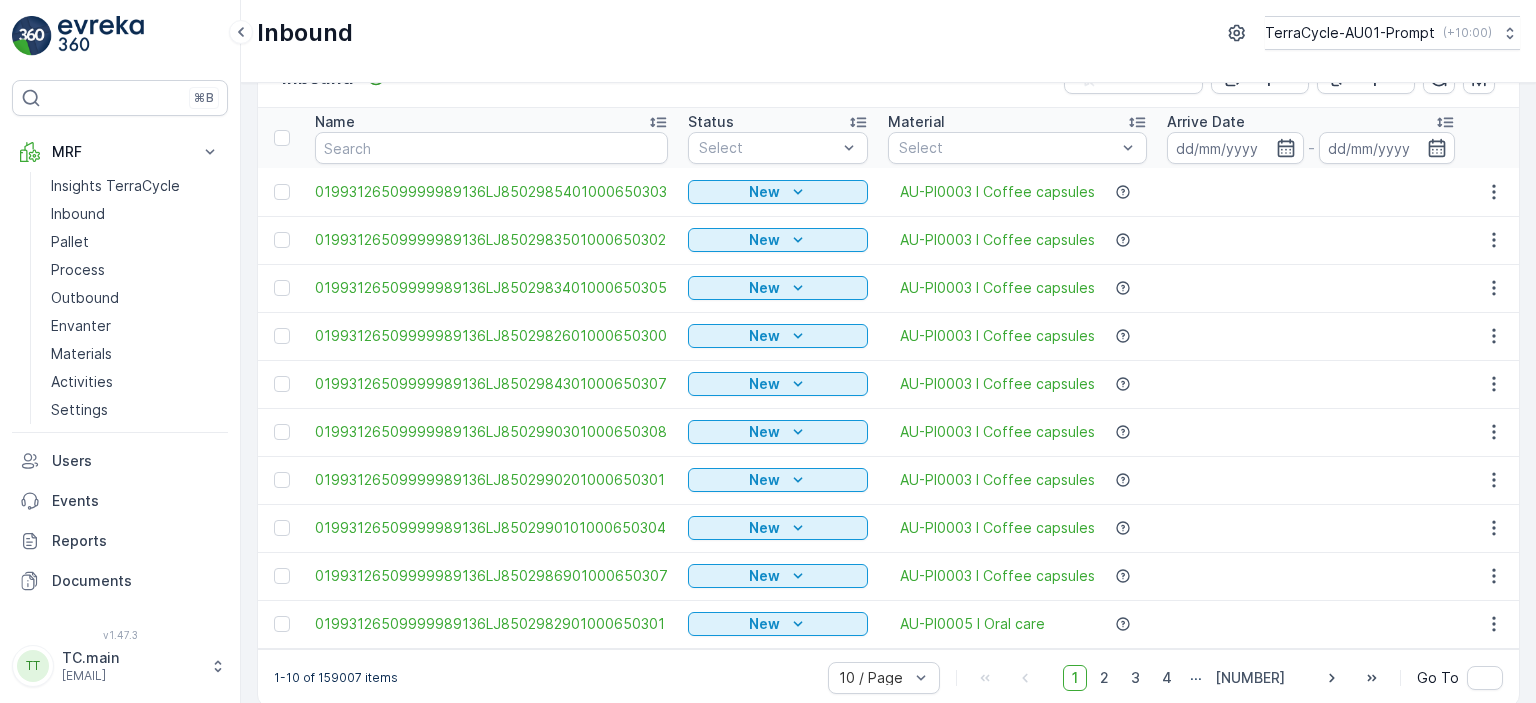 scroll, scrollTop: 80, scrollLeft: 0, axis: vertical 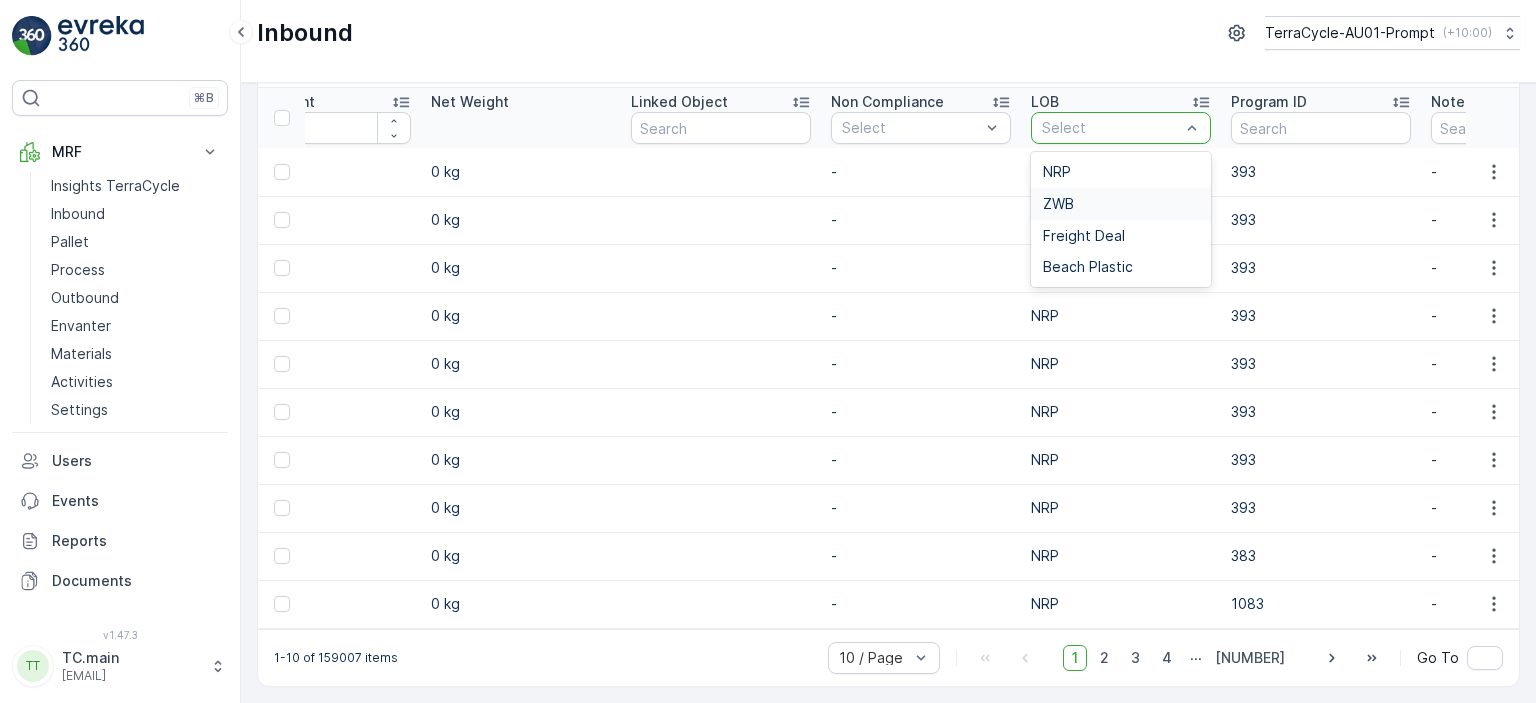 click on "ZWB" at bounding box center (1121, 204) 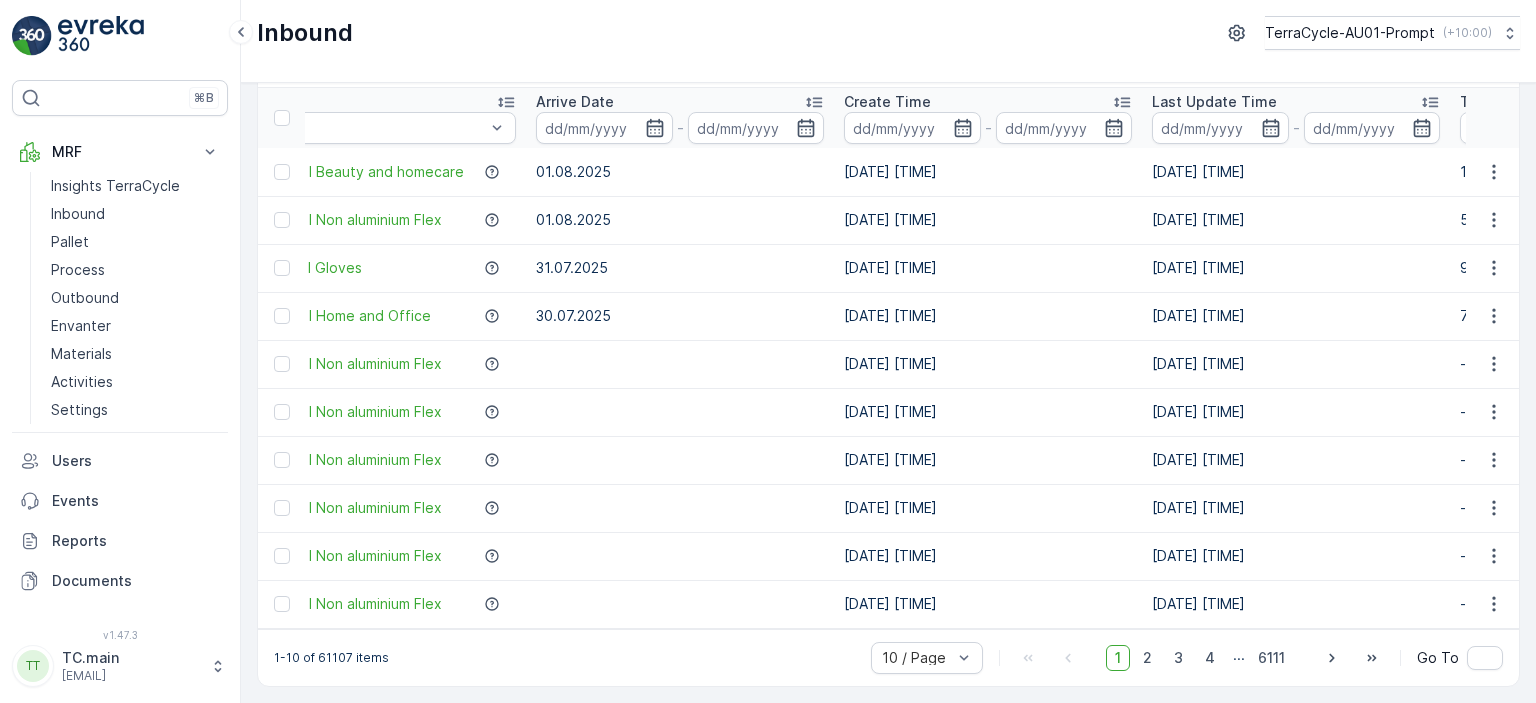 scroll, scrollTop: 0, scrollLeft: 656, axis: horizontal 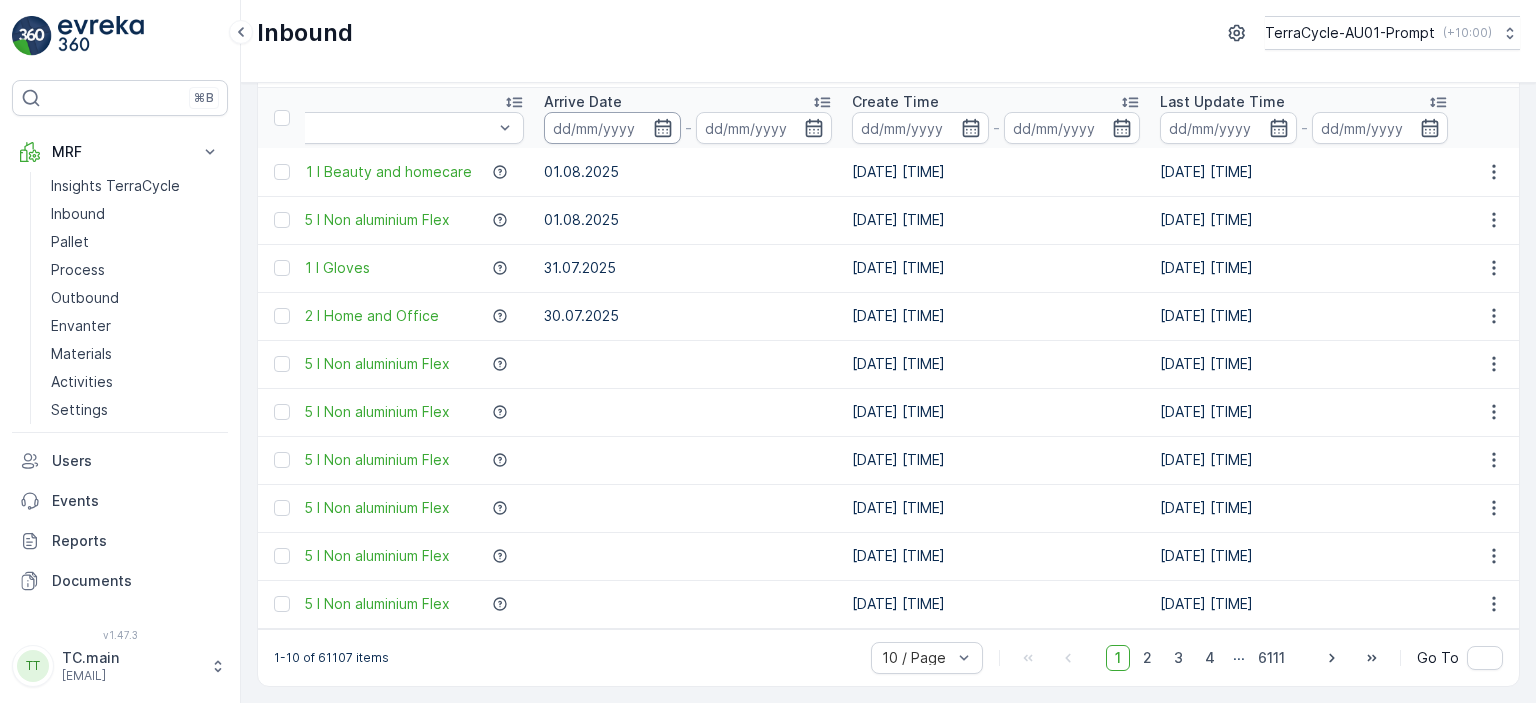 click at bounding box center [612, 128] 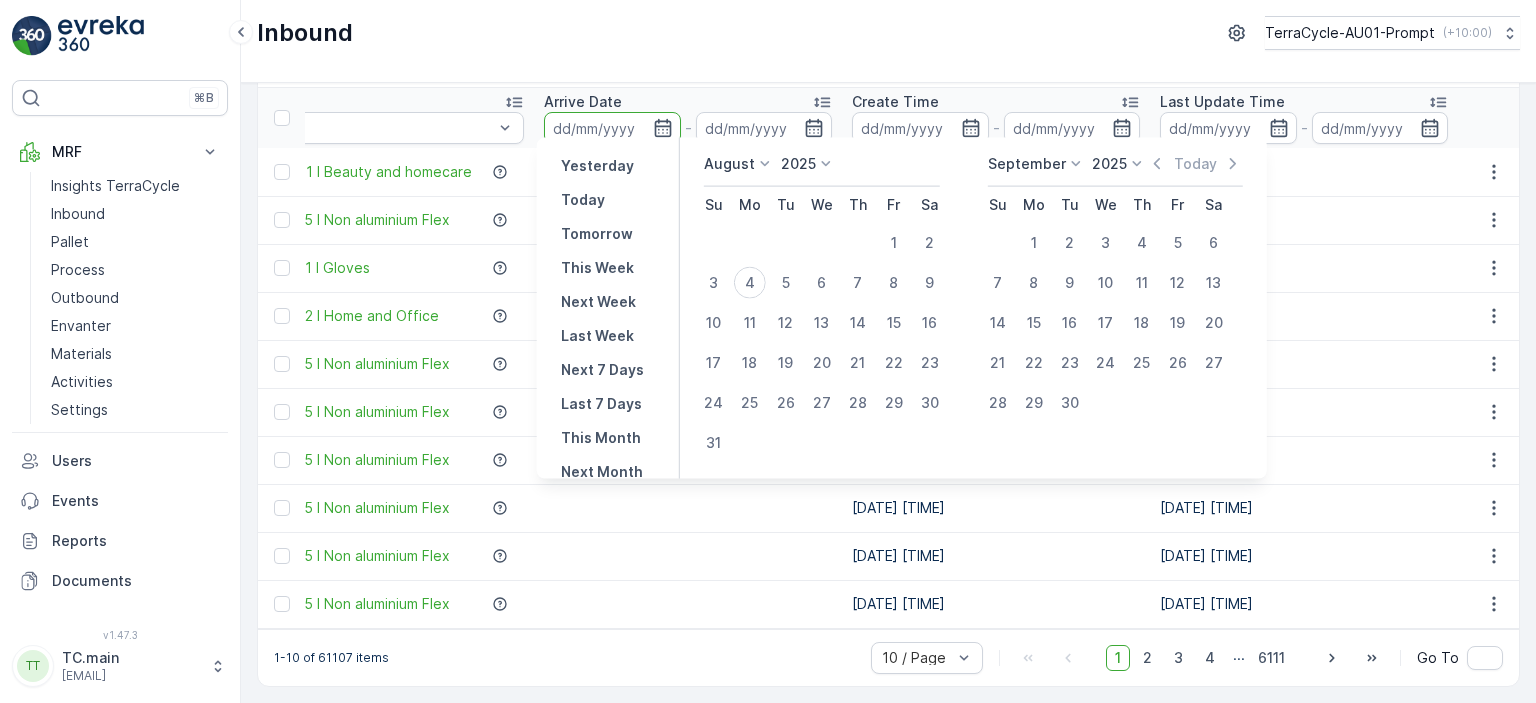 click 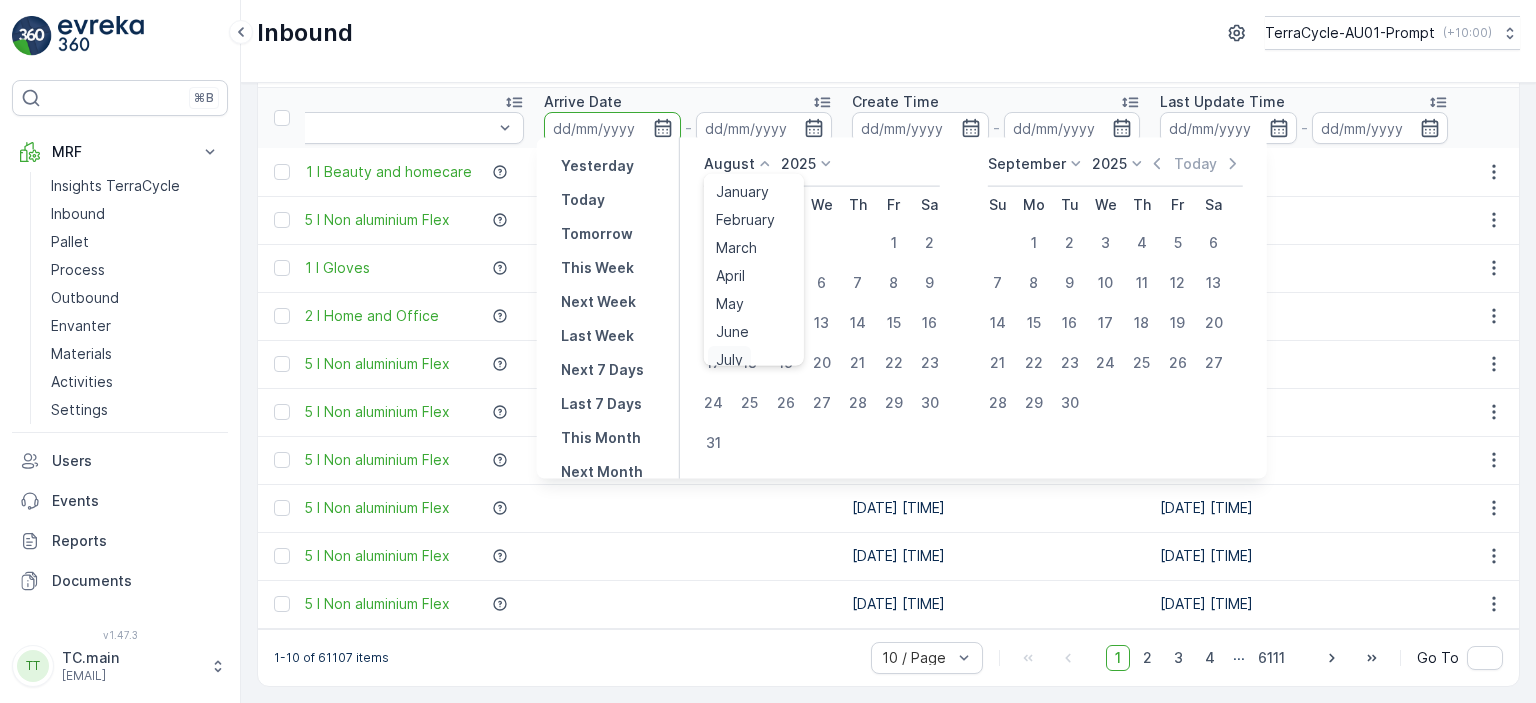 scroll, scrollTop: 8, scrollLeft: 0, axis: vertical 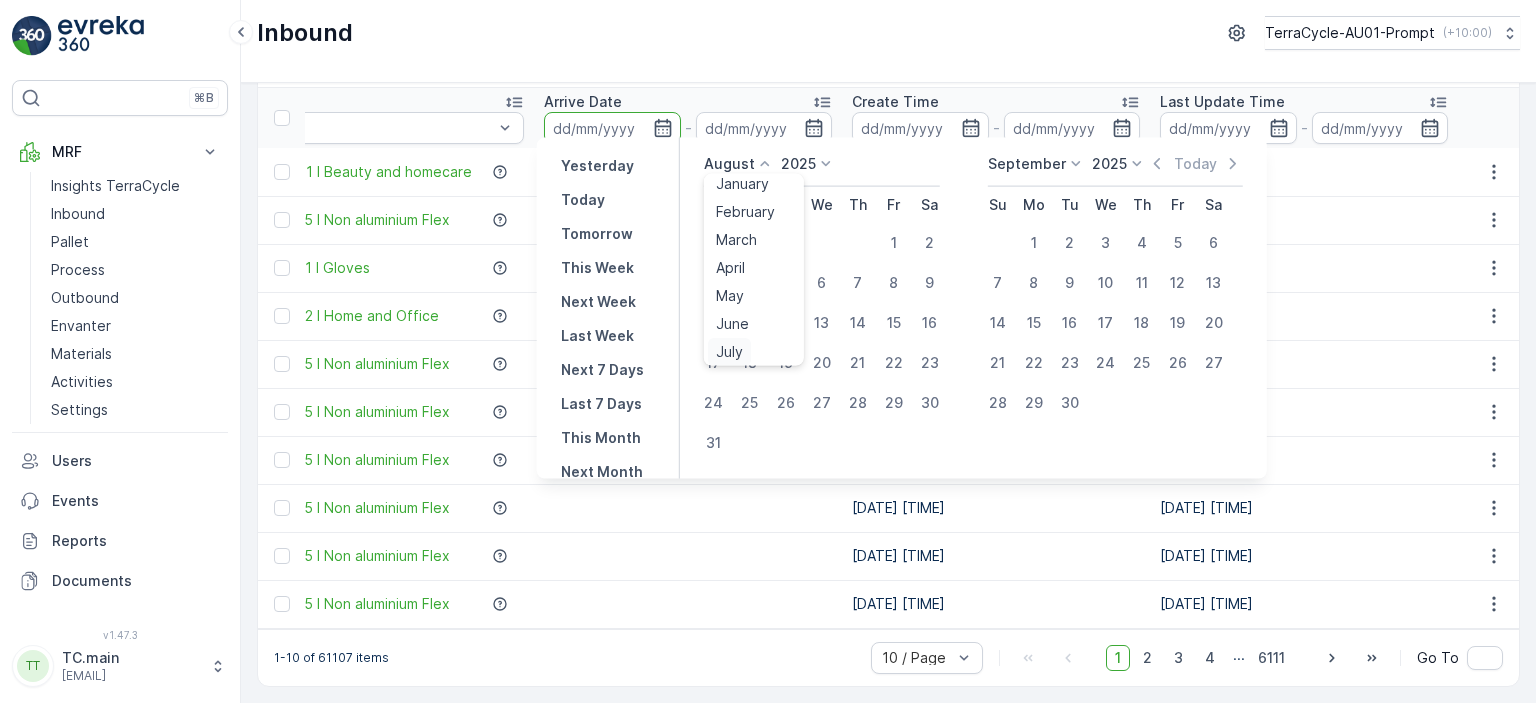 click on "July" at bounding box center [729, 352] 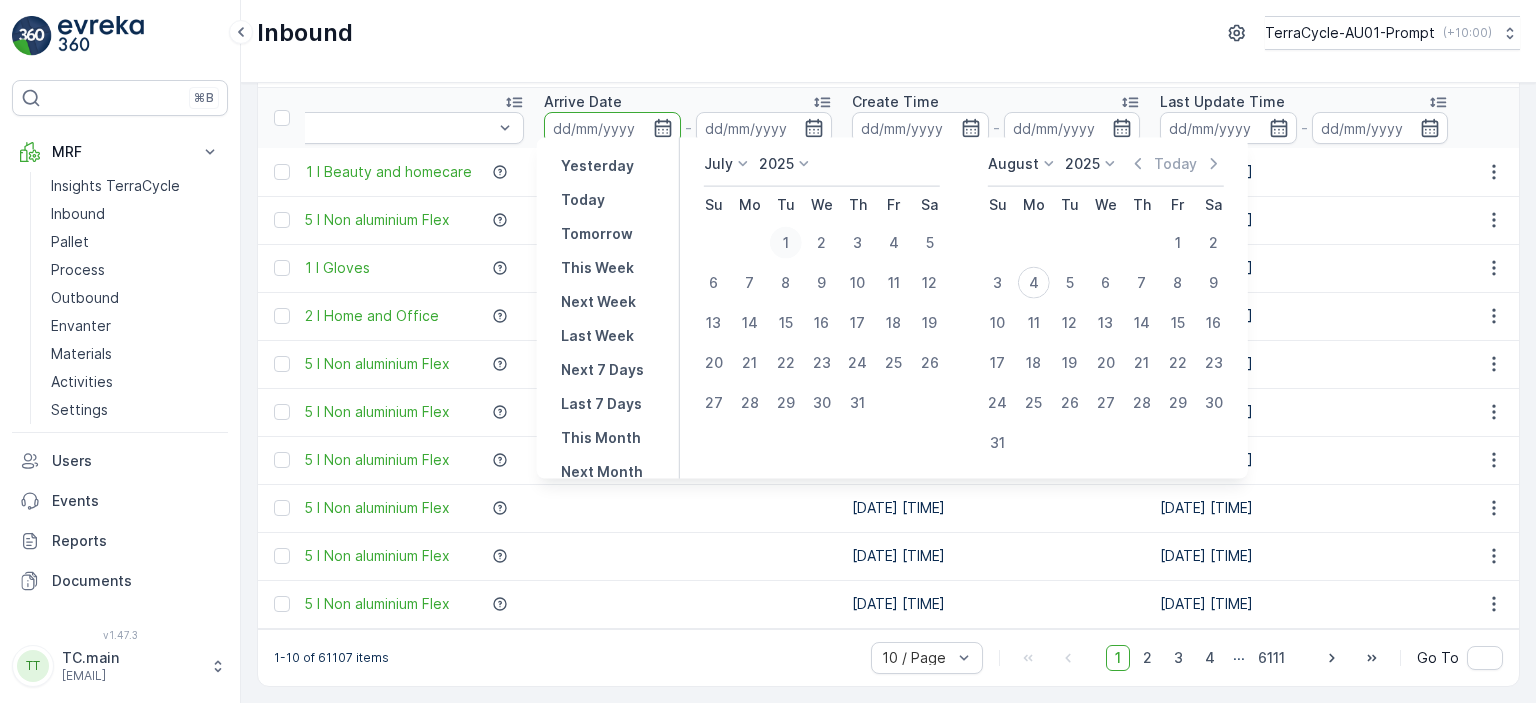 click on "1" at bounding box center (786, 243) 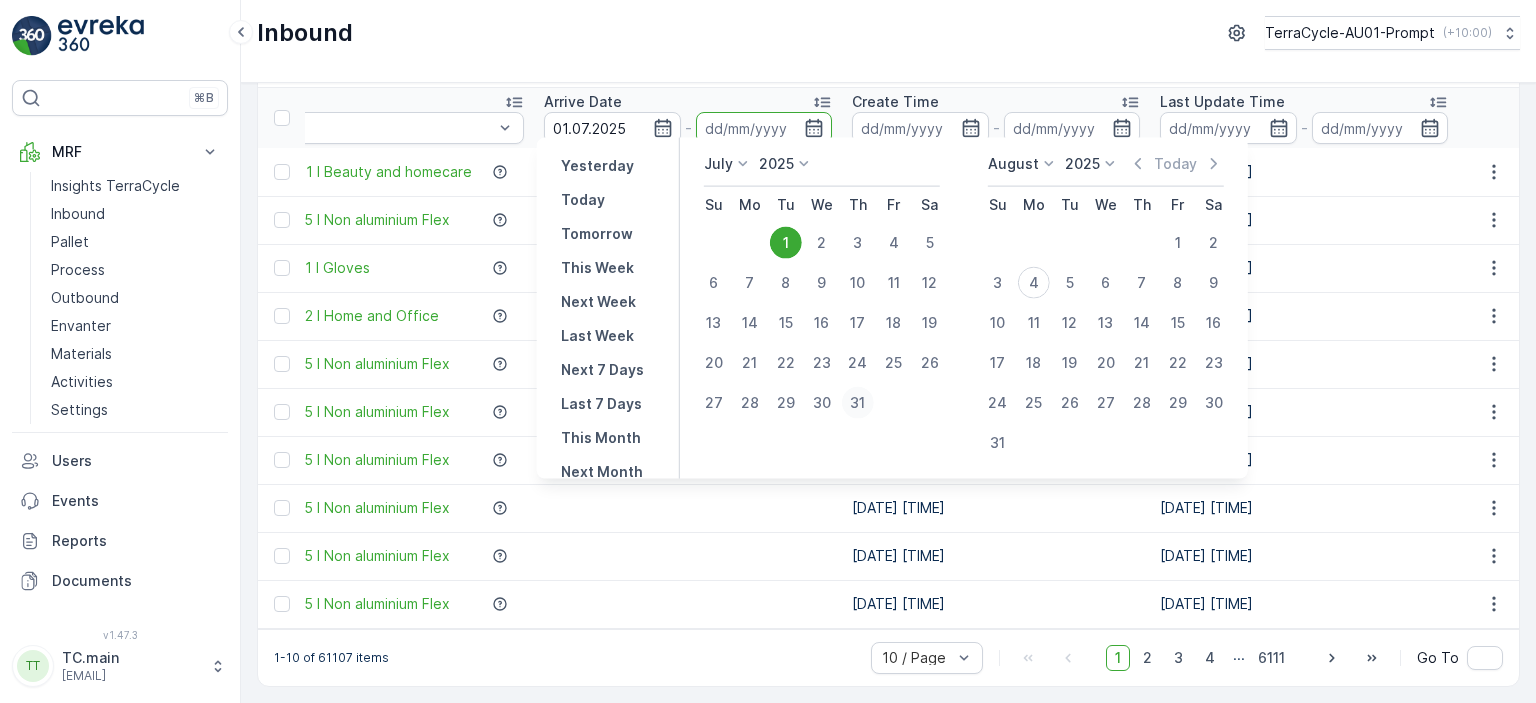 click on "31" at bounding box center (858, 403) 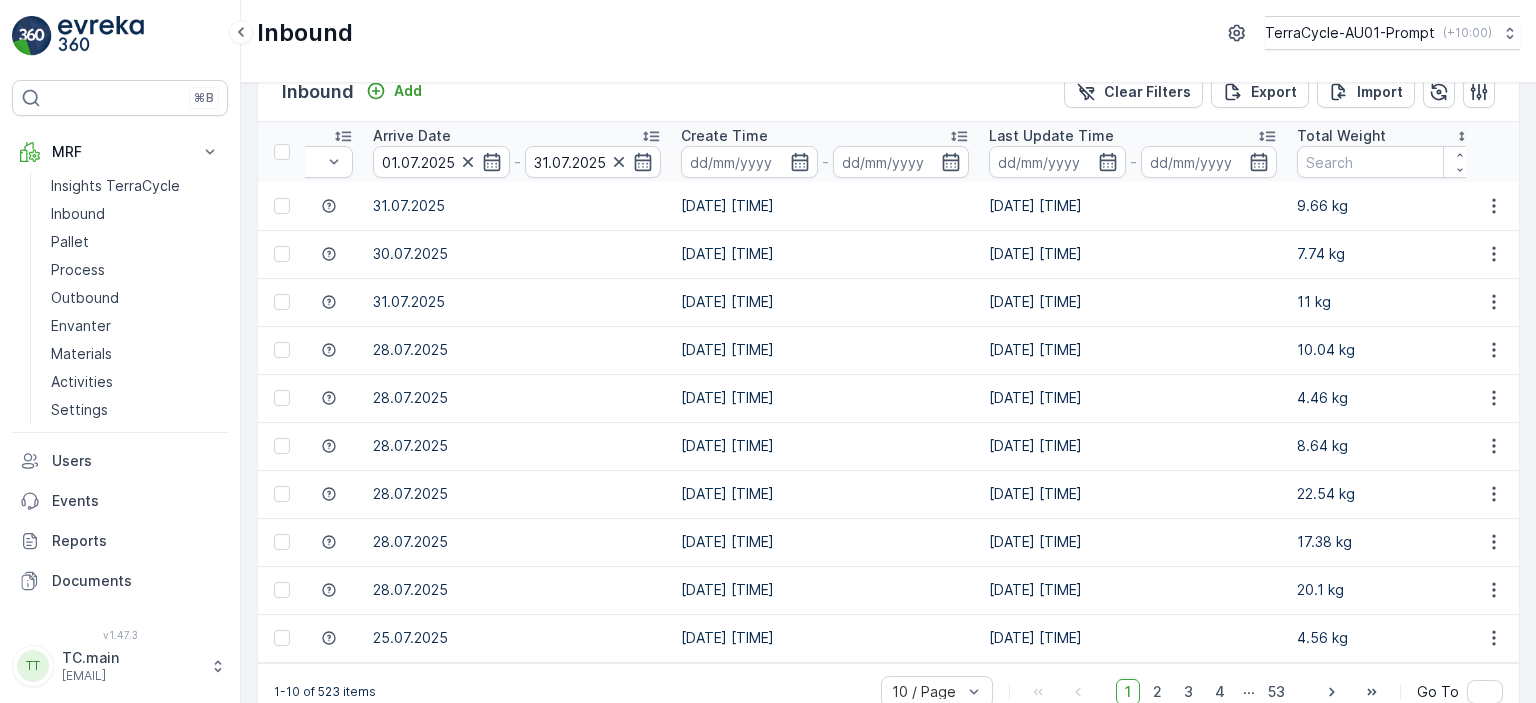scroll, scrollTop: 0, scrollLeft: 0, axis: both 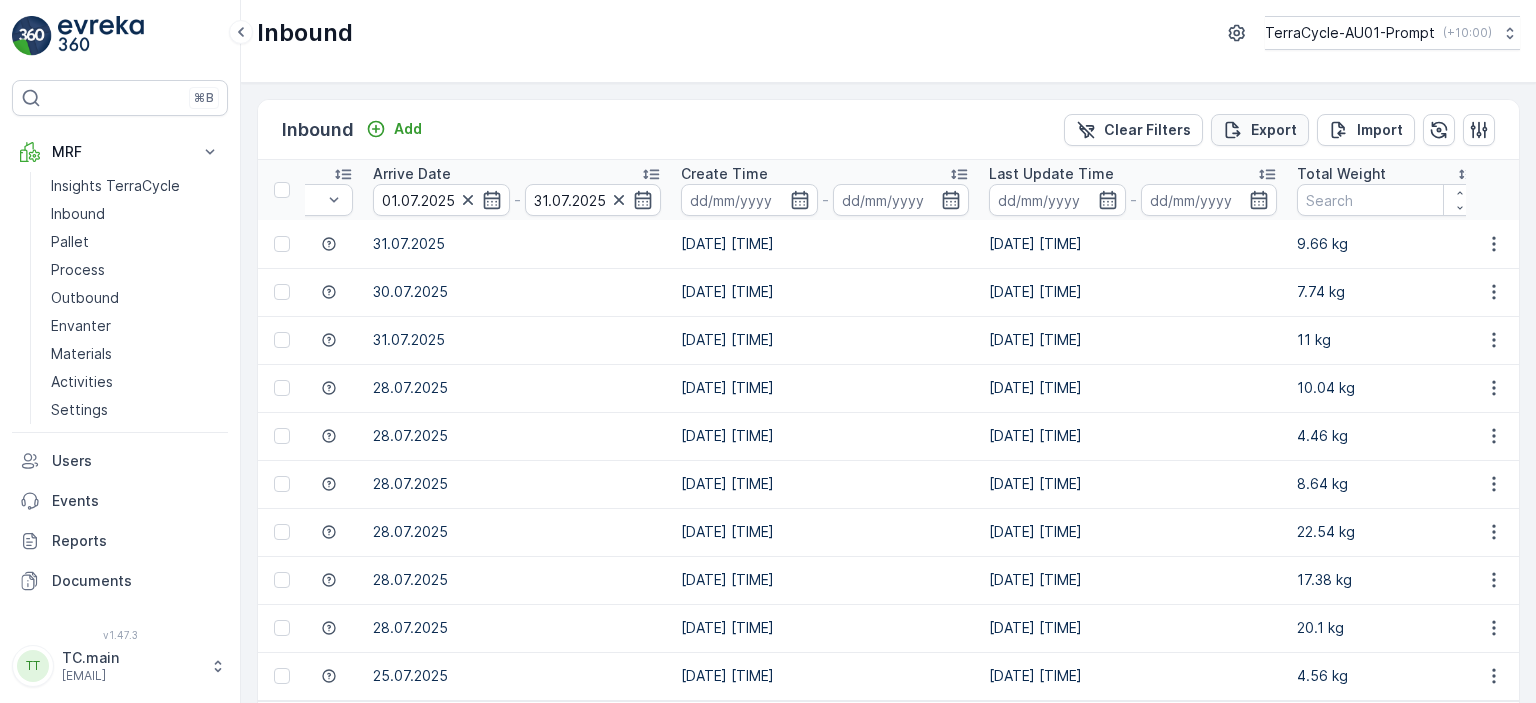 click on "Export" at bounding box center [1260, 130] 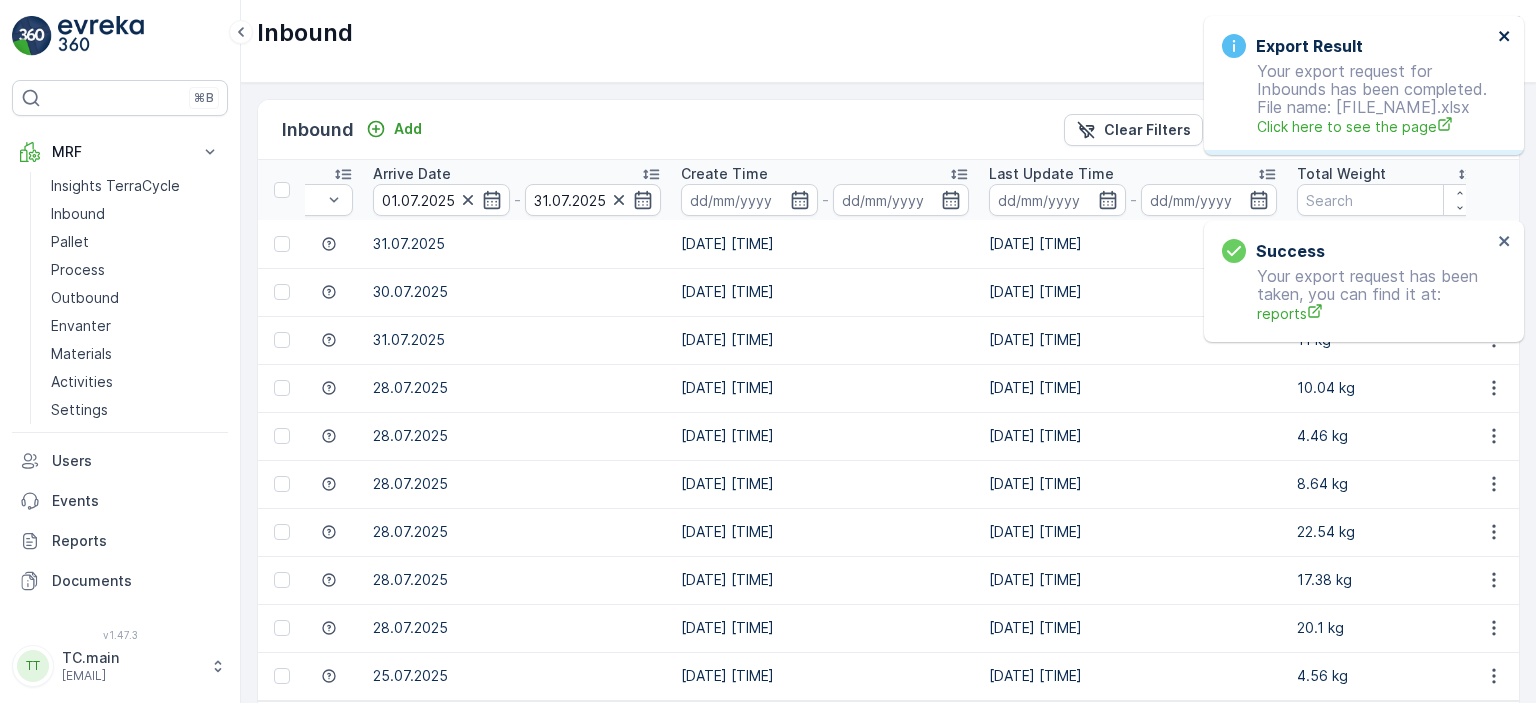 click 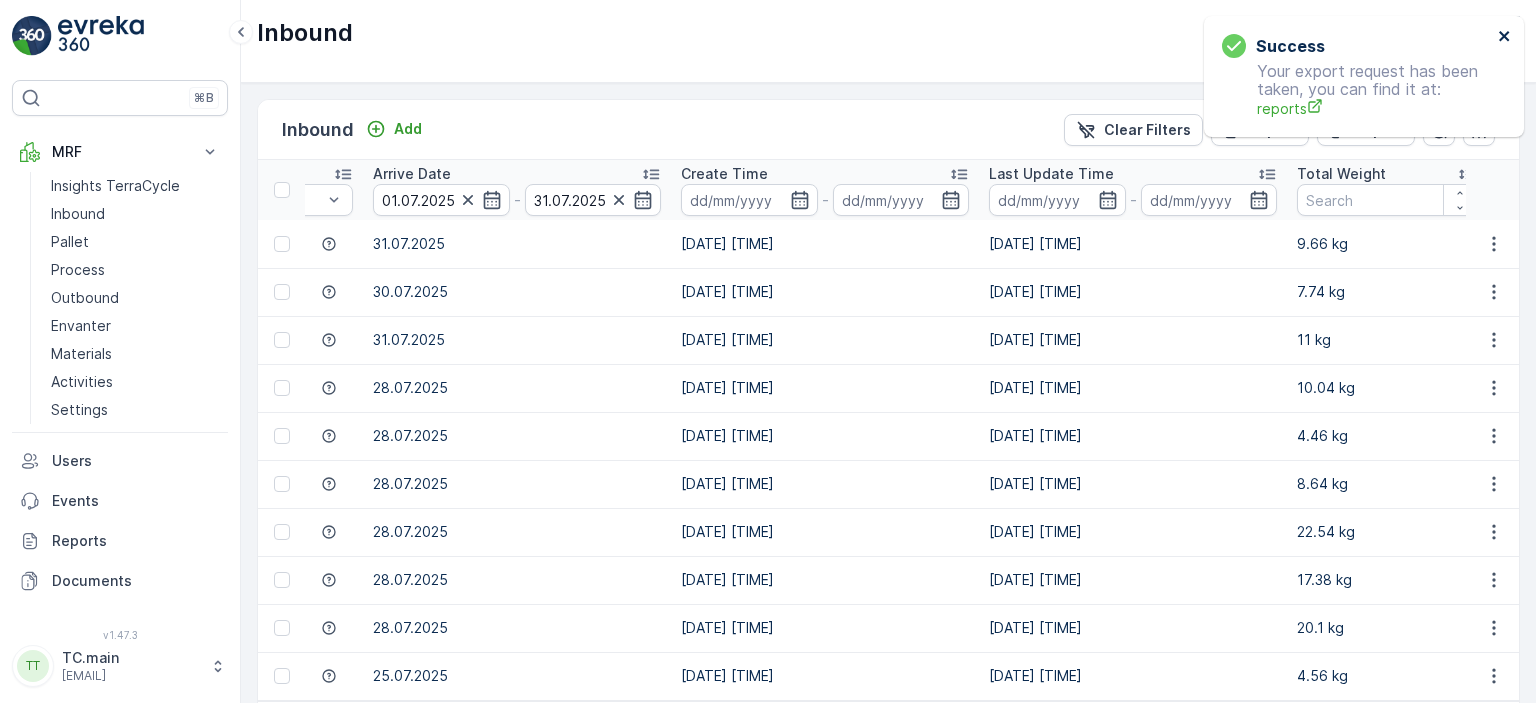 click 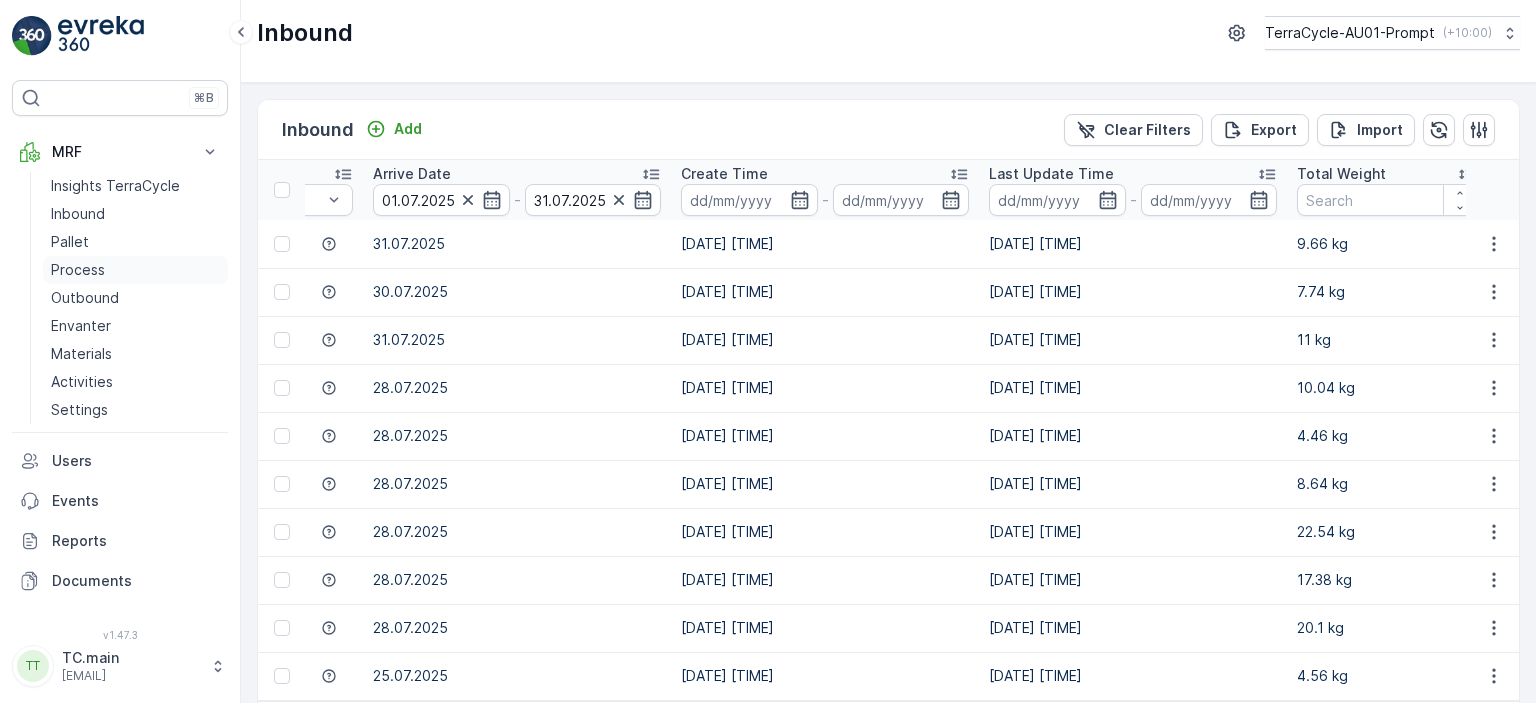 click on "Process" at bounding box center (78, 270) 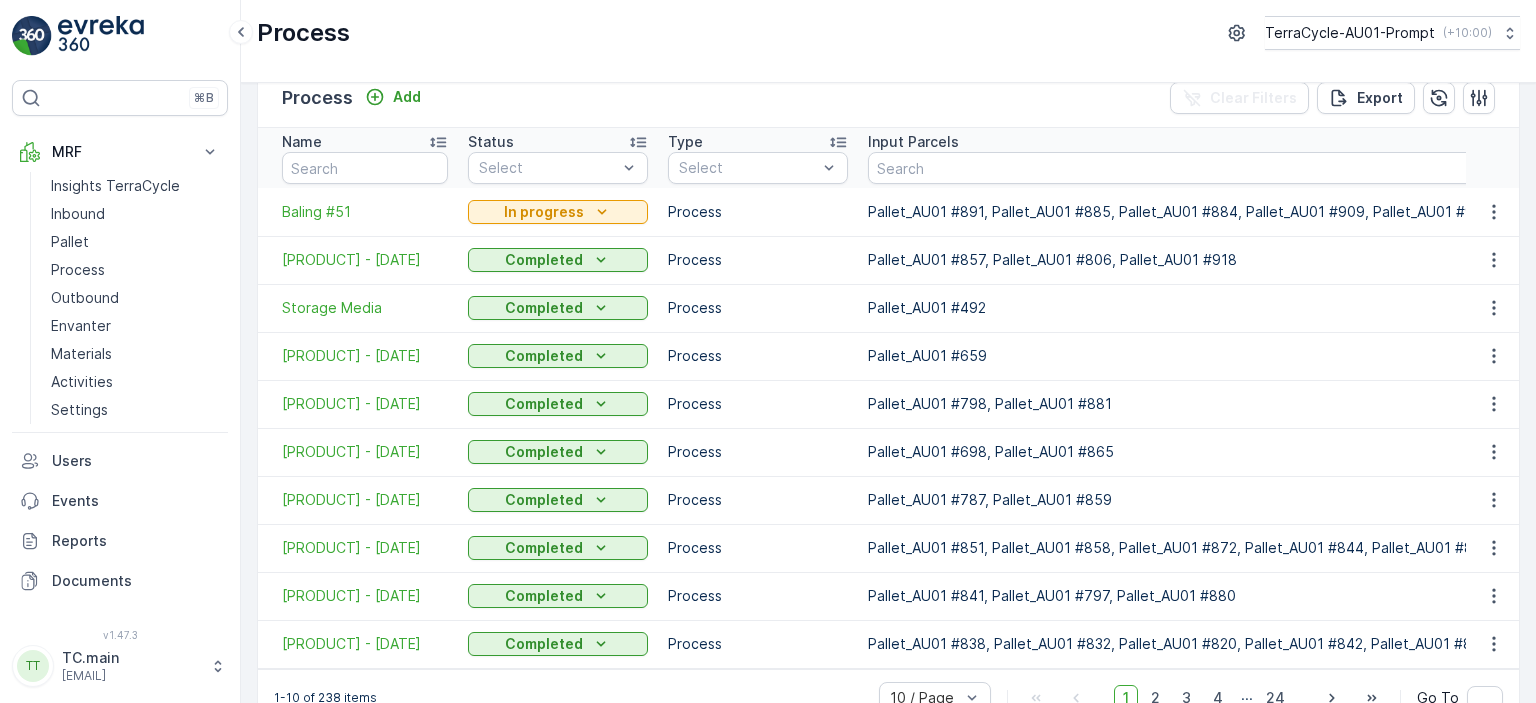 scroll, scrollTop: 80, scrollLeft: 0, axis: vertical 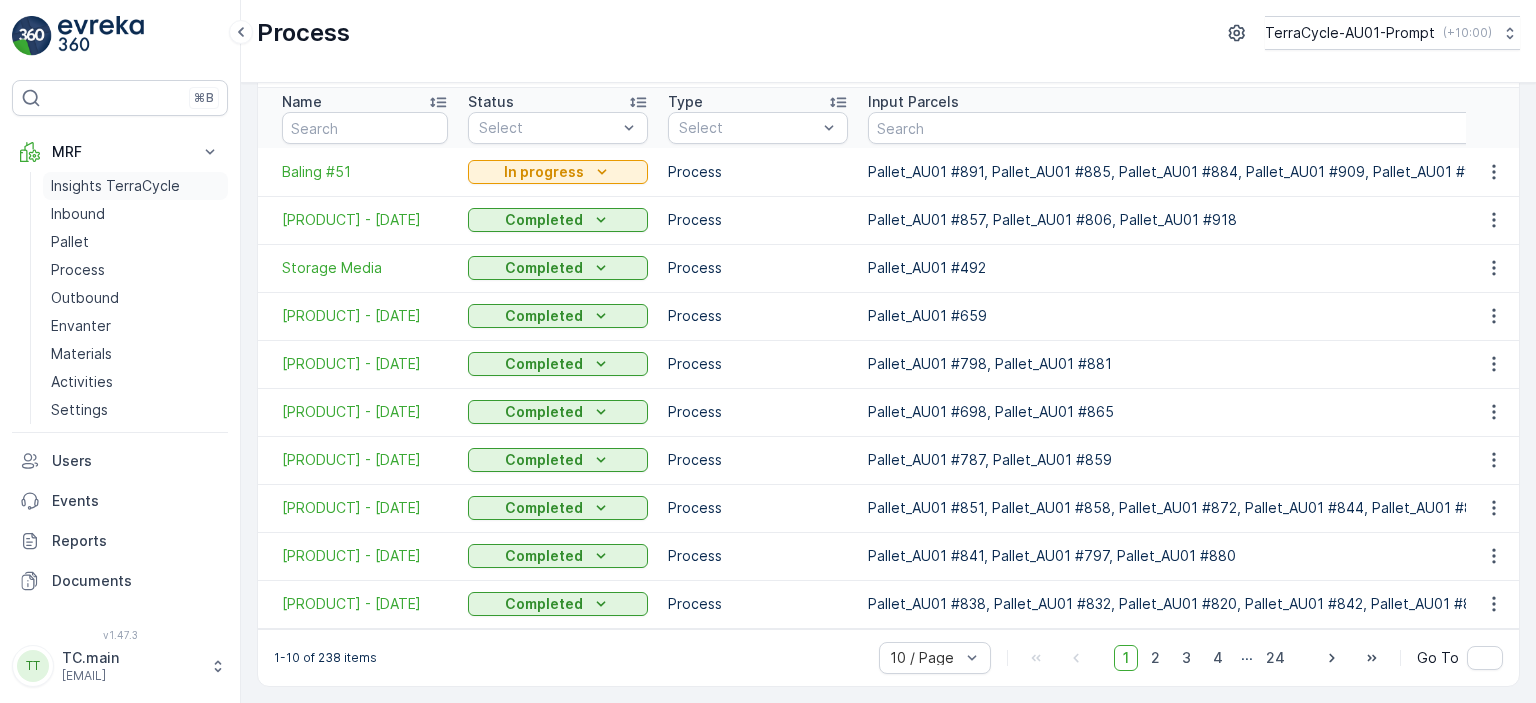 click on "Insights TerraCycle" at bounding box center [115, 186] 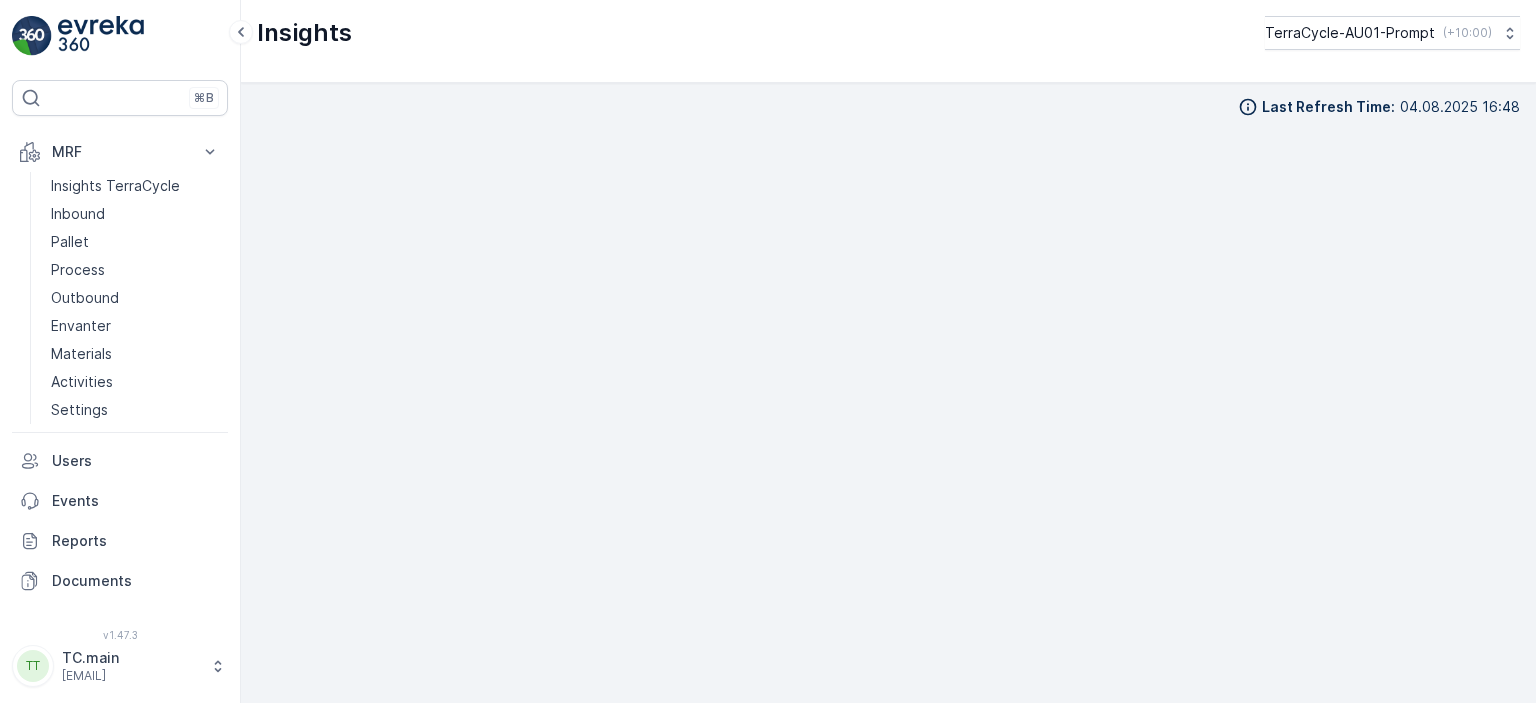 scroll, scrollTop: 0, scrollLeft: 0, axis: both 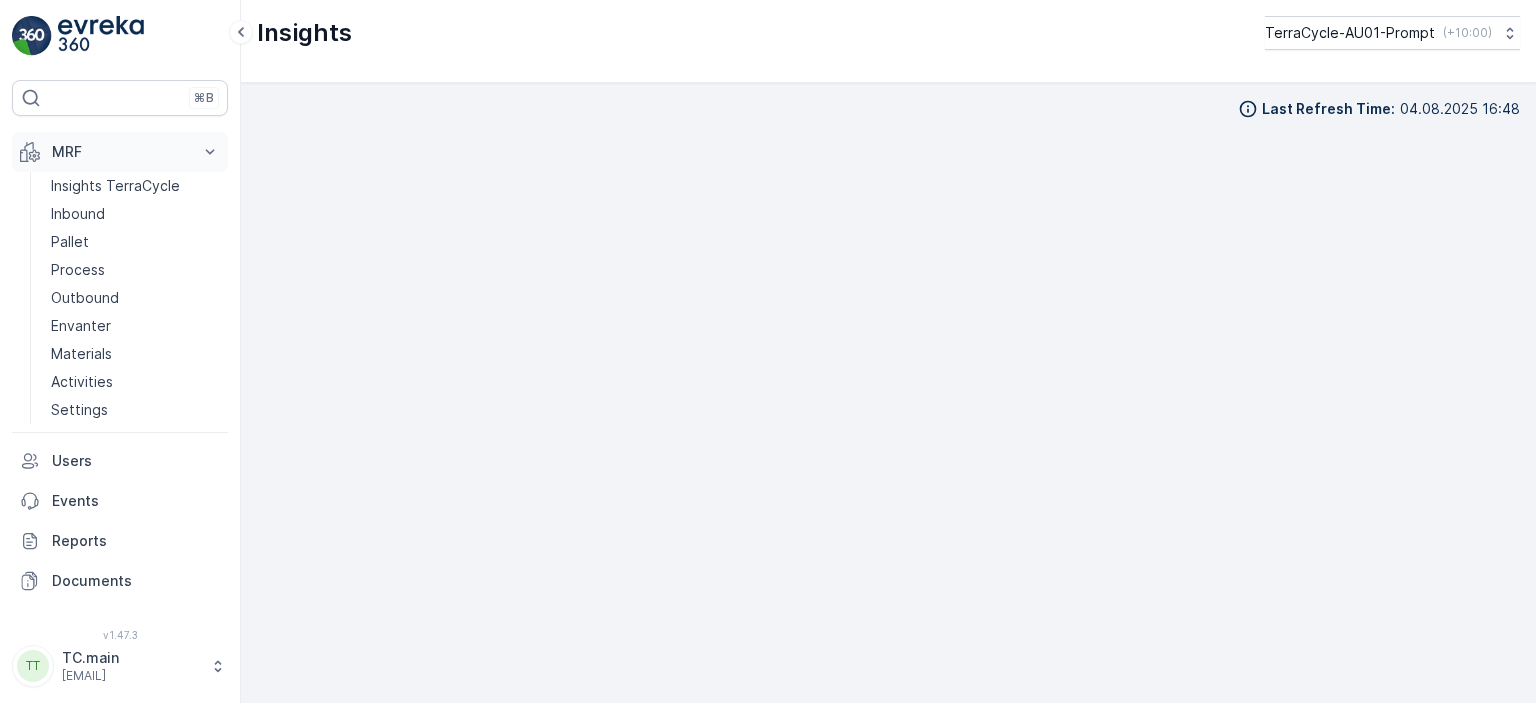 click on "MRF" at bounding box center [120, 152] 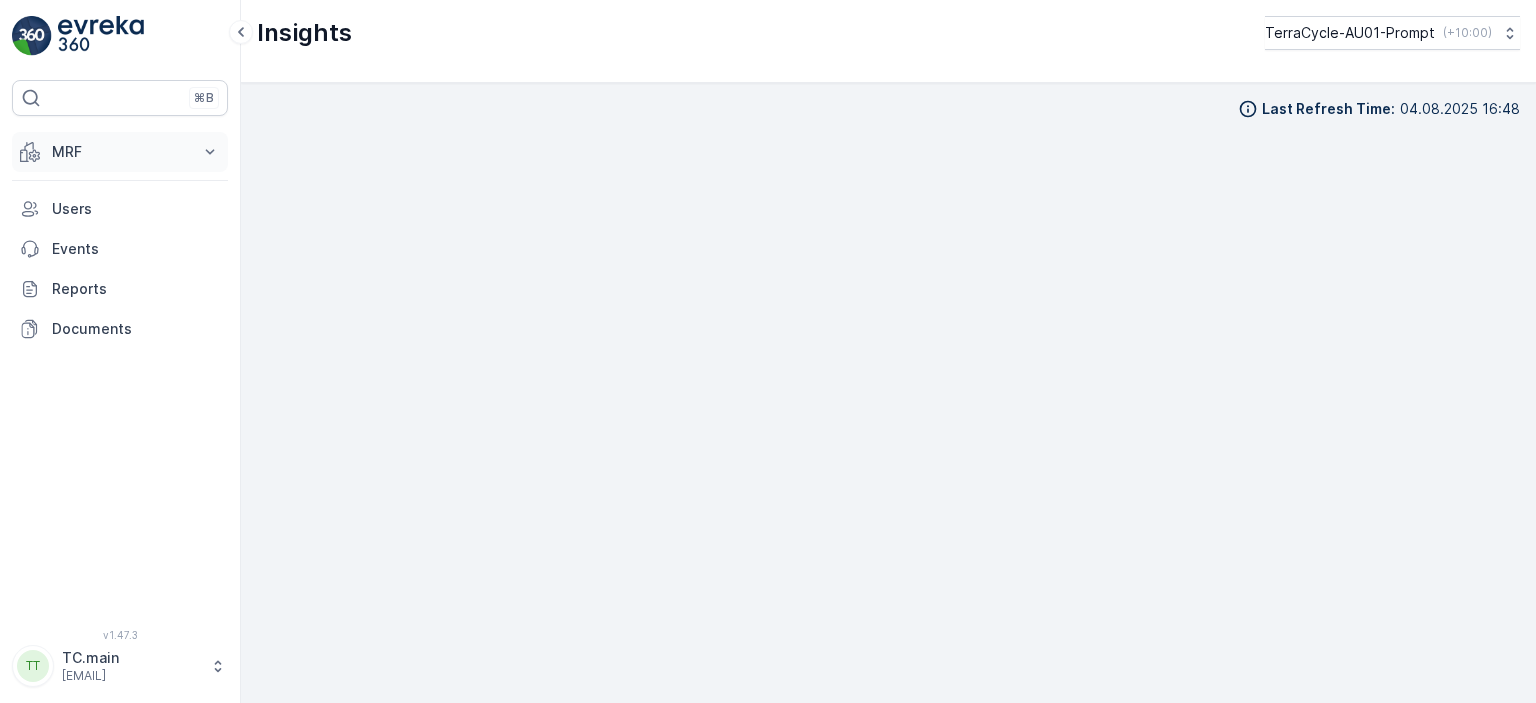 click on "MRF" at bounding box center [120, 152] 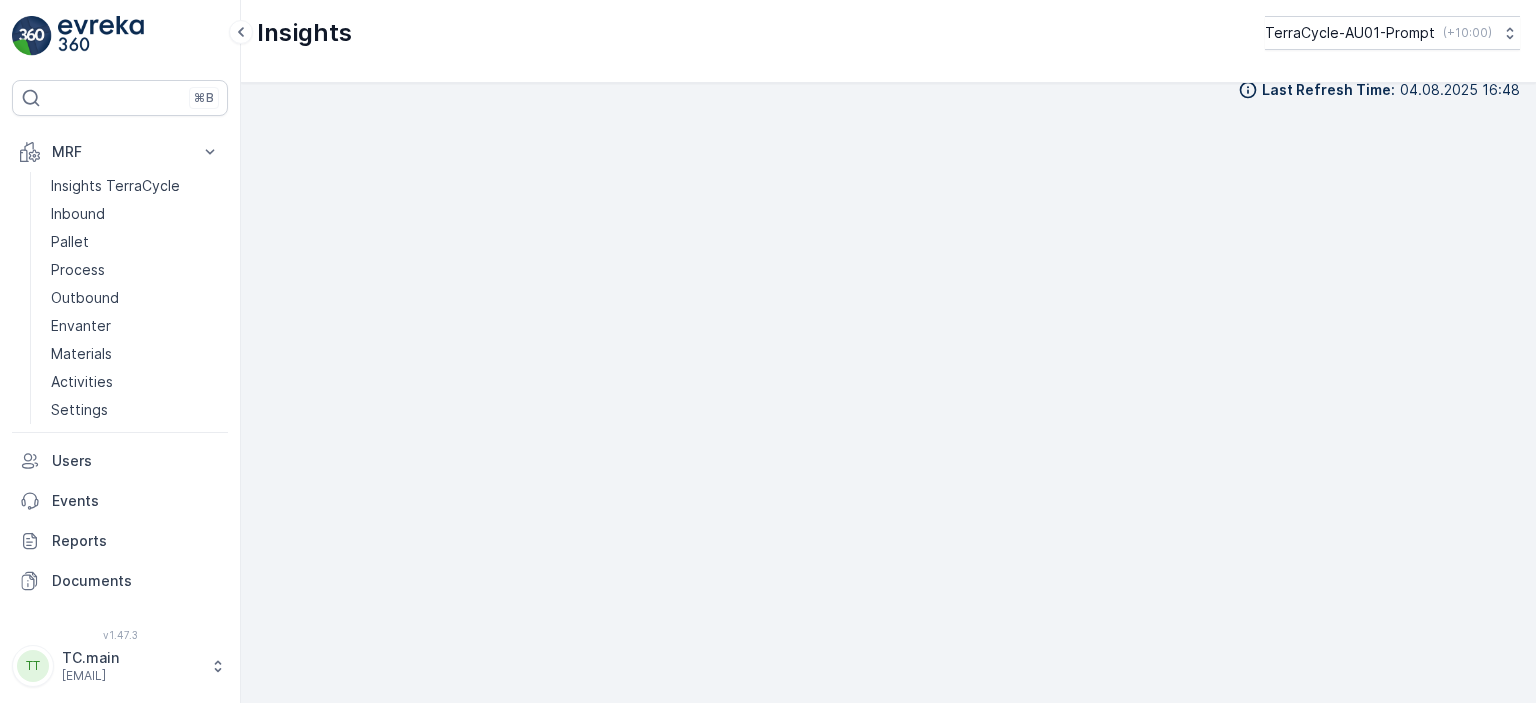 scroll, scrollTop: 20, scrollLeft: 0, axis: vertical 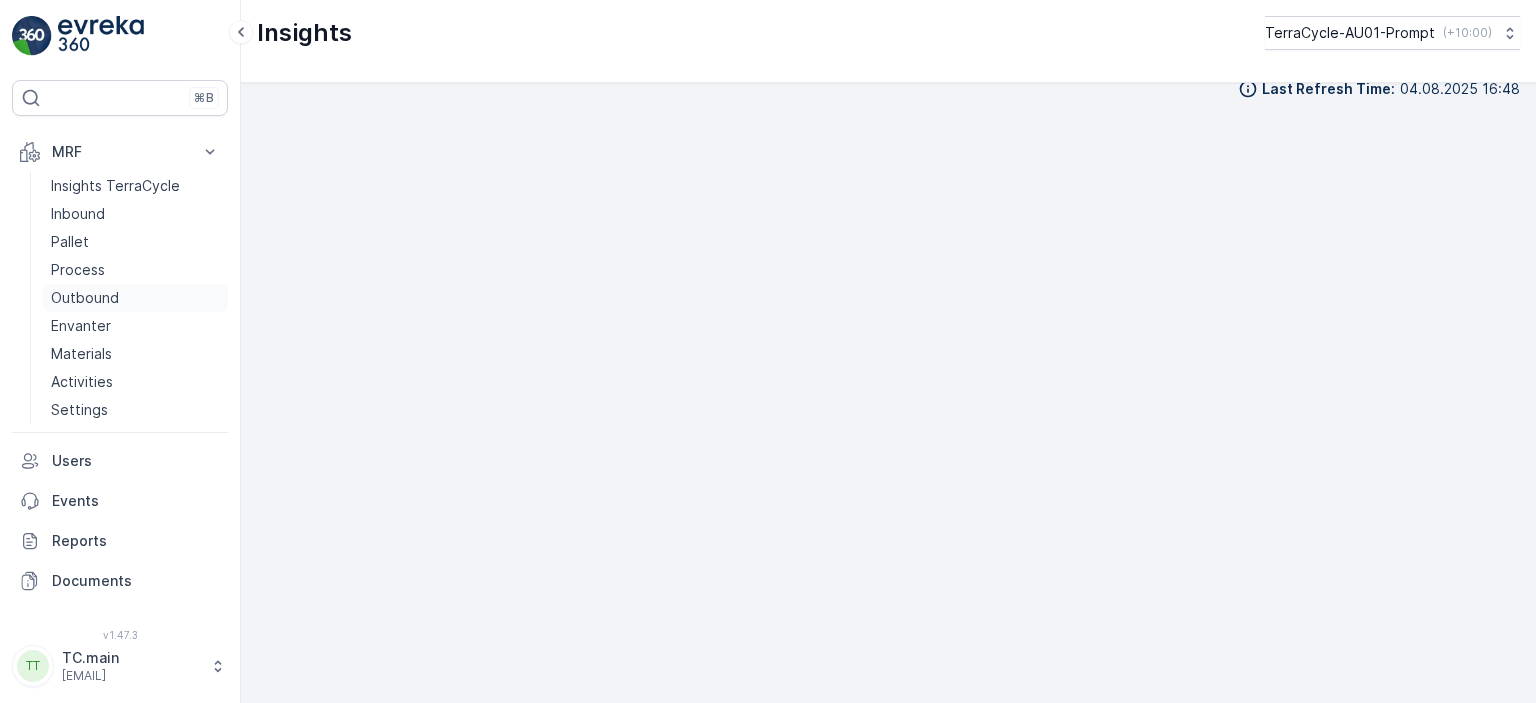 click on "Outbound" at bounding box center (85, 298) 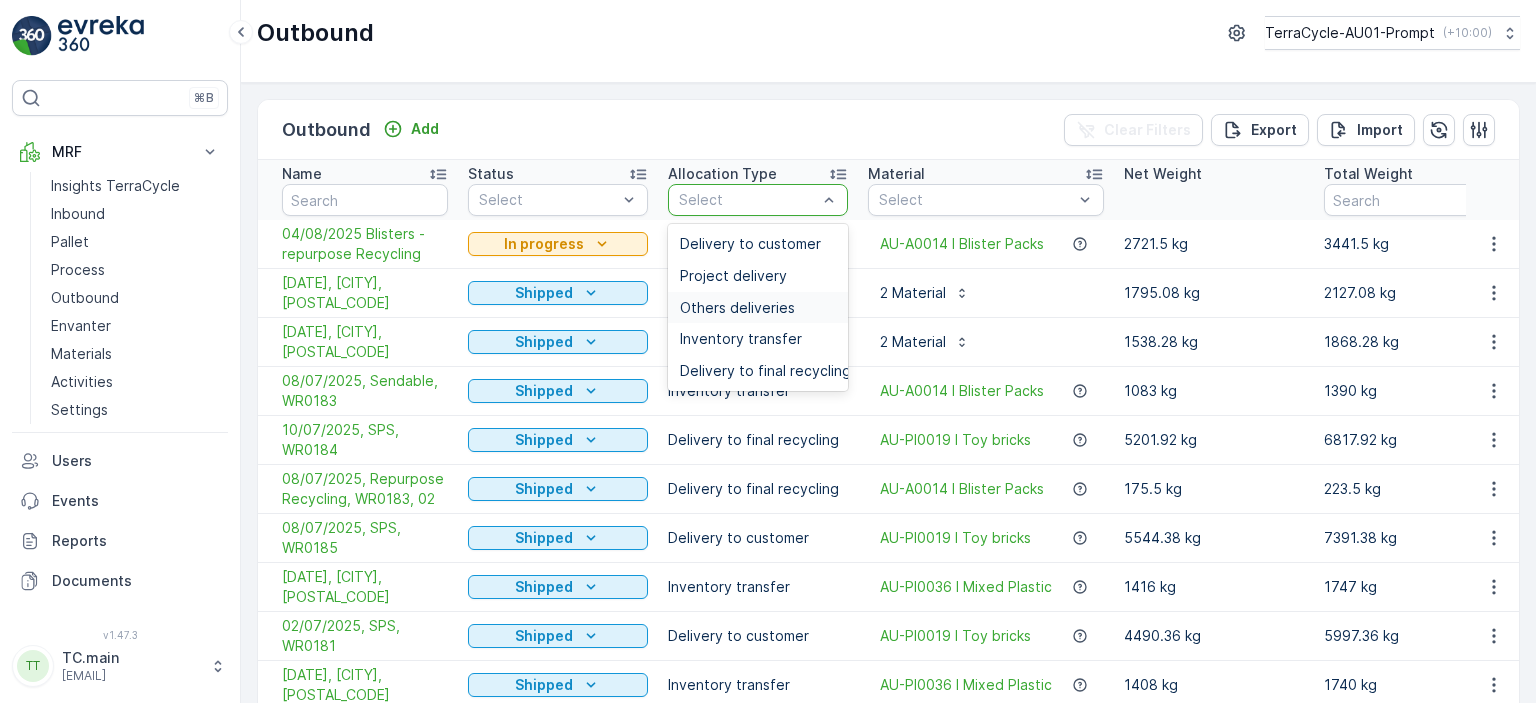 click on "Others deliveries" at bounding box center [737, 308] 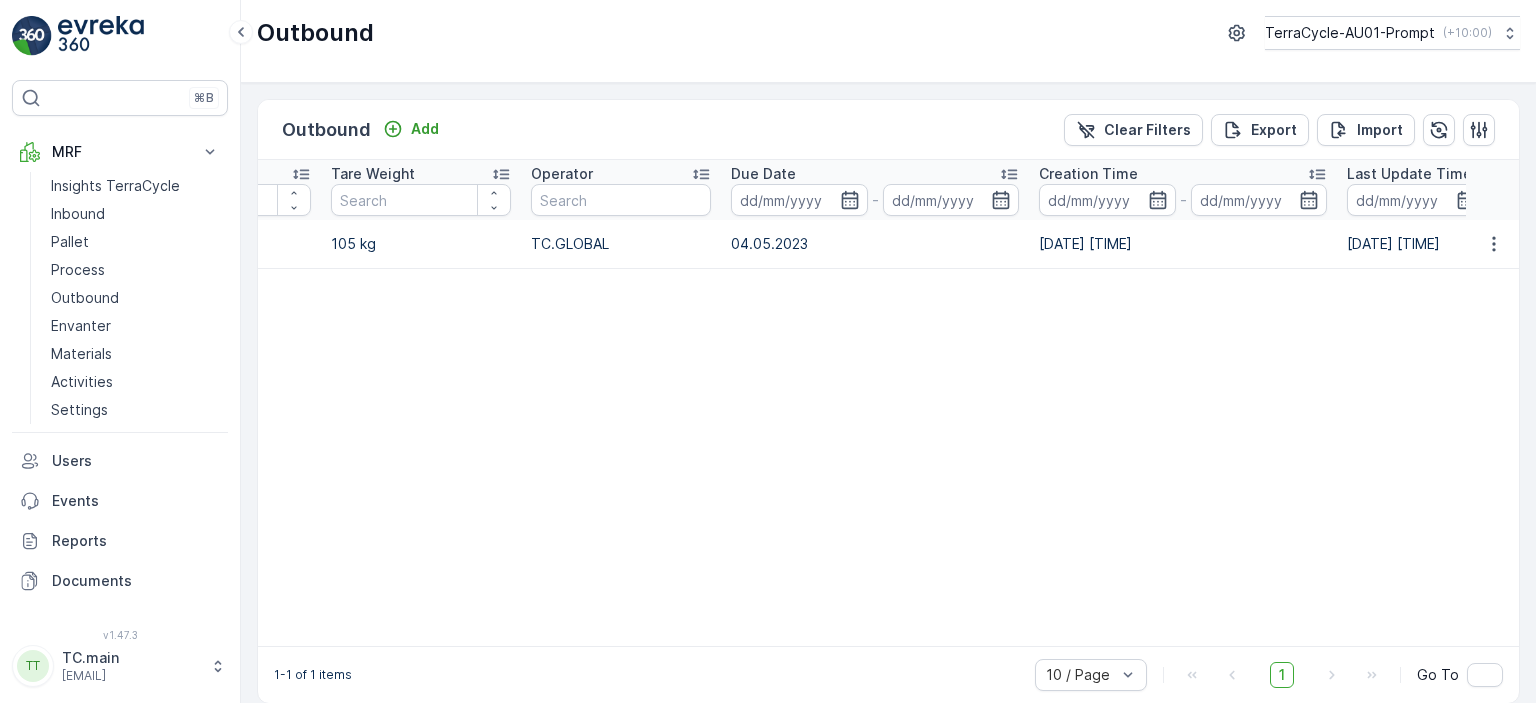 scroll, scrollTop: 0, scrollLeft: 0, axis: both 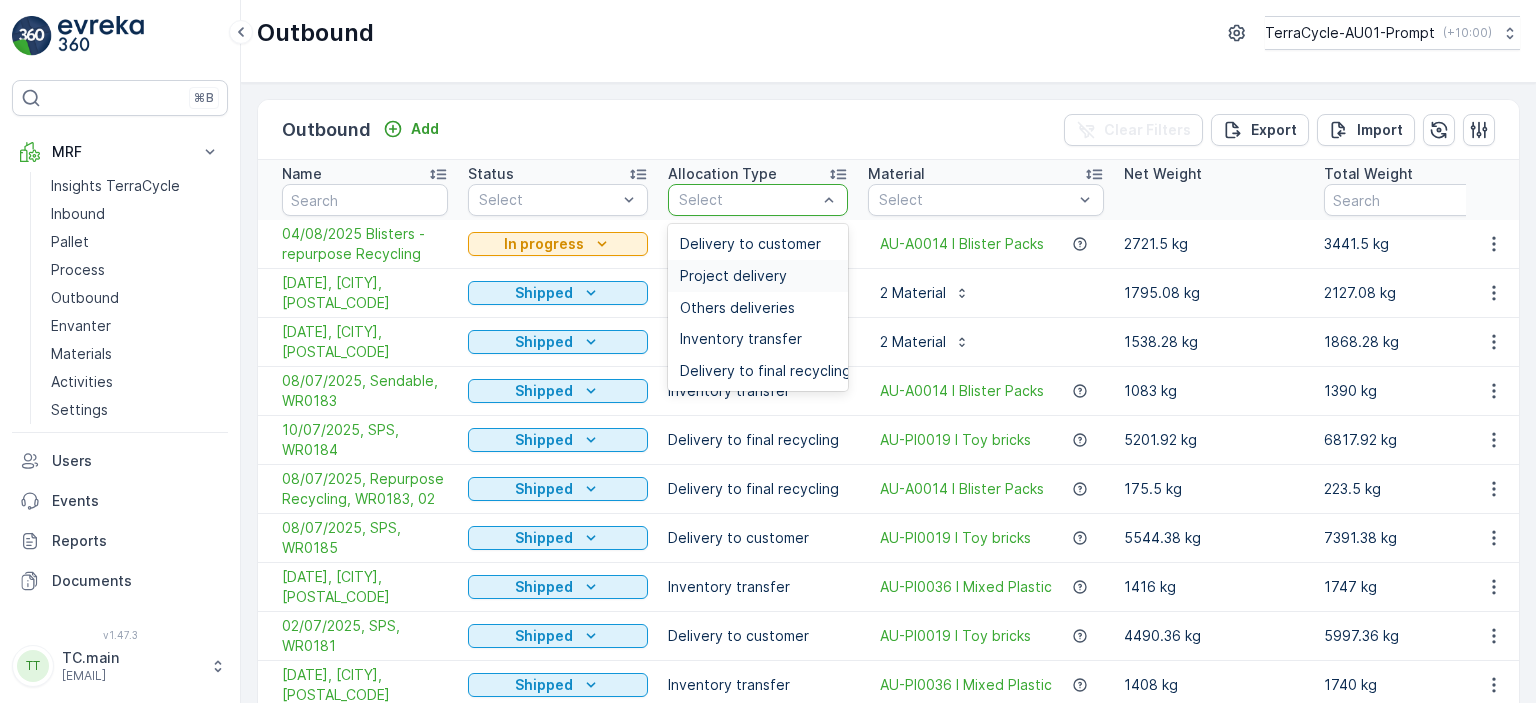 click on "Project delivery" at bounding box center [758, 276] 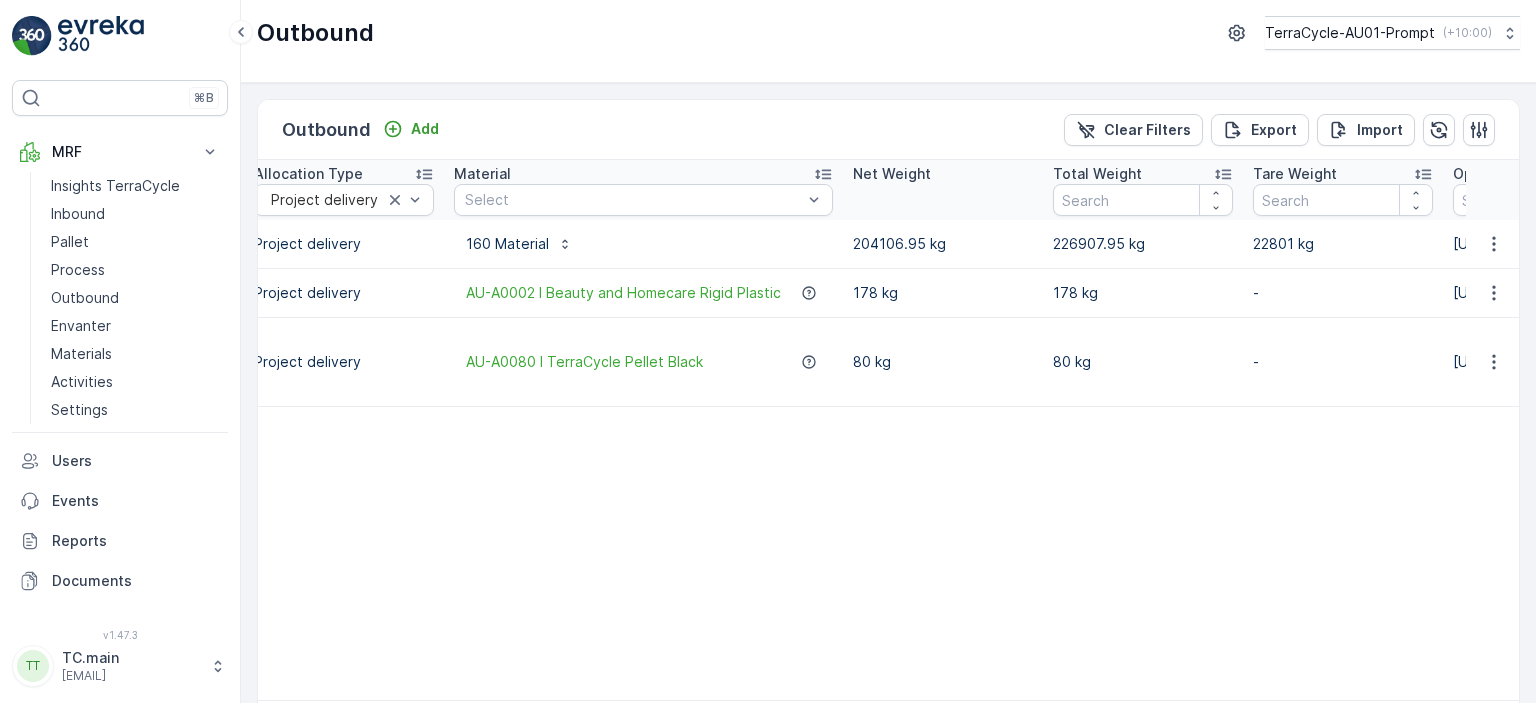 scroll, scrollTop: 0, scrollLeft: 0, axis: both 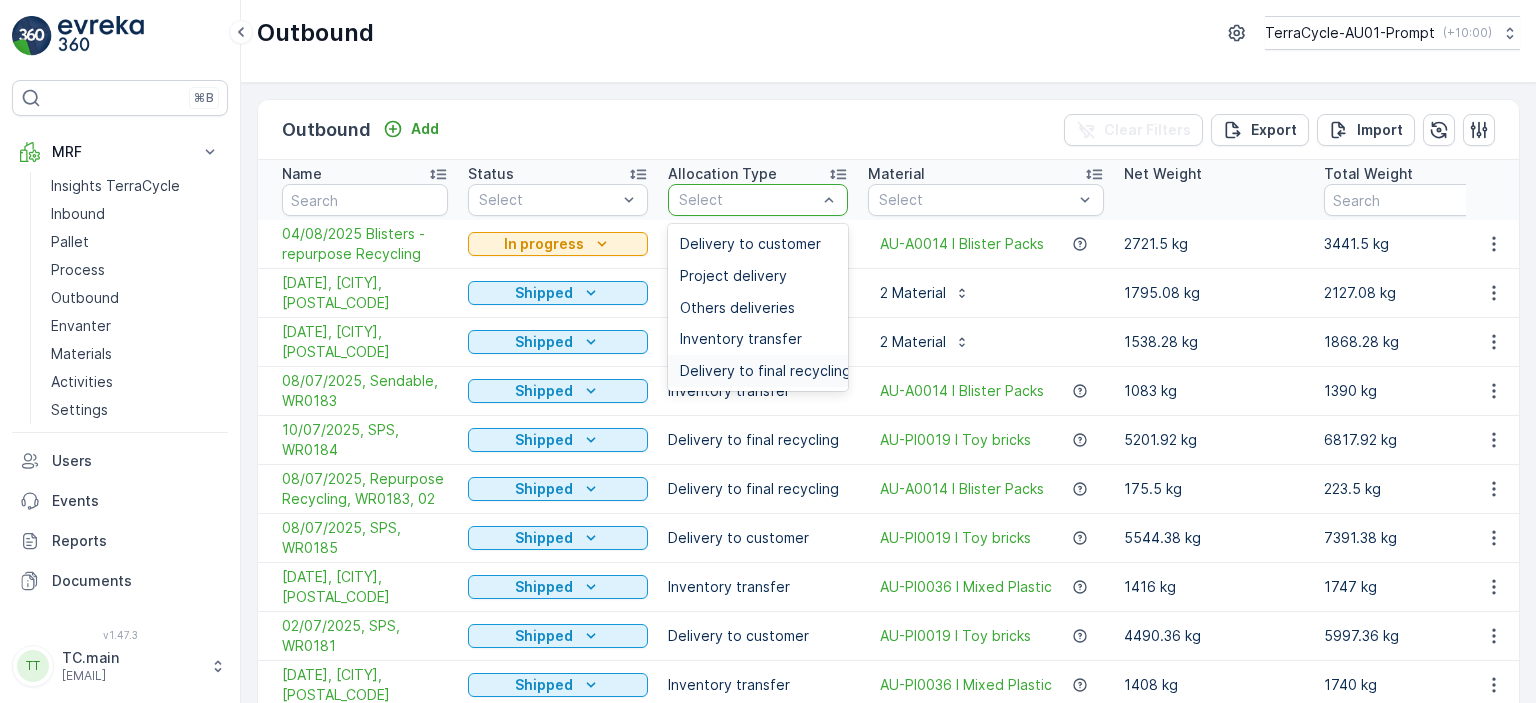 click on "Delivery to final recycling" at bounding box center (765, 371) 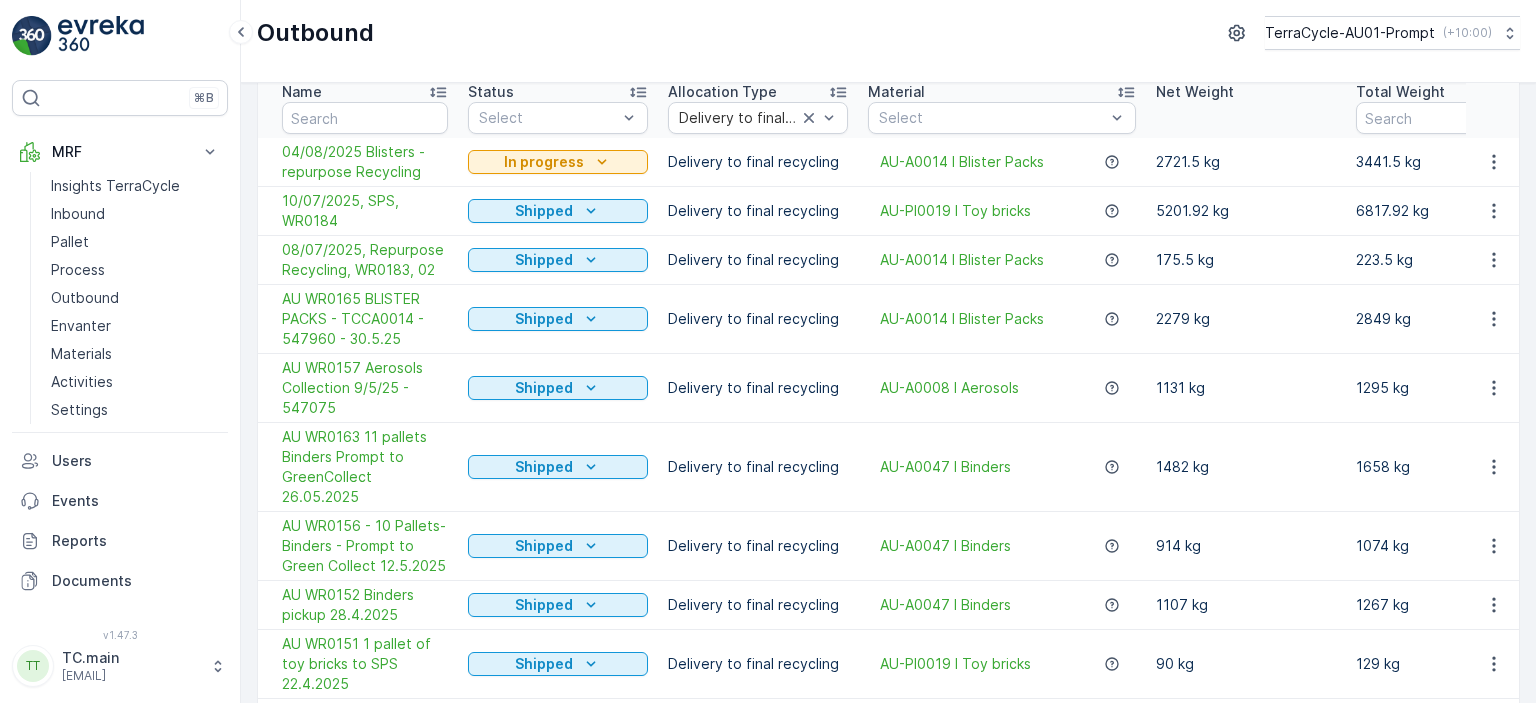 scroll, scrollTop: 200, scrollLeft: 0, axis: vertical 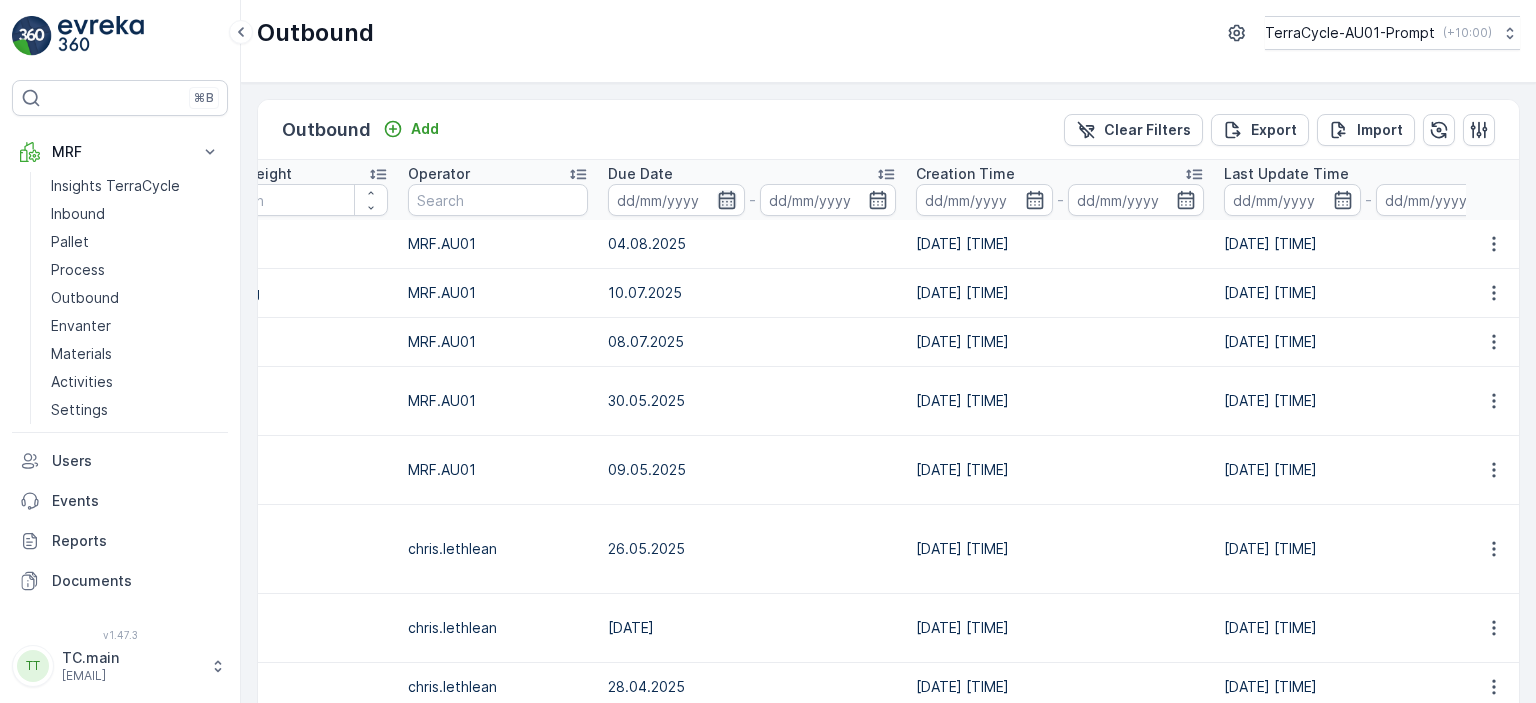click 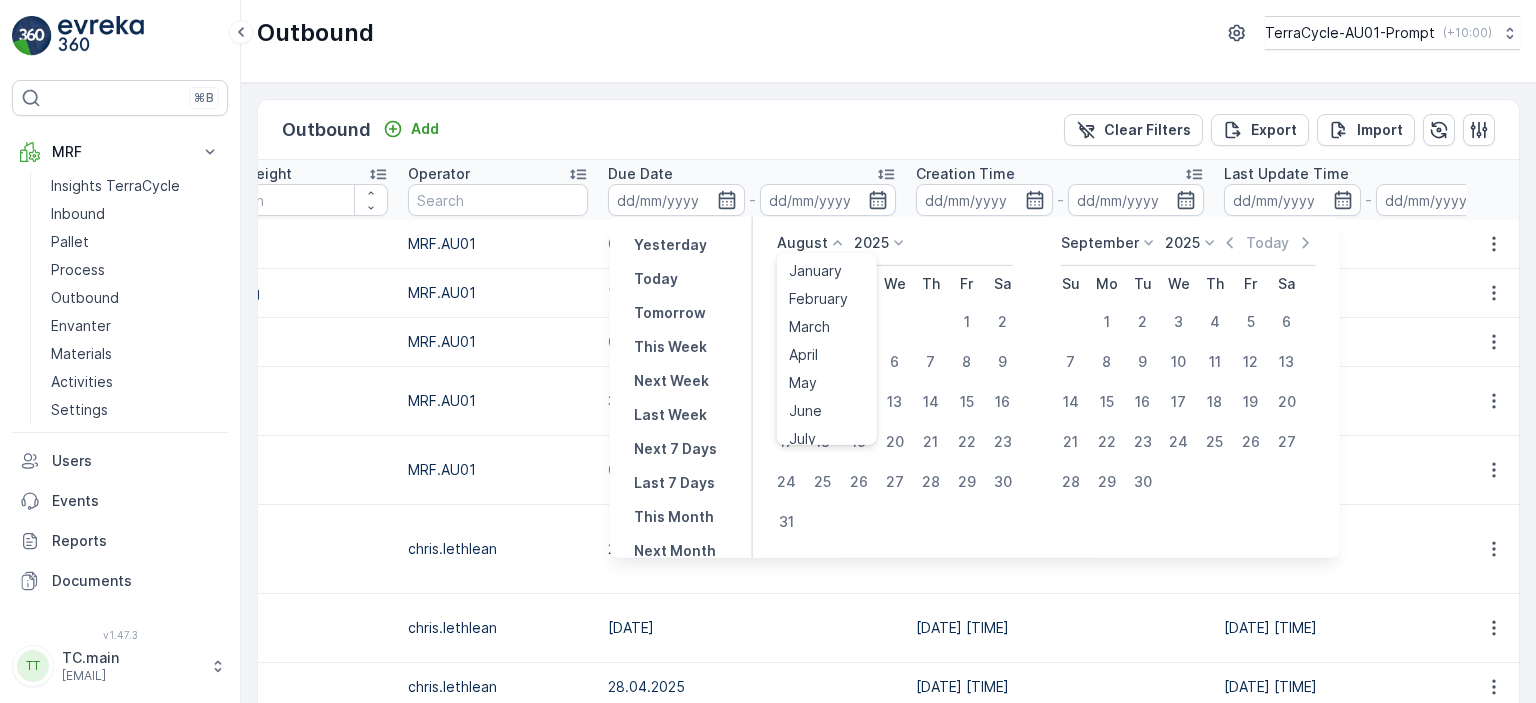 click 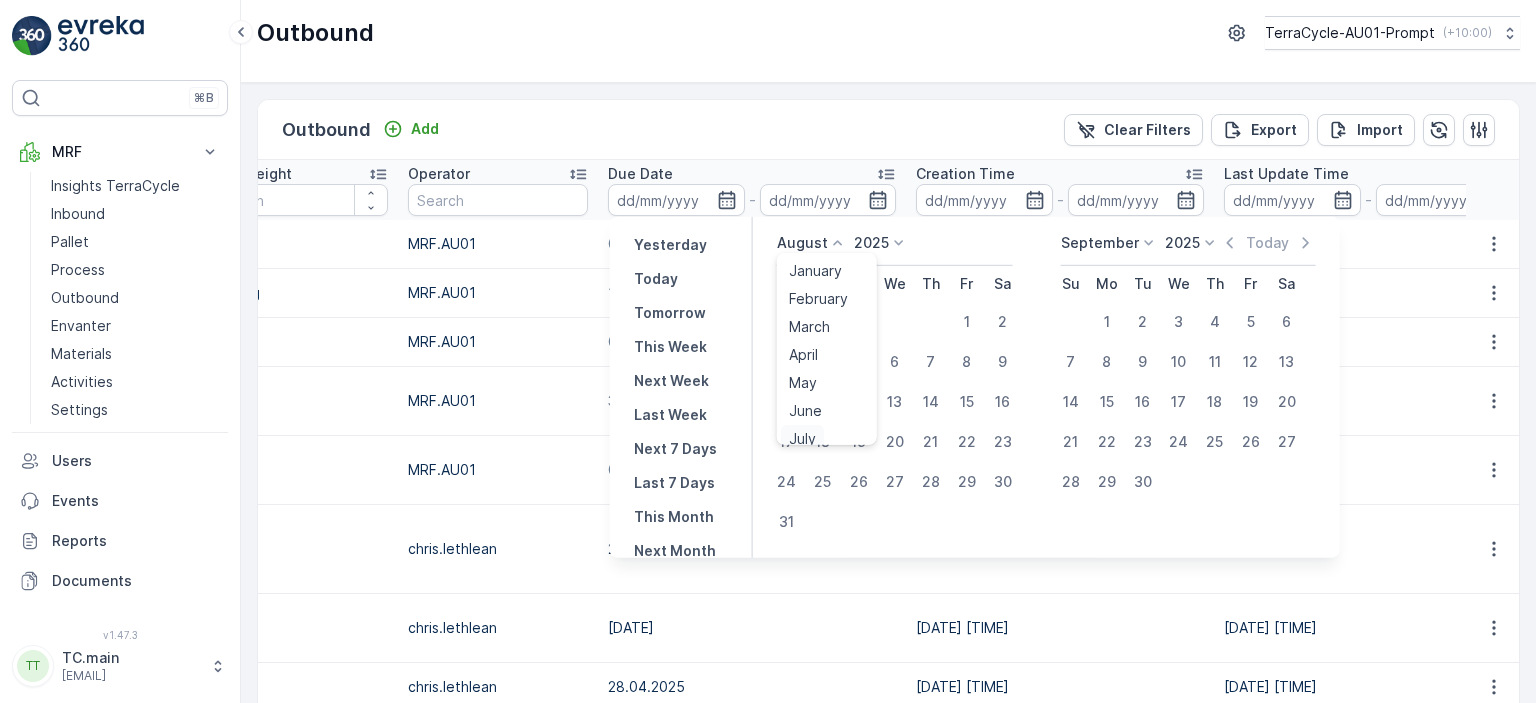 scroll, scrollTop: 8, scrollLeft: 0, axis: vertical 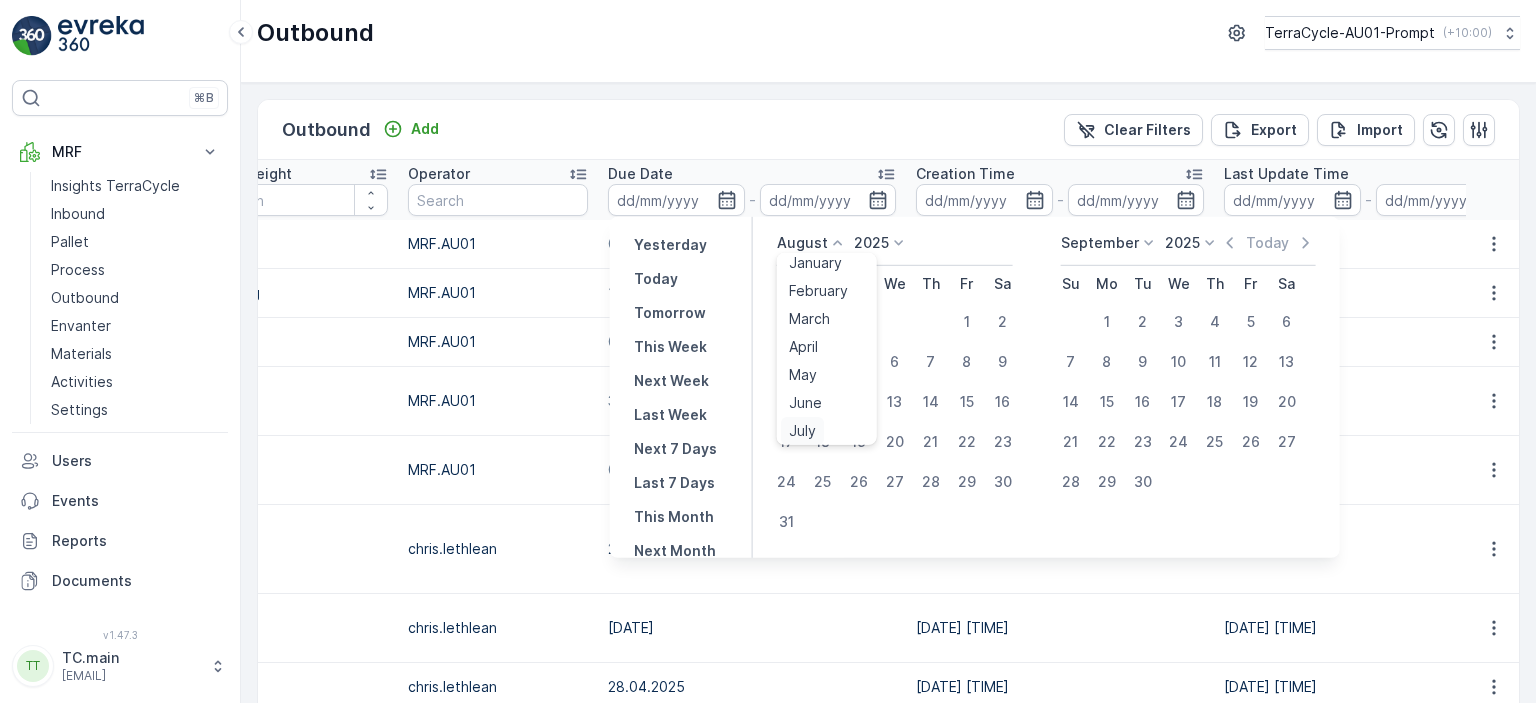 click on "July" at bounding box center (802, 431) 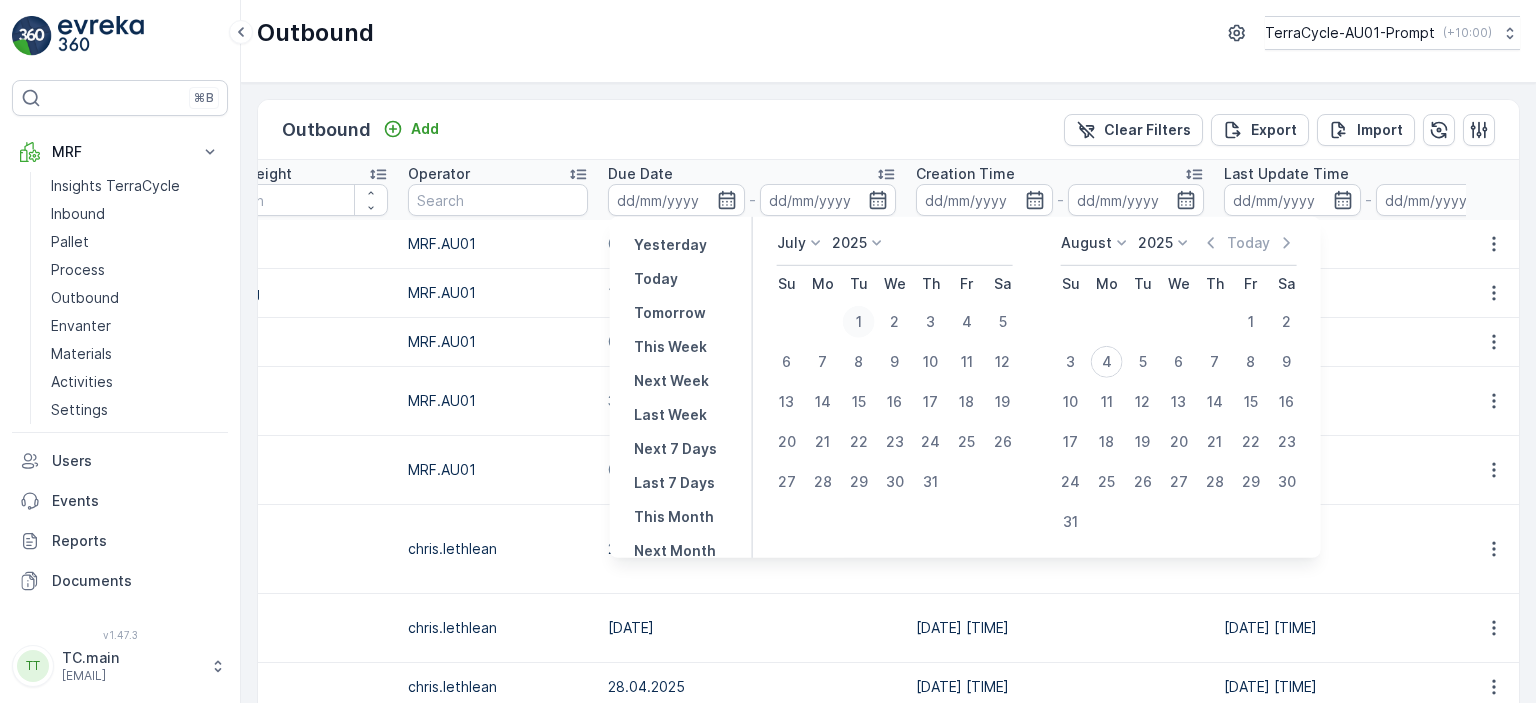 click on "1" at bounding box center [859, 322] 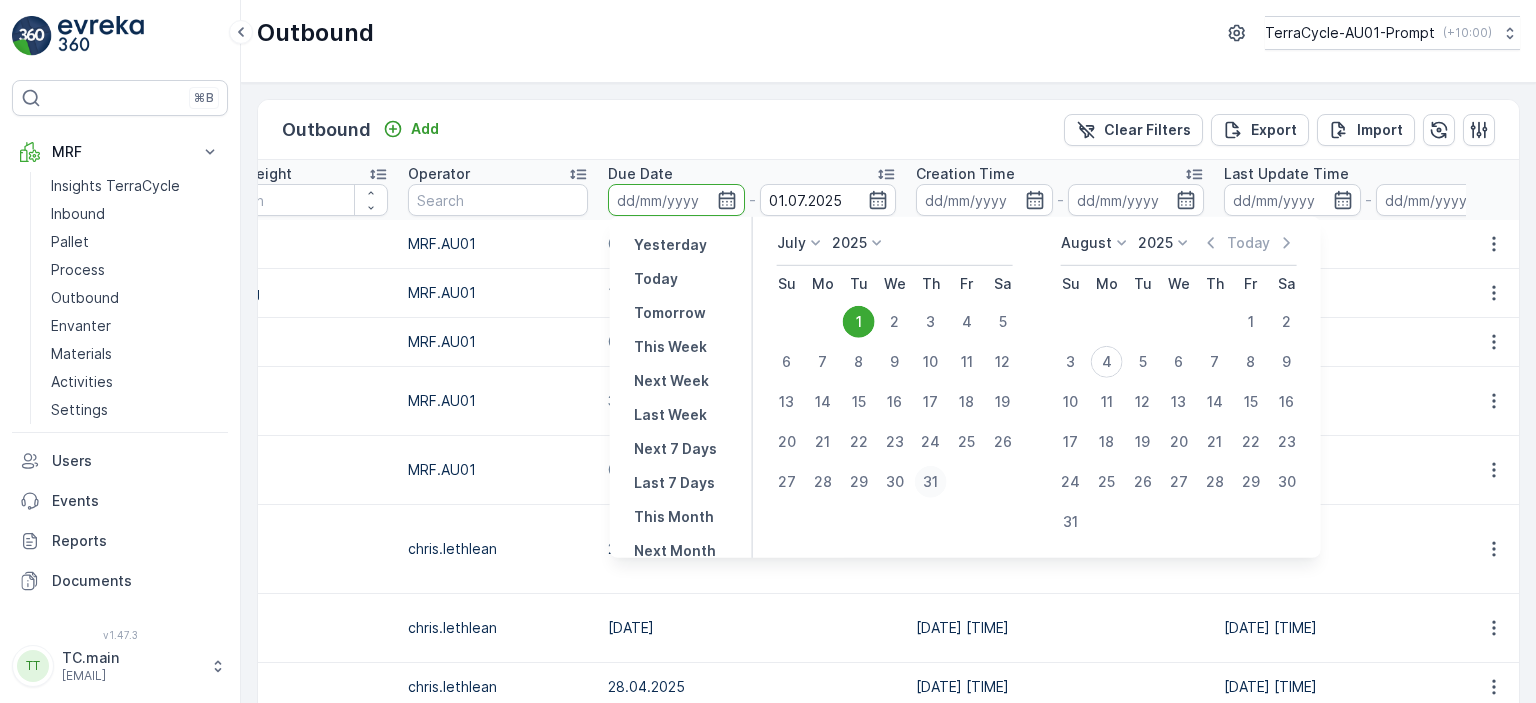 click on "31" at bounding box center (931, 482) 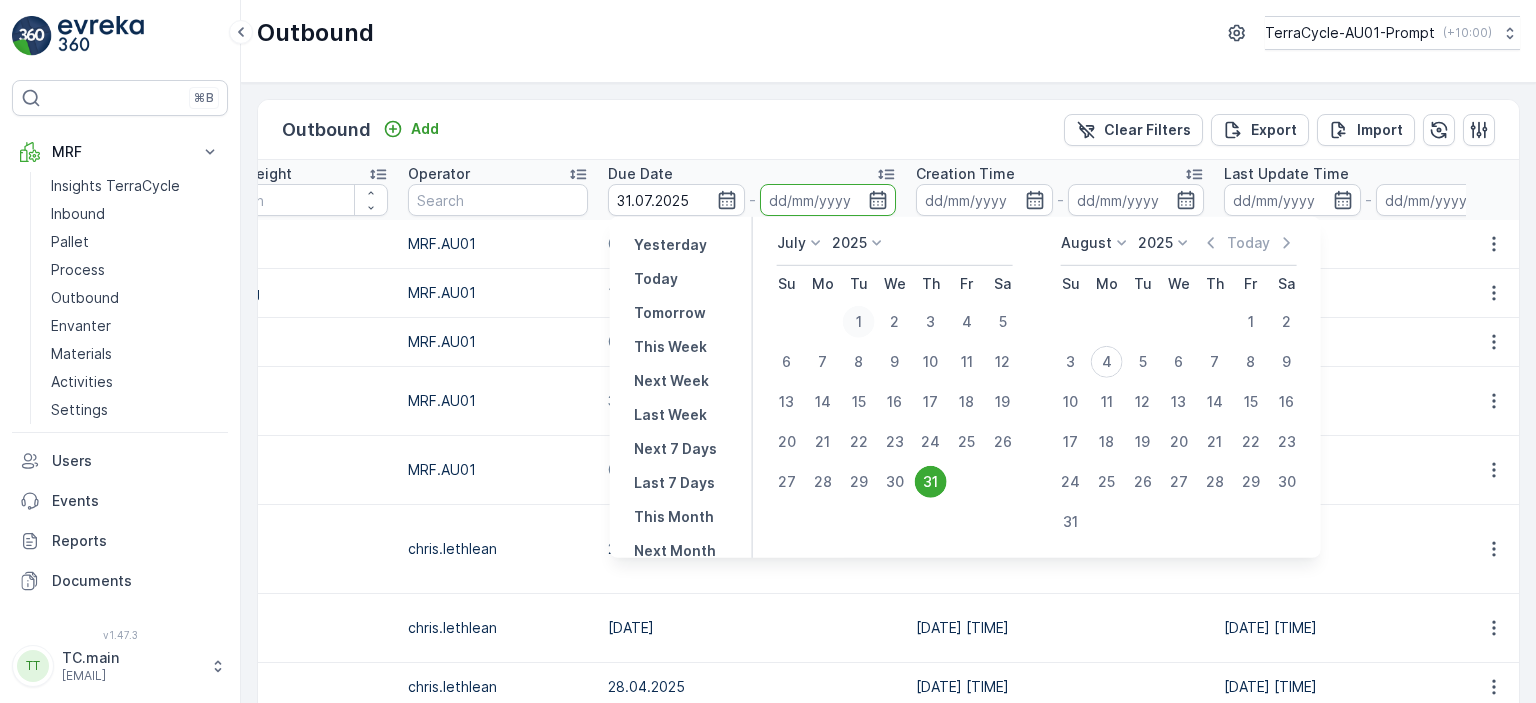 click on "1" at bounding box center (859, 322) 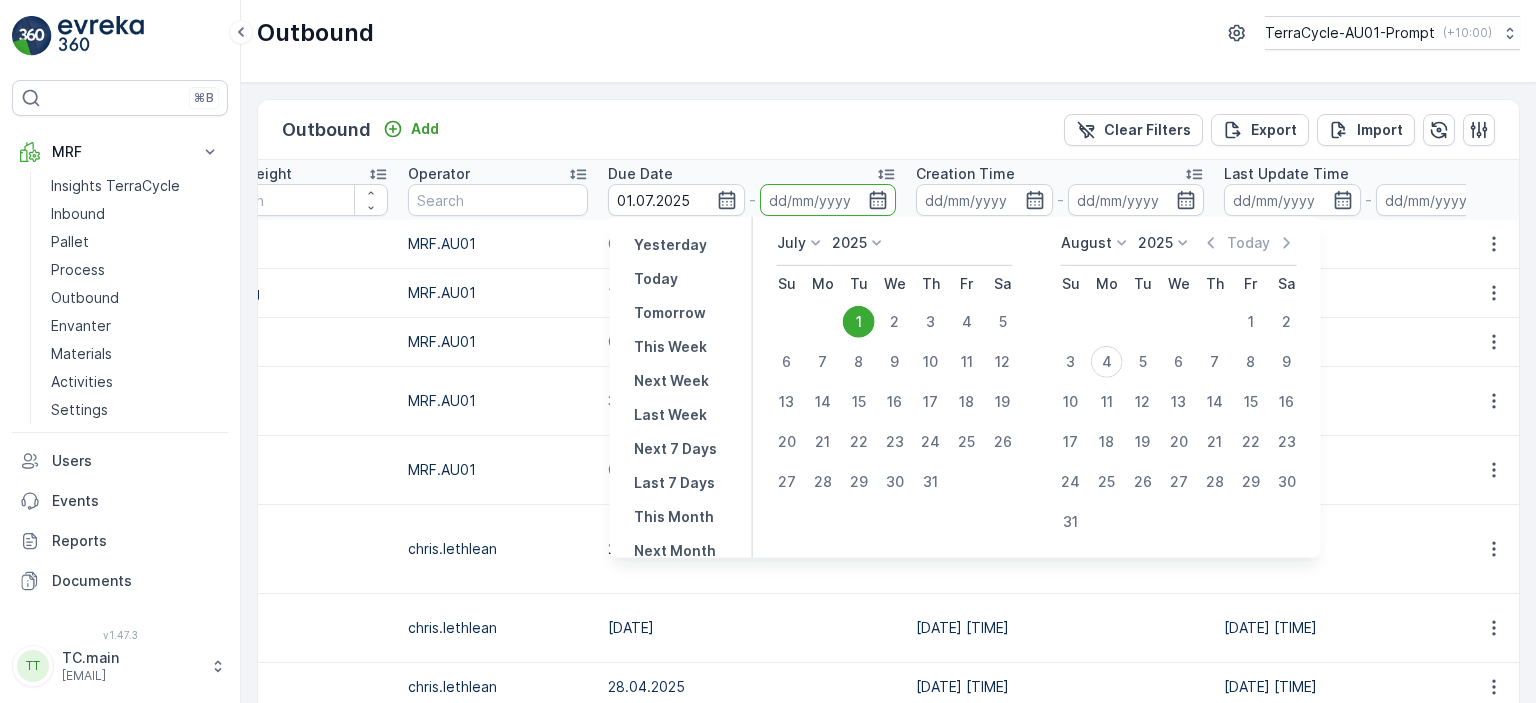 type on "01.07.2025" 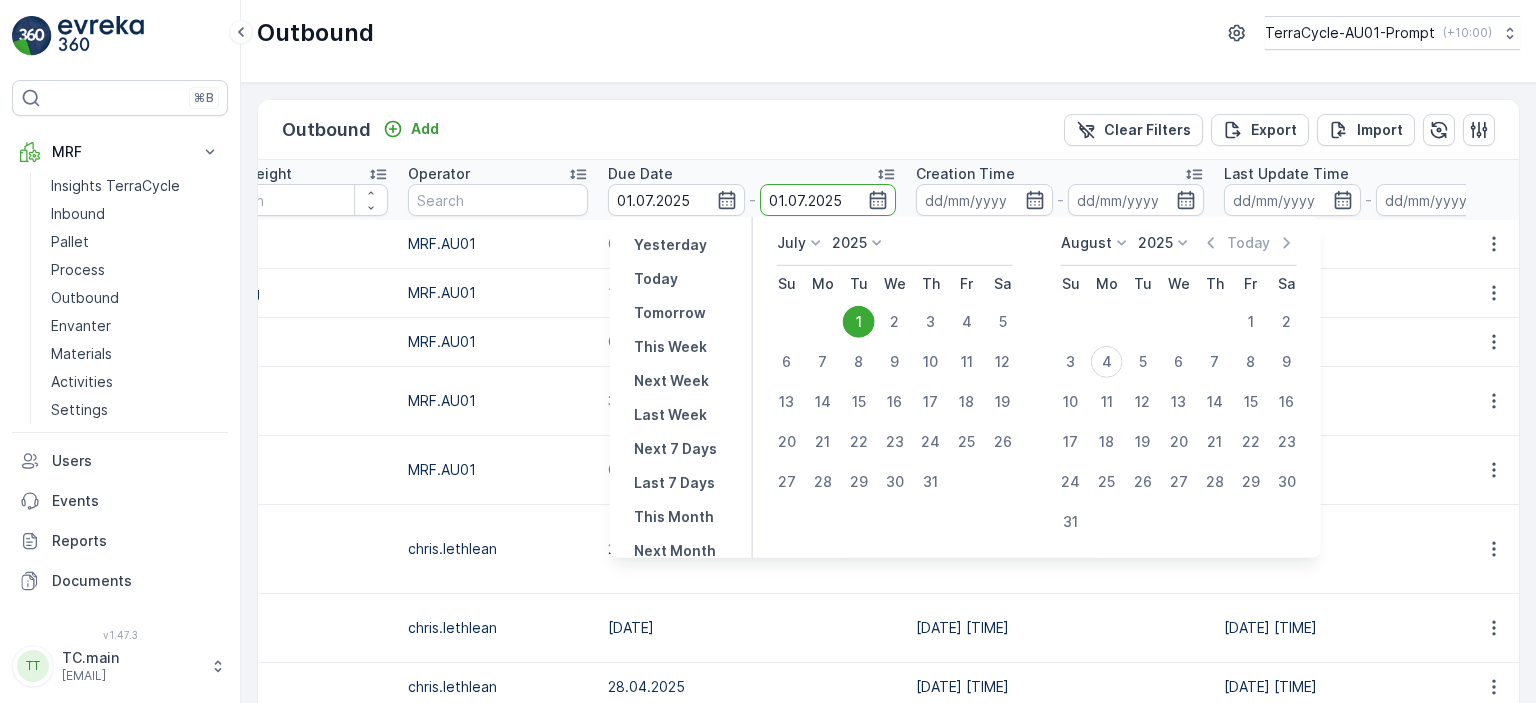 click on "Outbound Add Clear Filters Export Import" at bounding box center (888, 130) 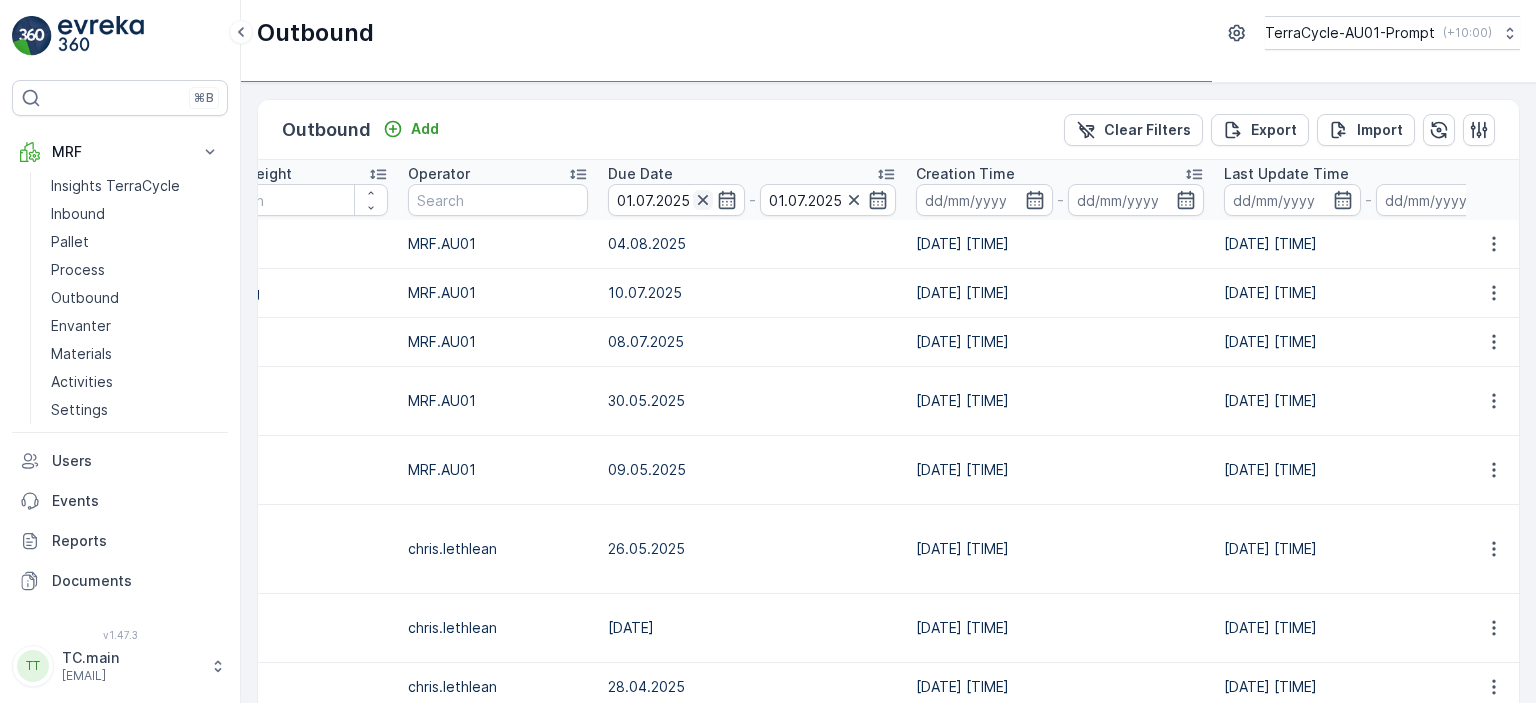 click 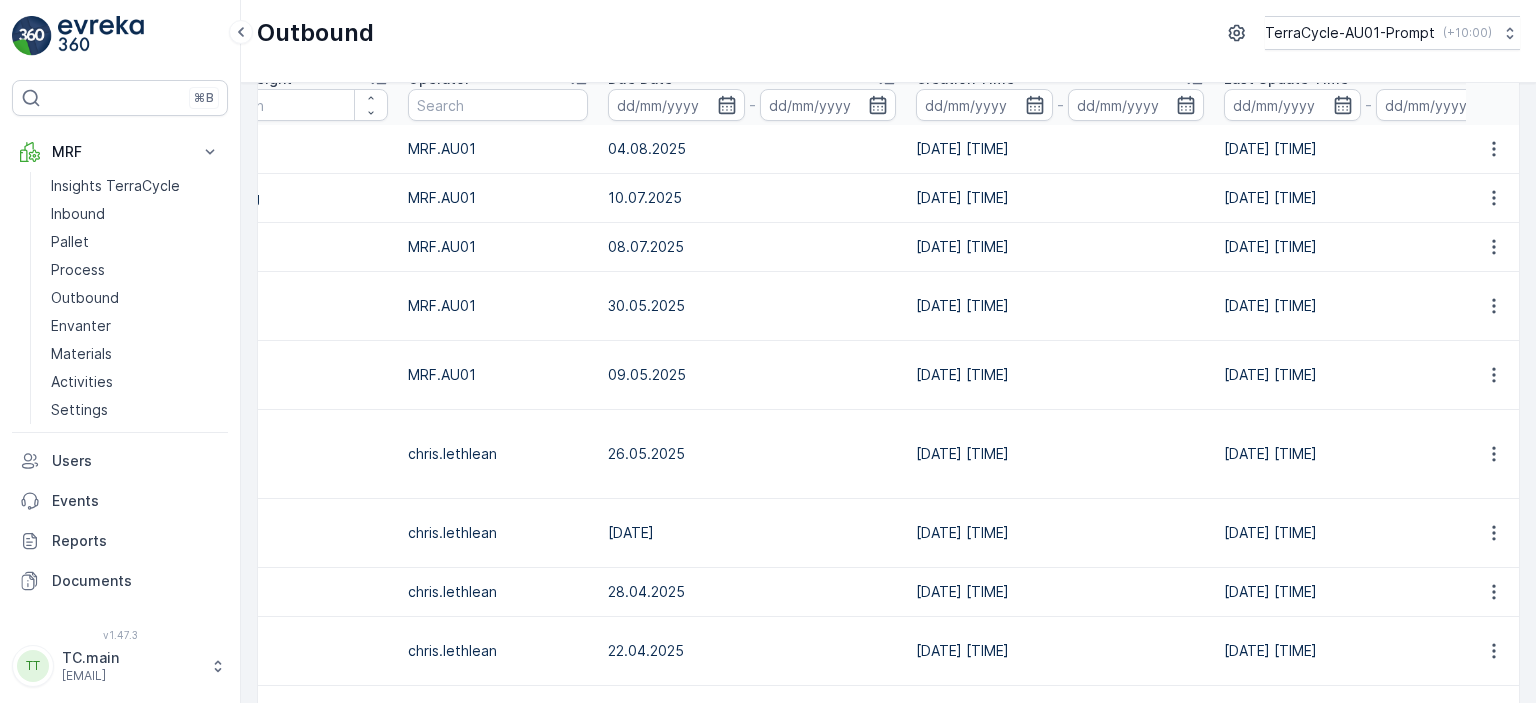 scroll, scrollTop: 200, scrollLeft: 0, axis: vertical 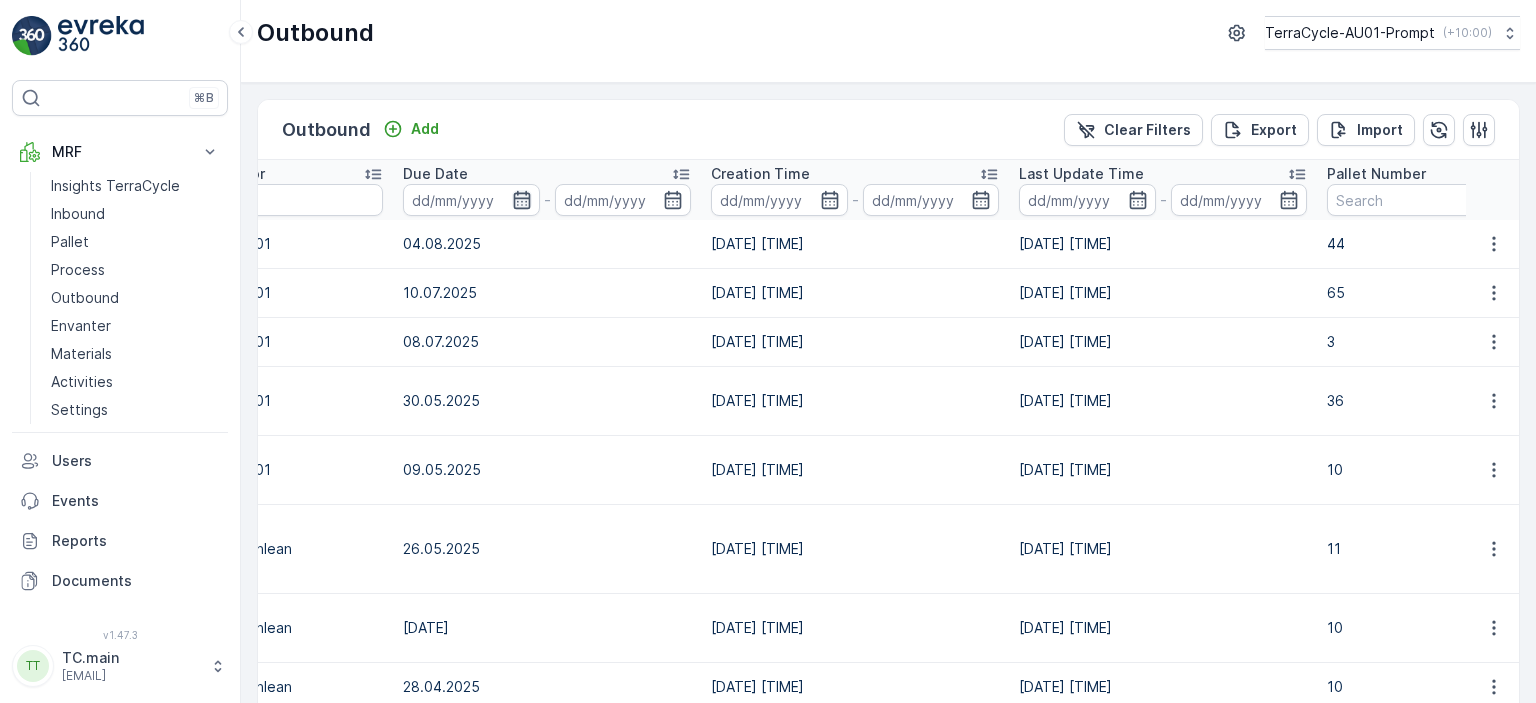 click 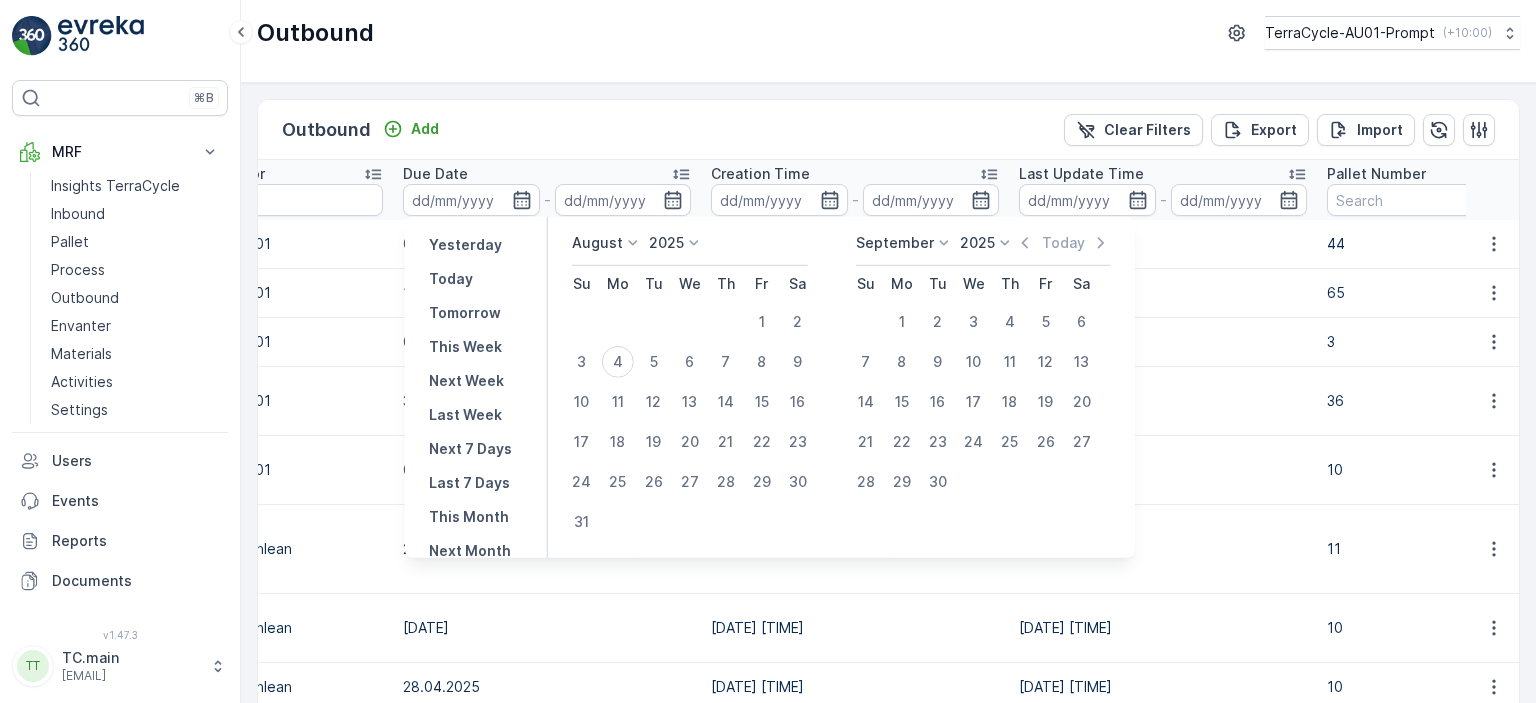 click 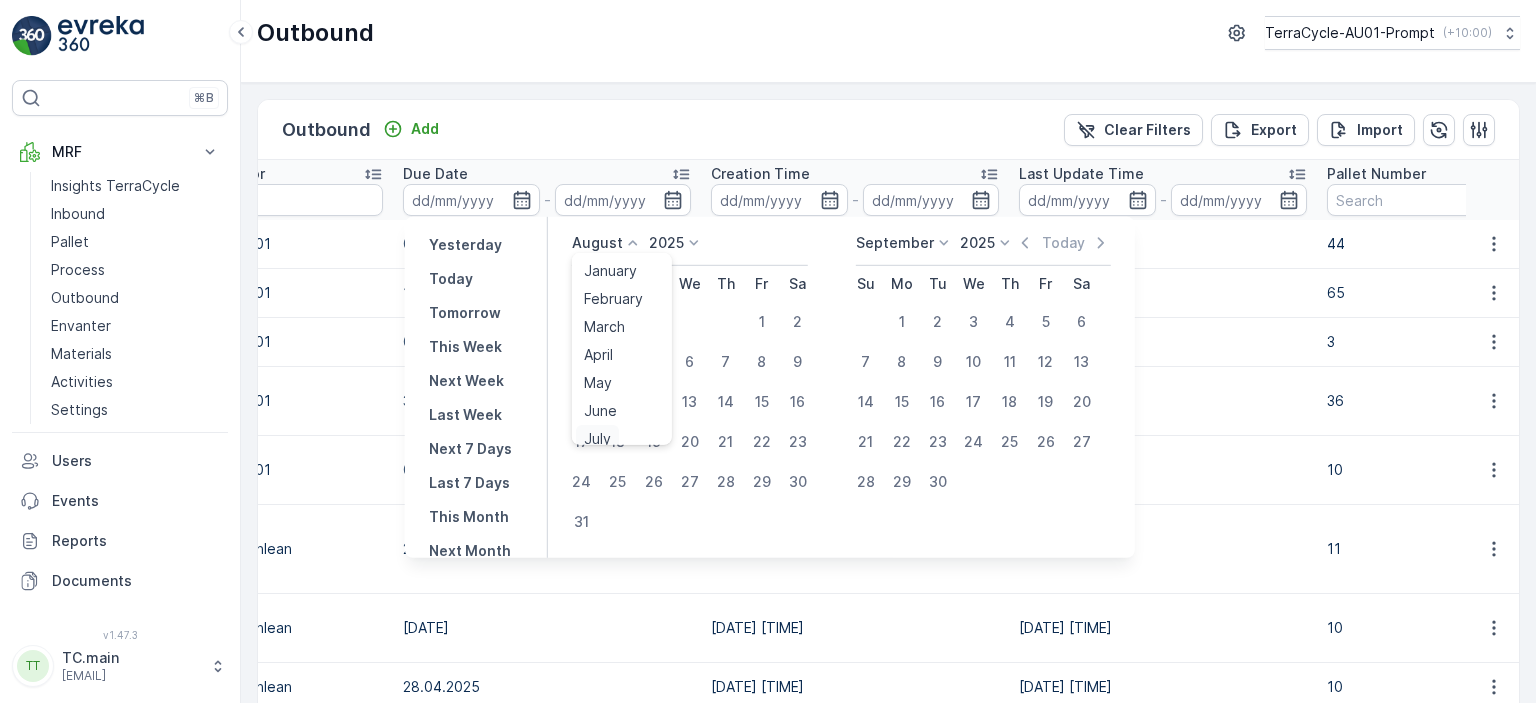 scroll, scrollTop: 8, scrollLeft: 0, axis: vertical 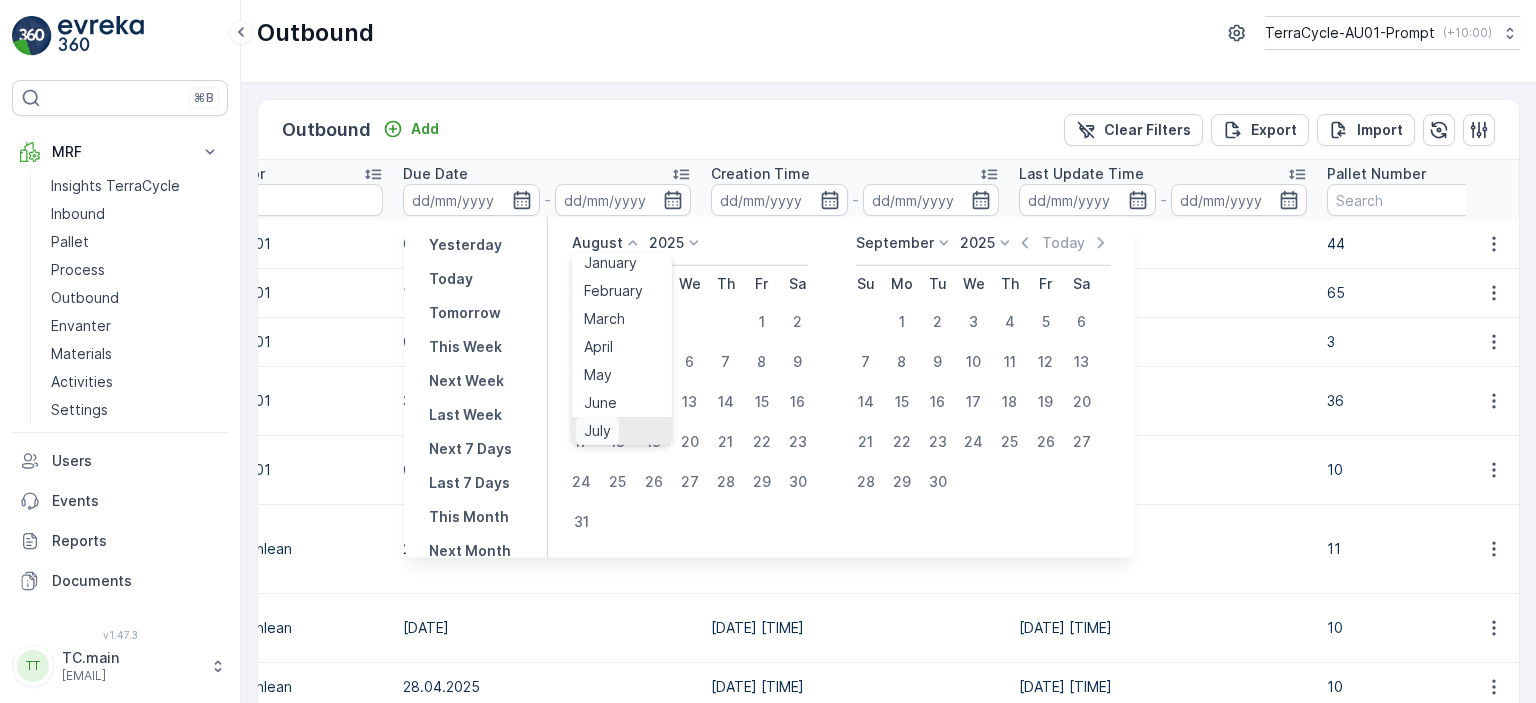 click on "July" at bounding box center [597, 431] 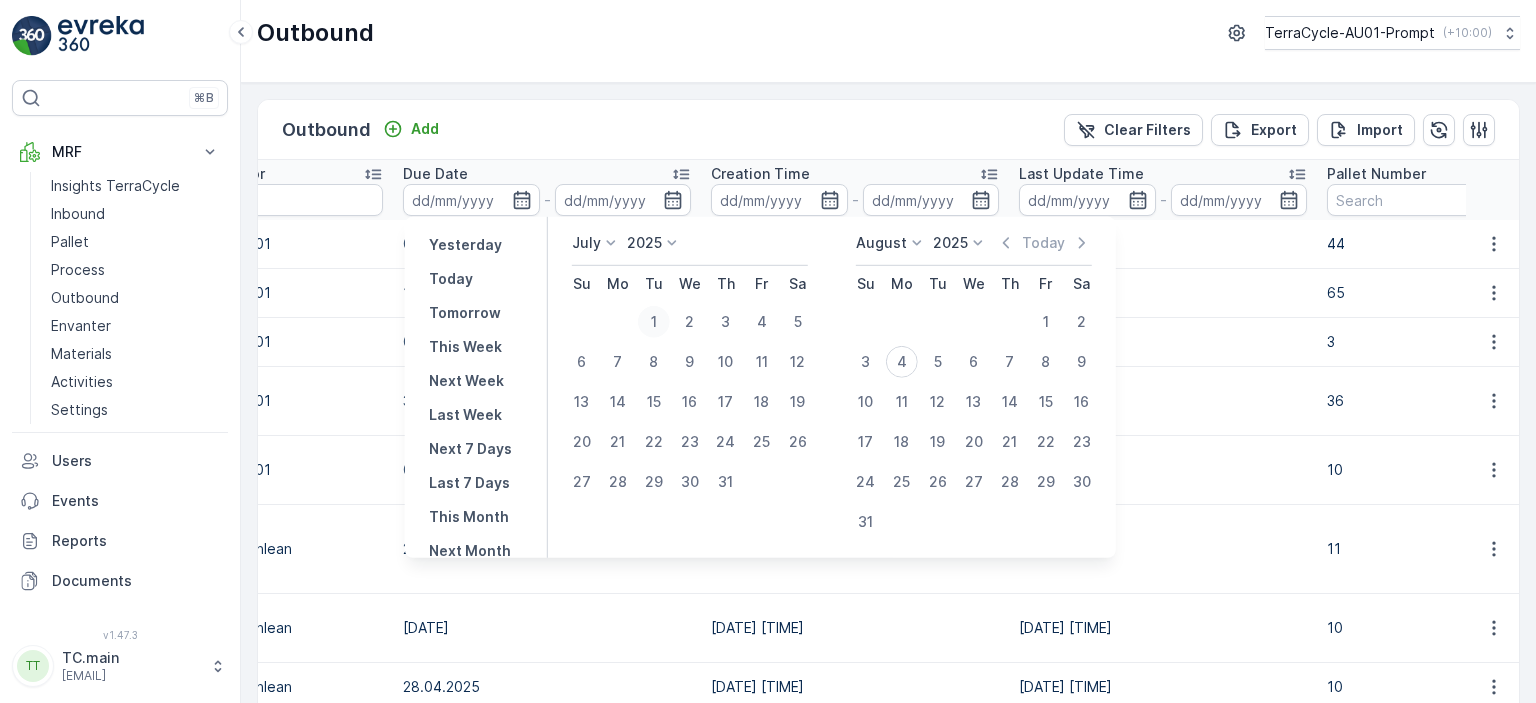 click on "1" at bounding box center (654, 322) 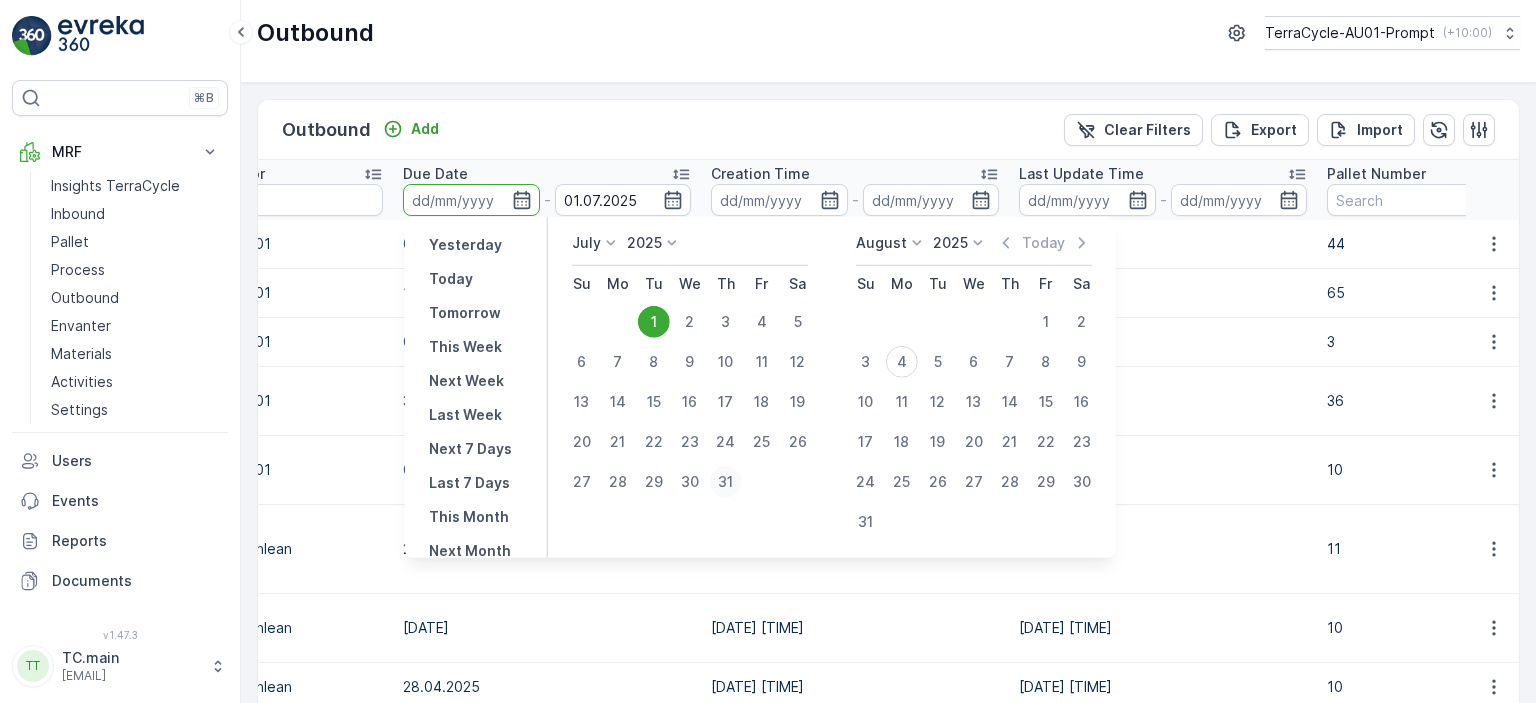 click on "31" at bounding box center [726, 482] 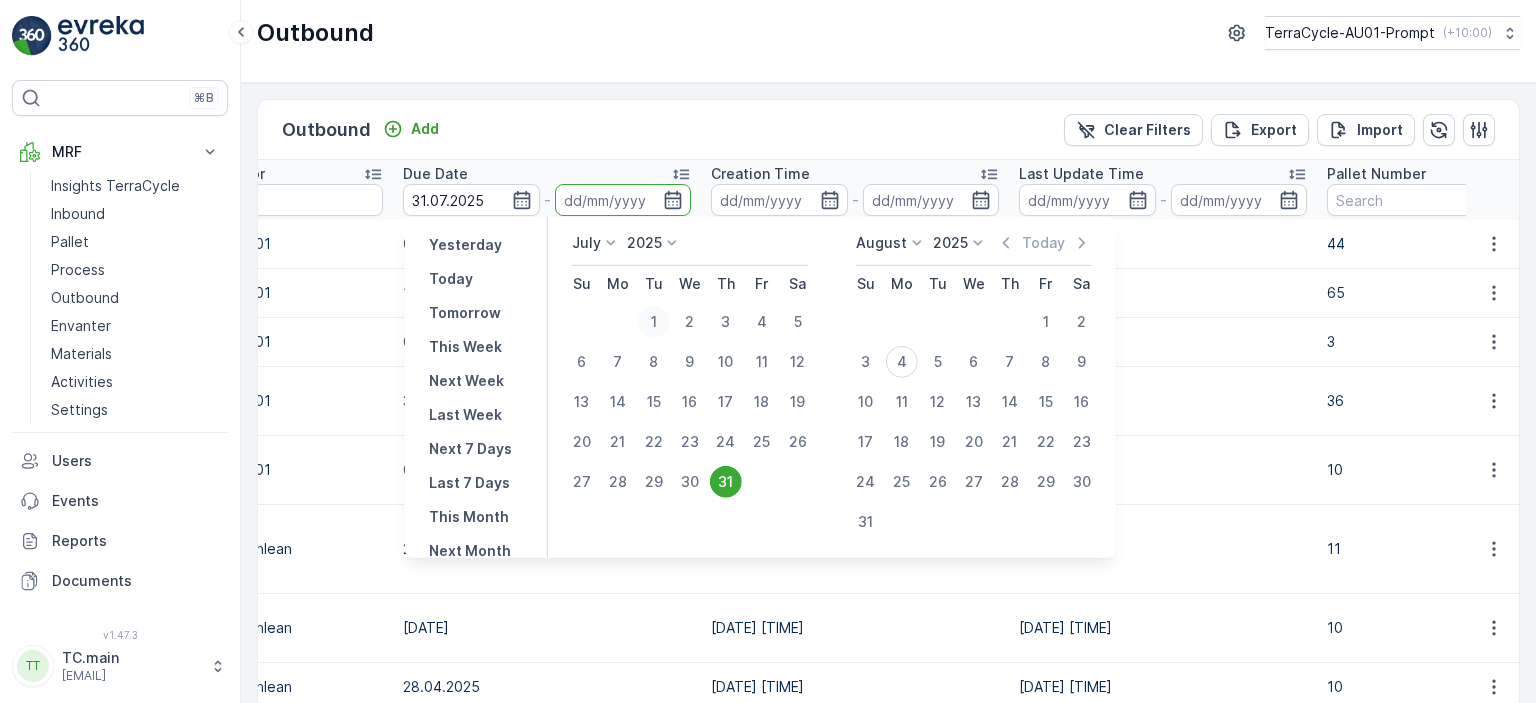 click on "1" at bounding box center [654, 322] 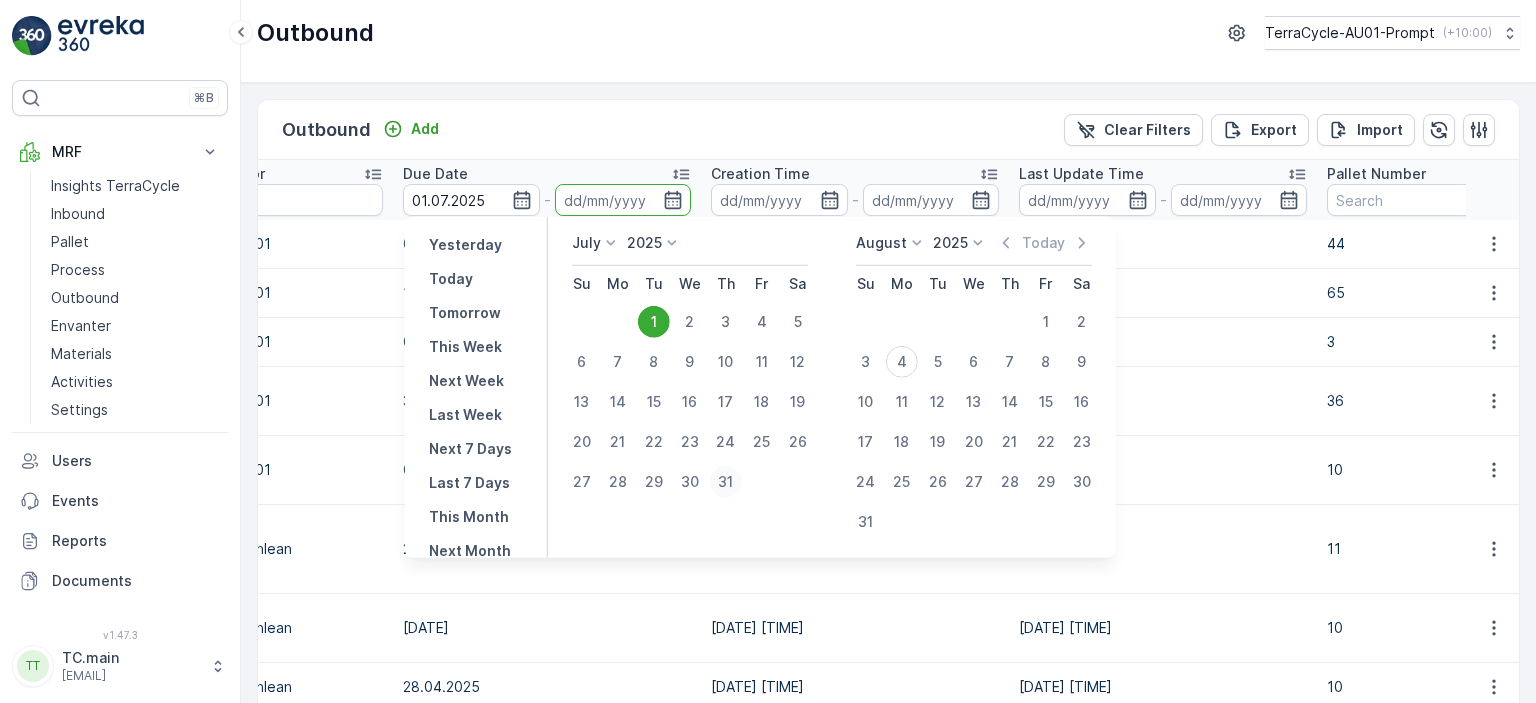 click on "31" at bounding box center [726, 482] 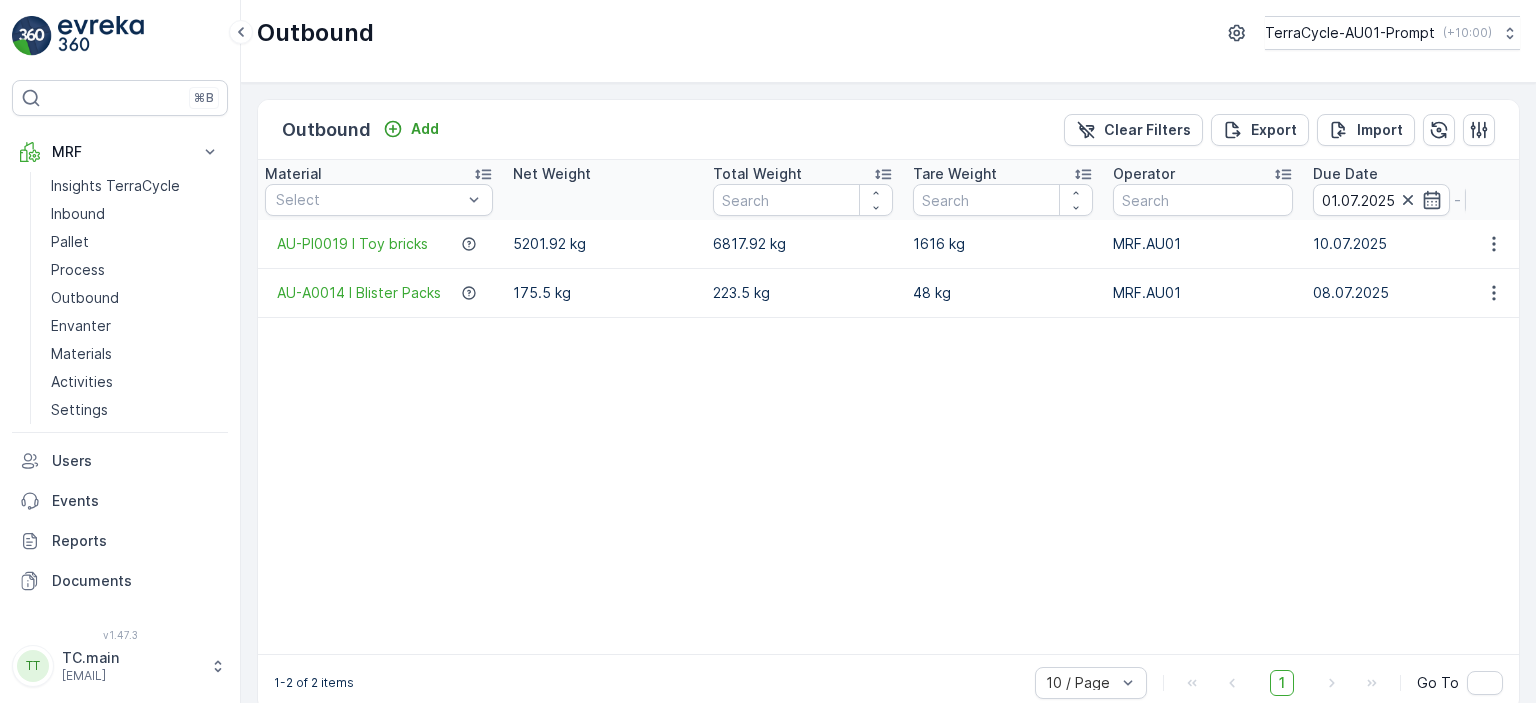 scroll, scrollTop: 0, scrollLeft: 620, axis: horizontal 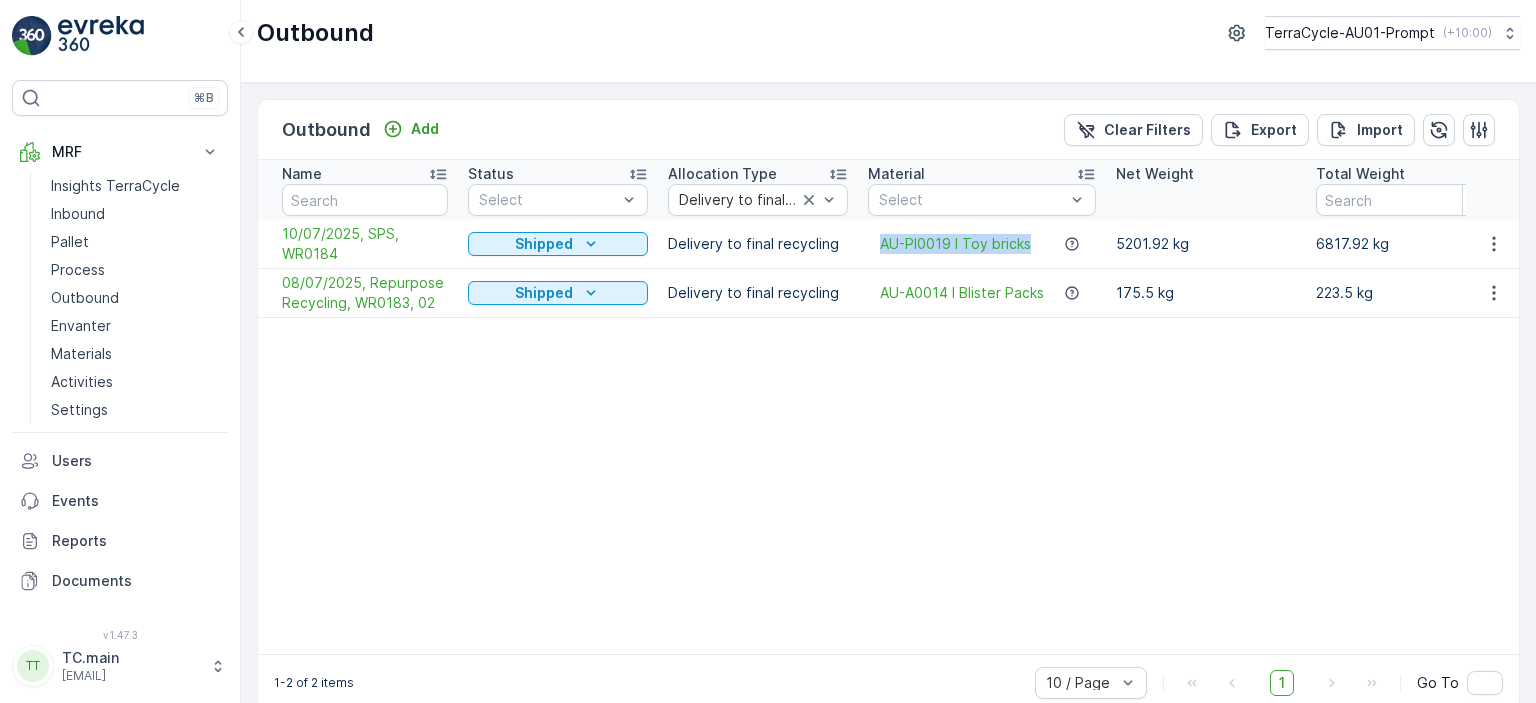drag, startPoint x: 413, startPoint y: 243, endPoint x: 878, endPoint y: 244, distance: 465.00107 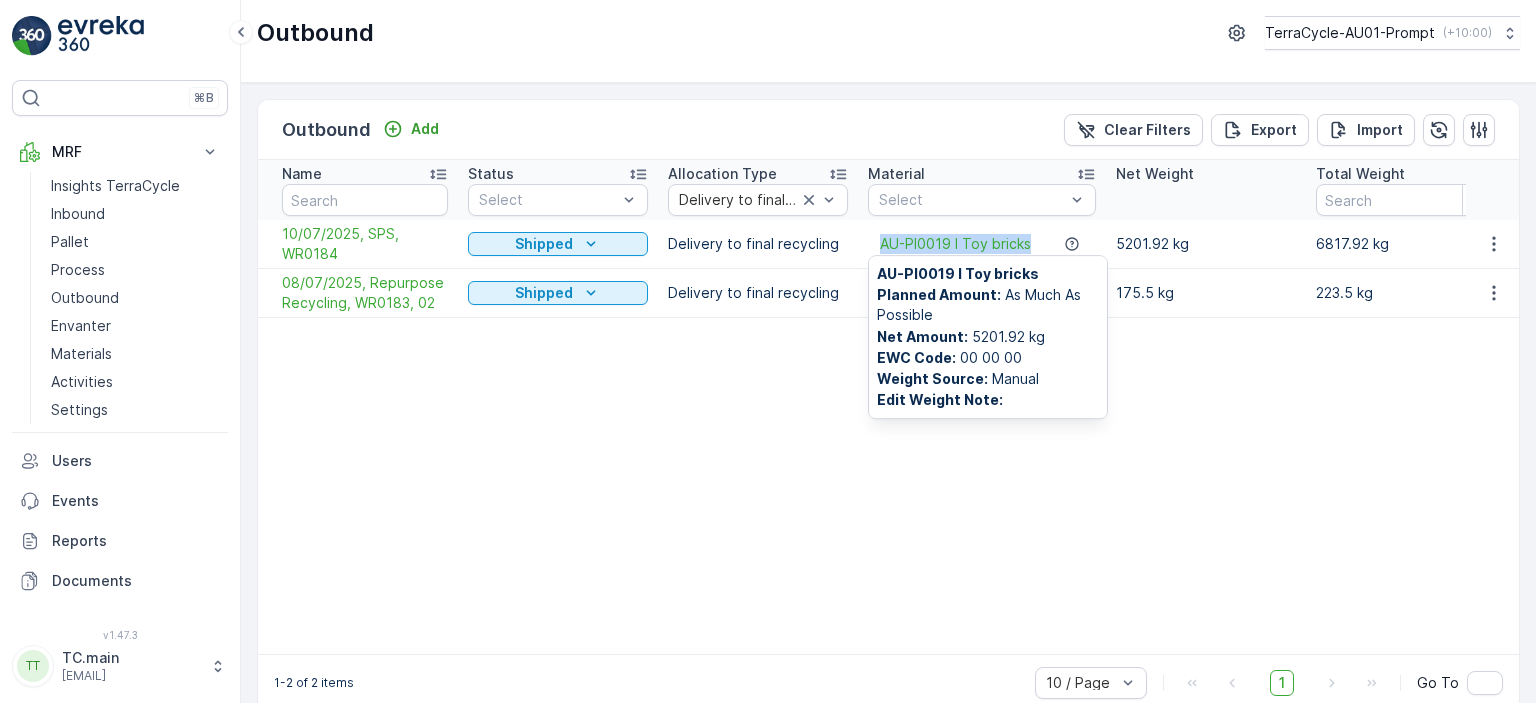 copy on "AU-PI0019 I Toy bricks" 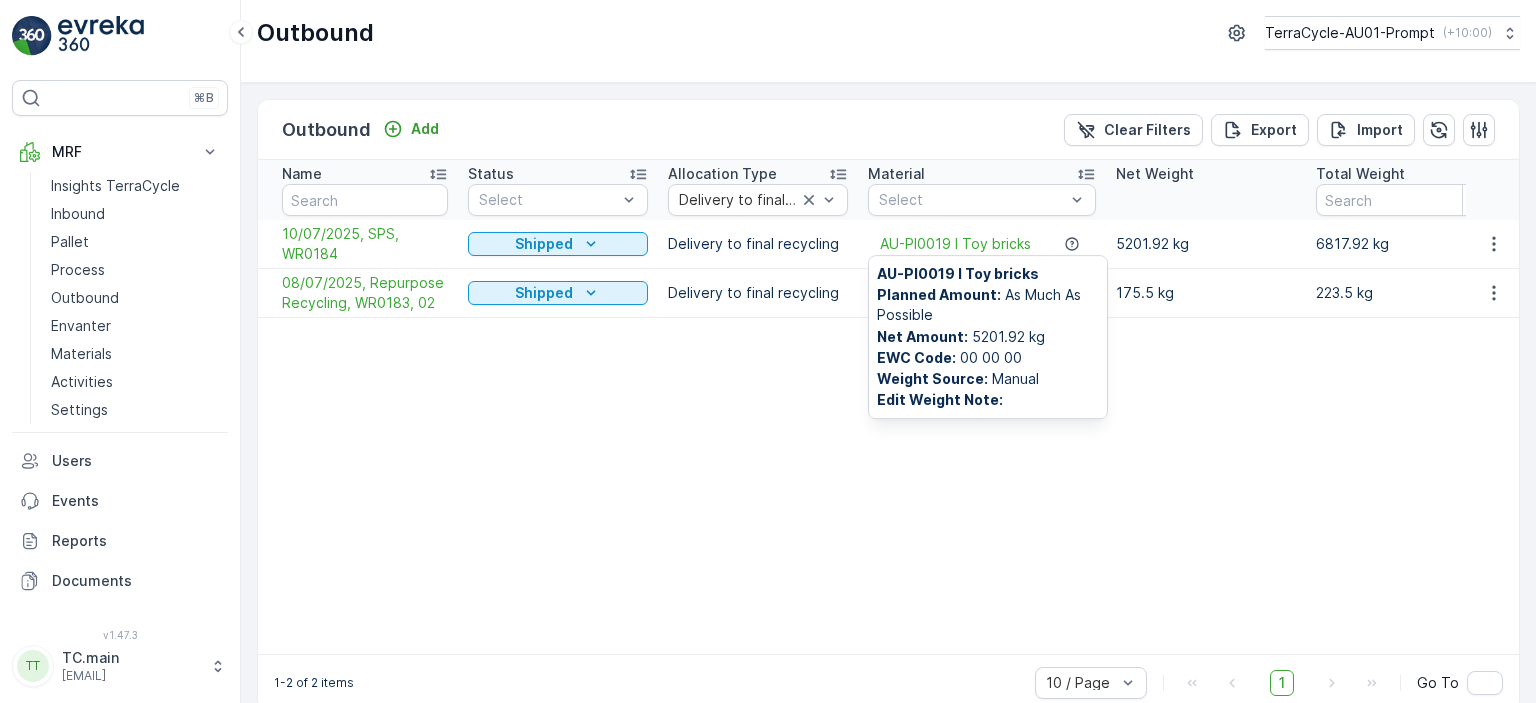 click on "Name Status Select Allocation Type Delivery to final recycling Material Select Net Weight Total Weight Tare Weight Operator Due Date 01.07.2025 - 31.07.2025 Creation Time - Last Update Time - Pallet Number 10/07/2025, SPS, WR0184 Shipped Delivery to final recycling AU-PI0019 I Toy bricks AU-PI0019 I Toy bricks Planned Amount :   As Much As Possible Net Amount :   5201.92 kg EWC Code :   00 00 00 Weight Source :   Manual Edit Weight Note :   5201.92   kg 6817.92   kg 1616   kg MRF.AU01 10.07.2025 08.07.2025 11:33 17.07.2025 17:36 65 08/07/2025, Repurpose Recycling, WR0183, 02 Shipped Delivery to final recycling AU-A0014 I Blister Packs 175.5   kg 223.5   kg 48   kg MRF.AU01 08.07.2025 07.07.2025 14:47 17.07.2025 17:35 3" at bounding box center [1671, 407] 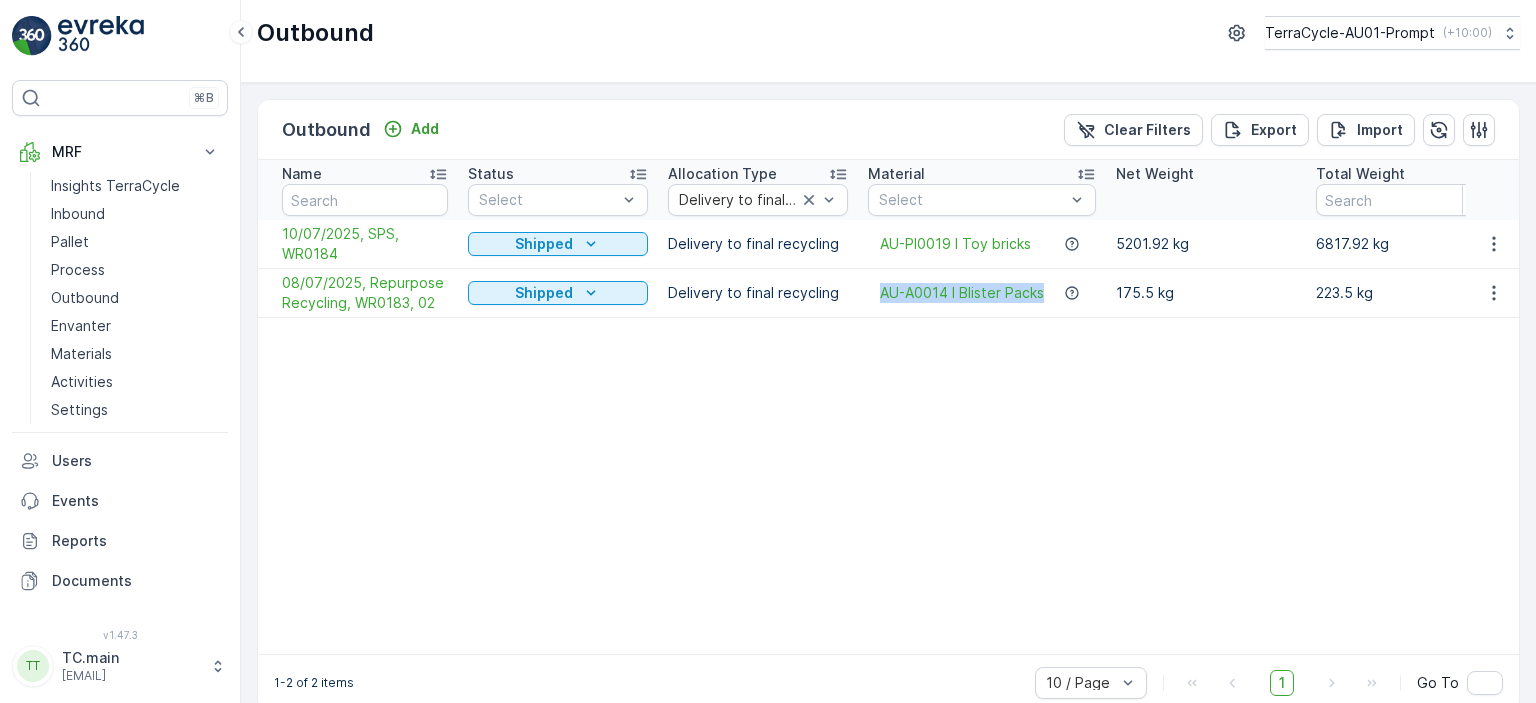 drag, startPoint x: 1054, startPoint y: 295, endPoint x: 879, endPoint y: 305, distance: 175.28548 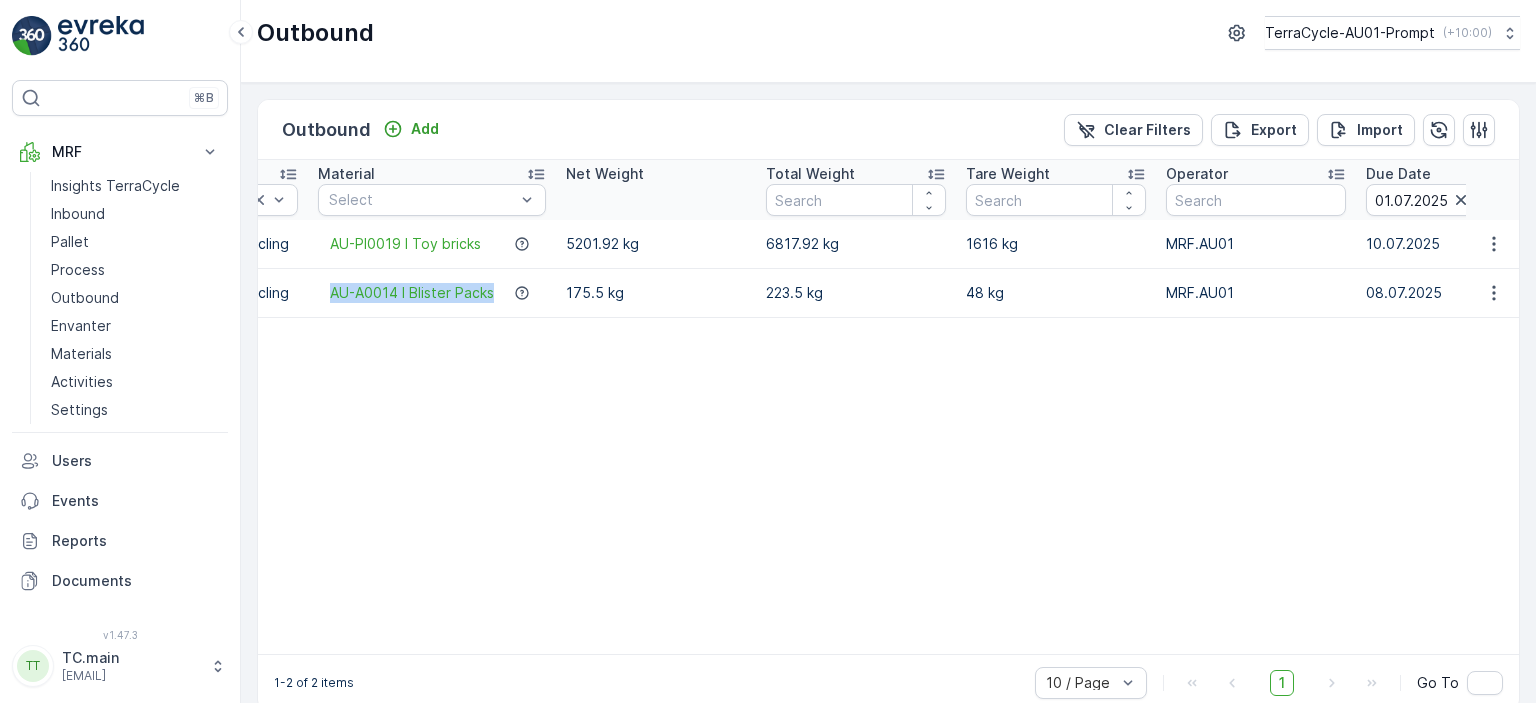 scroll, scrollTop: 0, scrollLeft: 584, axis: horizontal 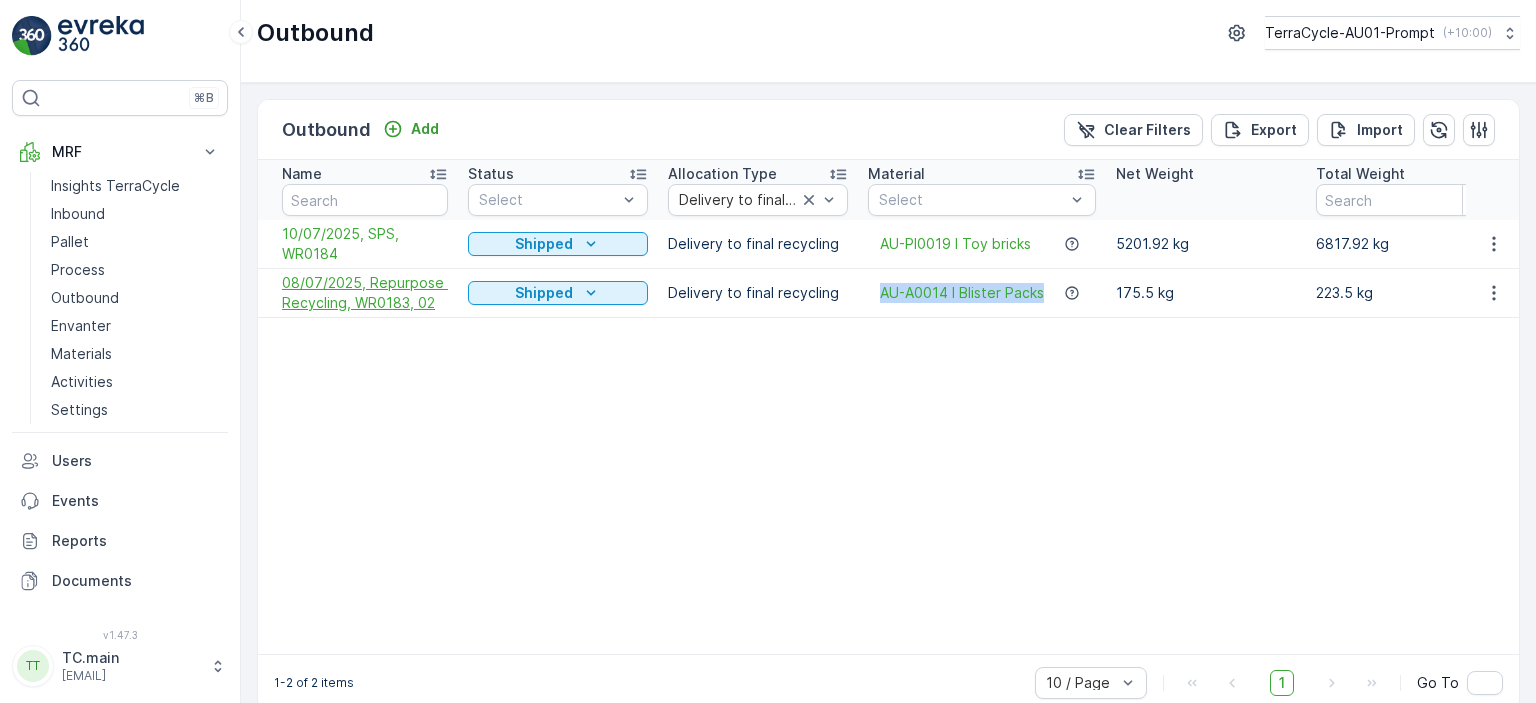 click on "08/07/2025, Repurpose Recycling, WR0183, 02" at bounding box center [365, 293] 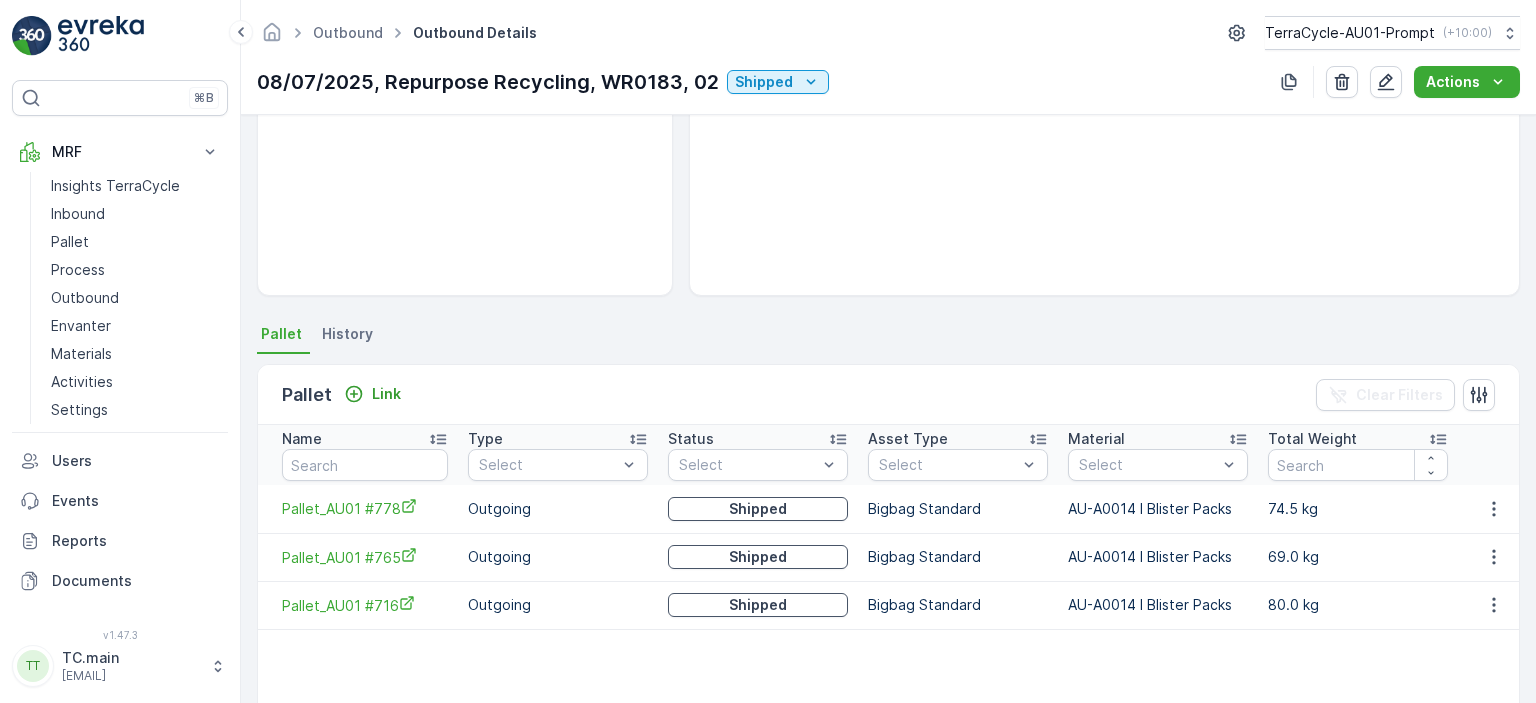scroll, scrollTop: 0, scrollLeft: 0, axis: both 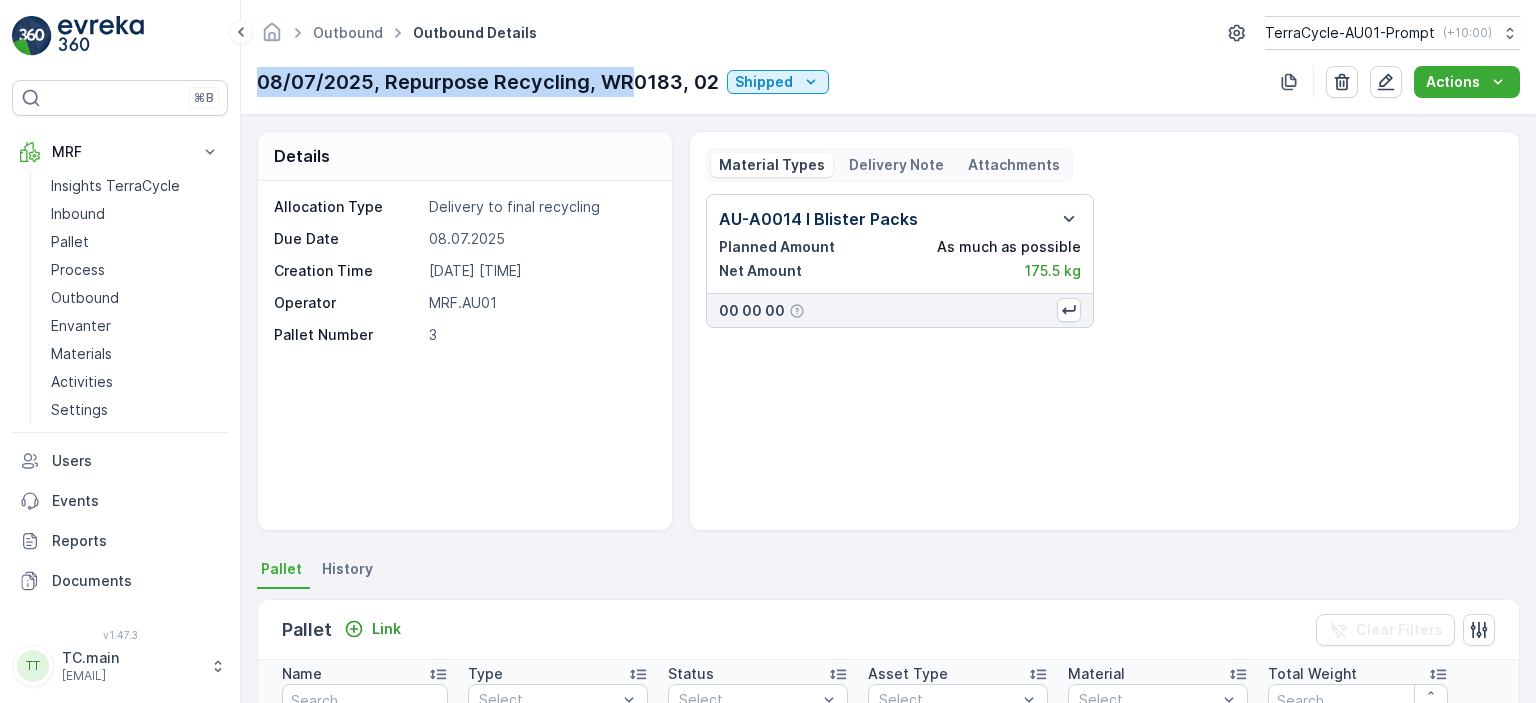 drag, startPoint x: 259, startPoint y: 84, endPoint x: 637, endPoint y: 76, distance: 378.08466 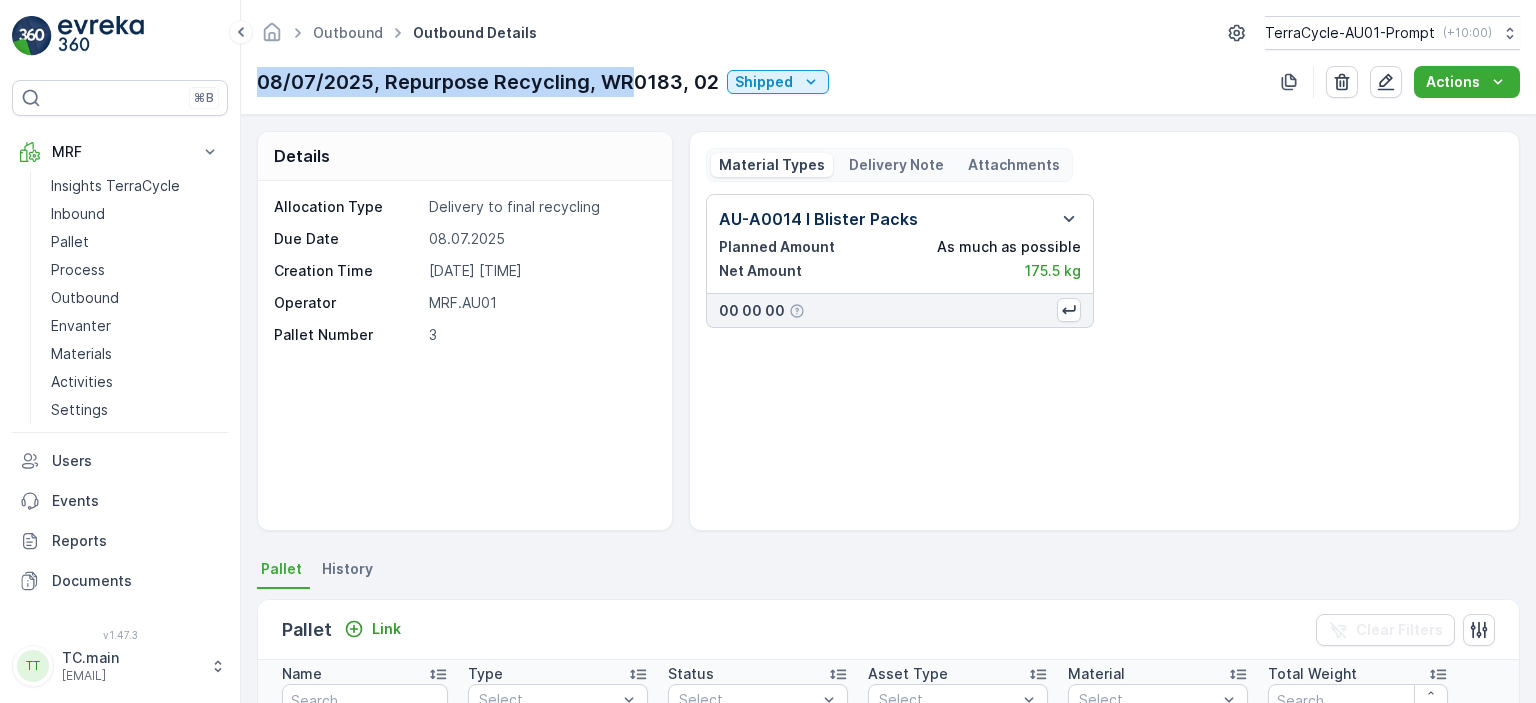 click on "08/07/2025, Repurpose Recycling, WR0183, 02" at bounding box center [488, 82] 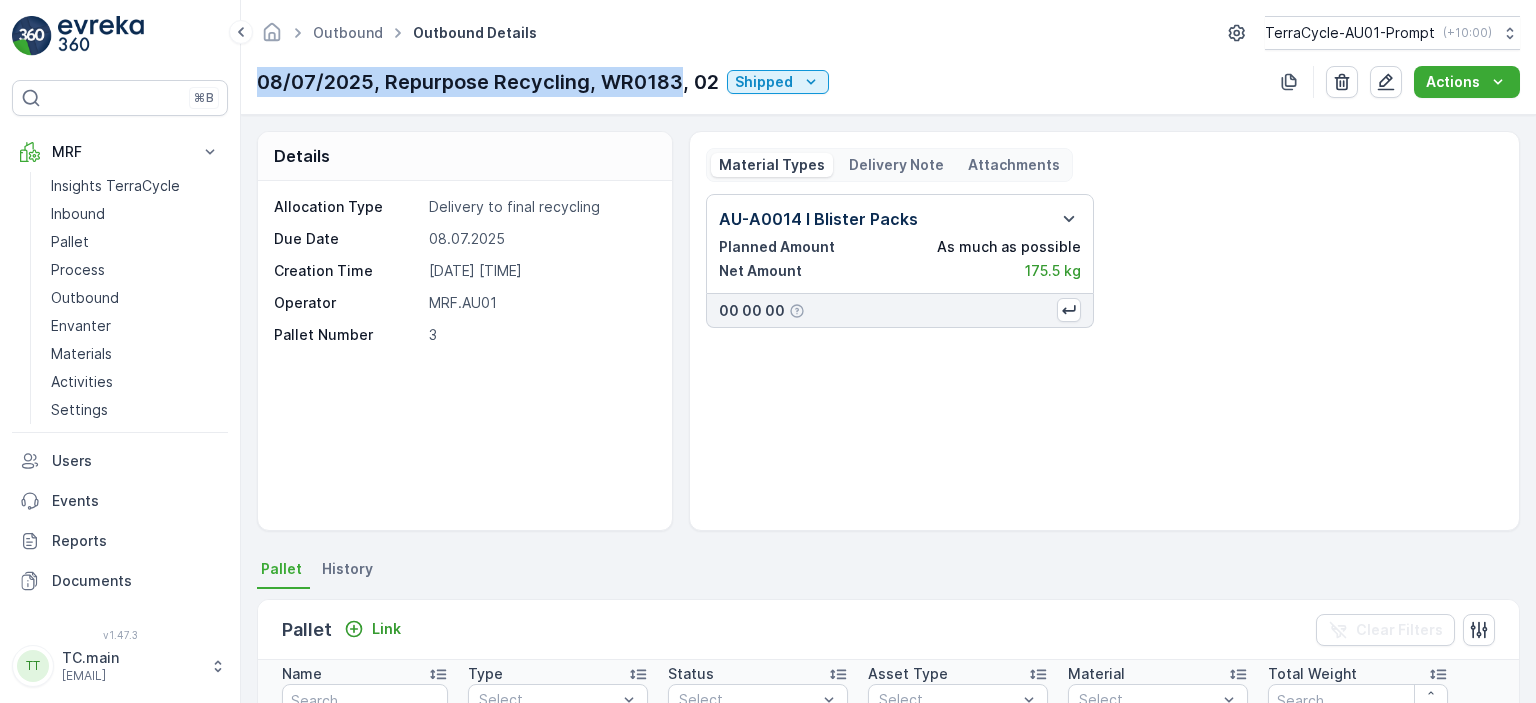 drag, startPoint x: 681, startPoint y: 79, endPoint x: 262, endPoint y: 91, distance: 419.1718 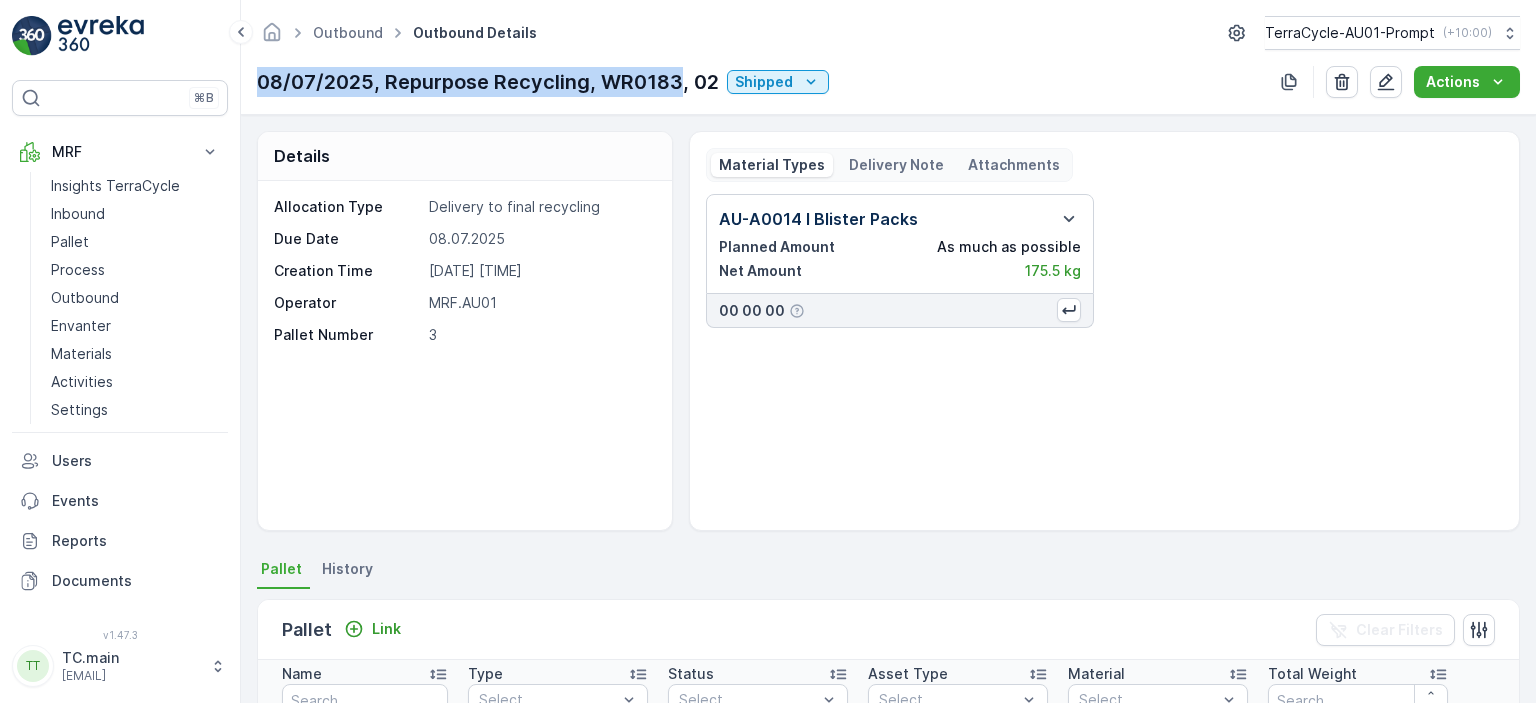 click on "08/07/2025, Repurpose Recycling, WR0183, 02" at bounding box center [488, 82] 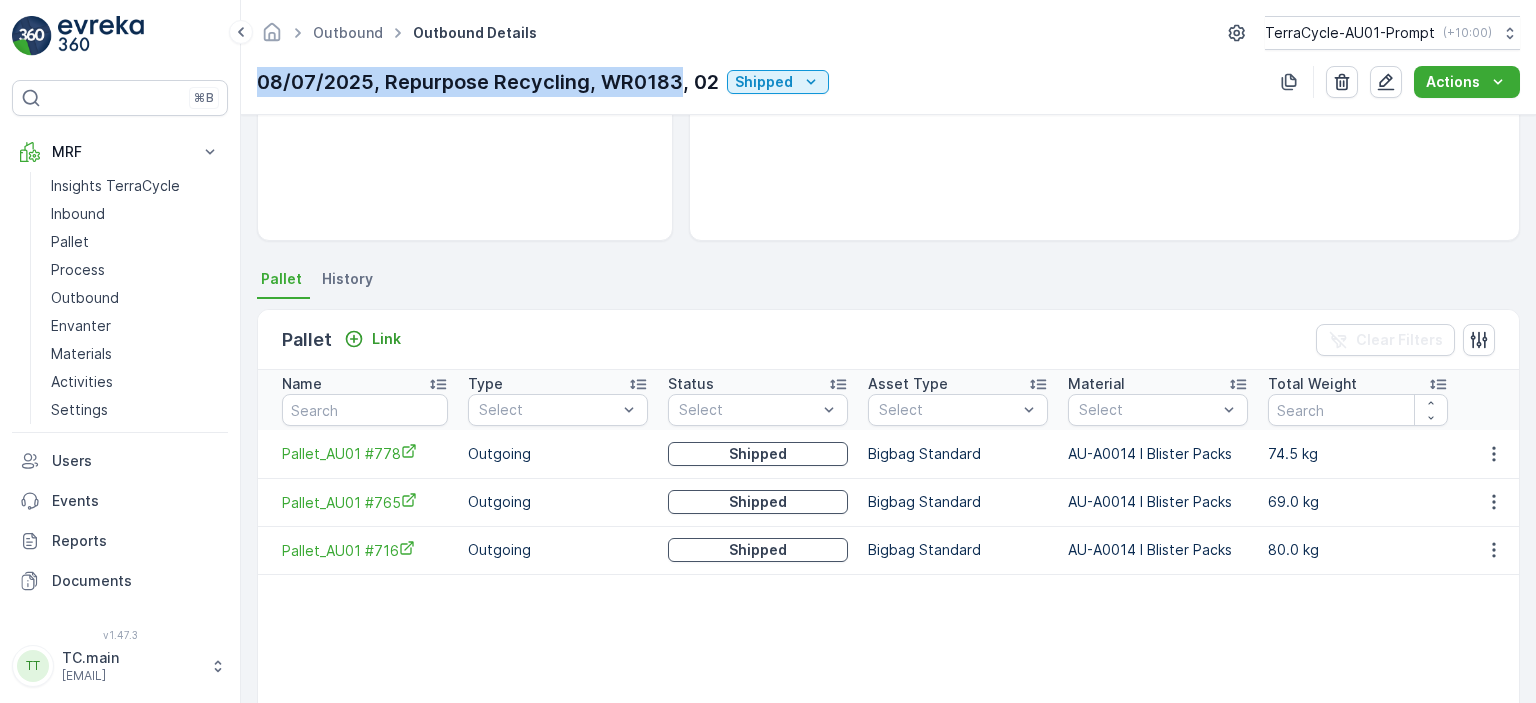 scroll, scrollTop: 100, scrollLeft: 0, axis: vertical 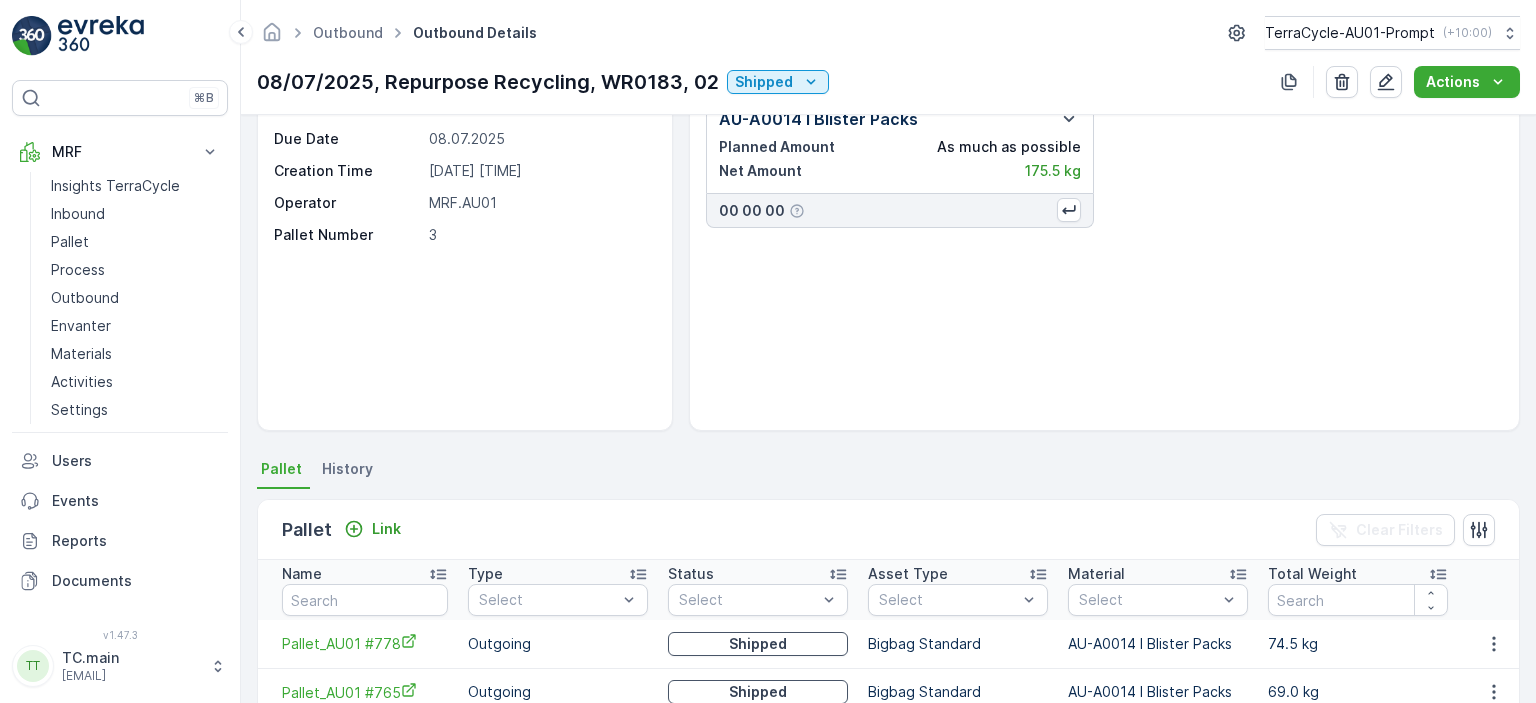 click on "AU-A0014 I Blister Packs Planned Amount As much as possible Net Amount 175.5 kg 00 00 00" at bounding box center [1104, 254] 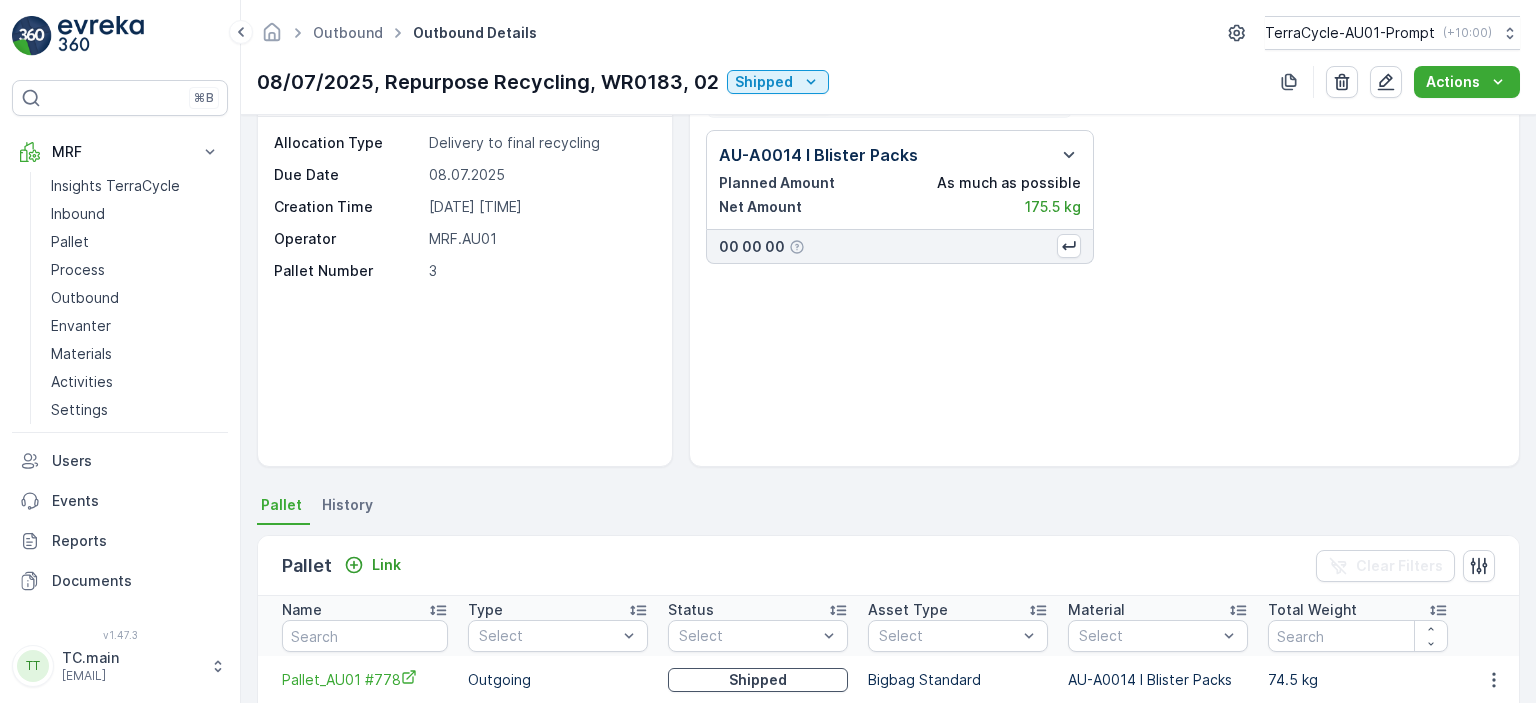 scroll, scrollTop: 0, scrollLeft: 0, axis: both 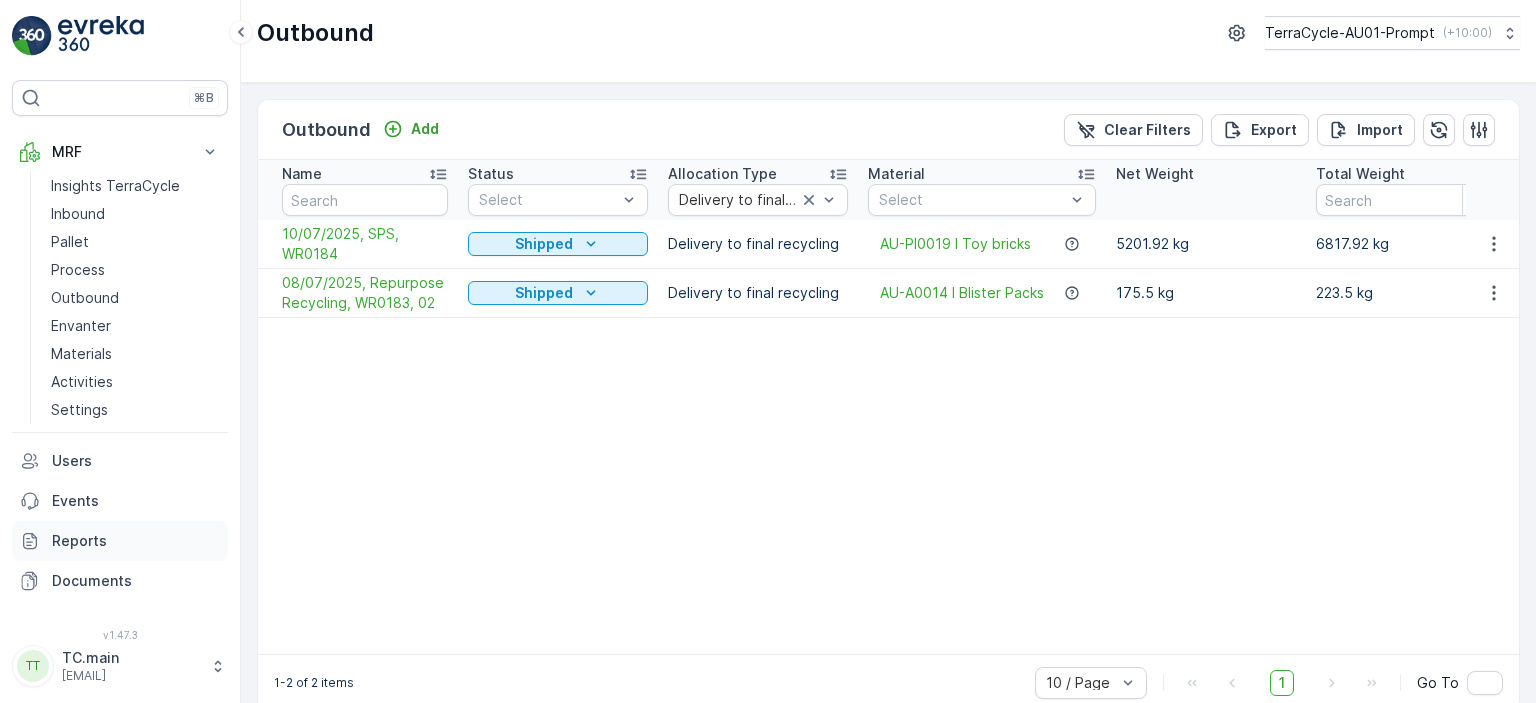 click on "Reports" at bounding box center (136, 541) 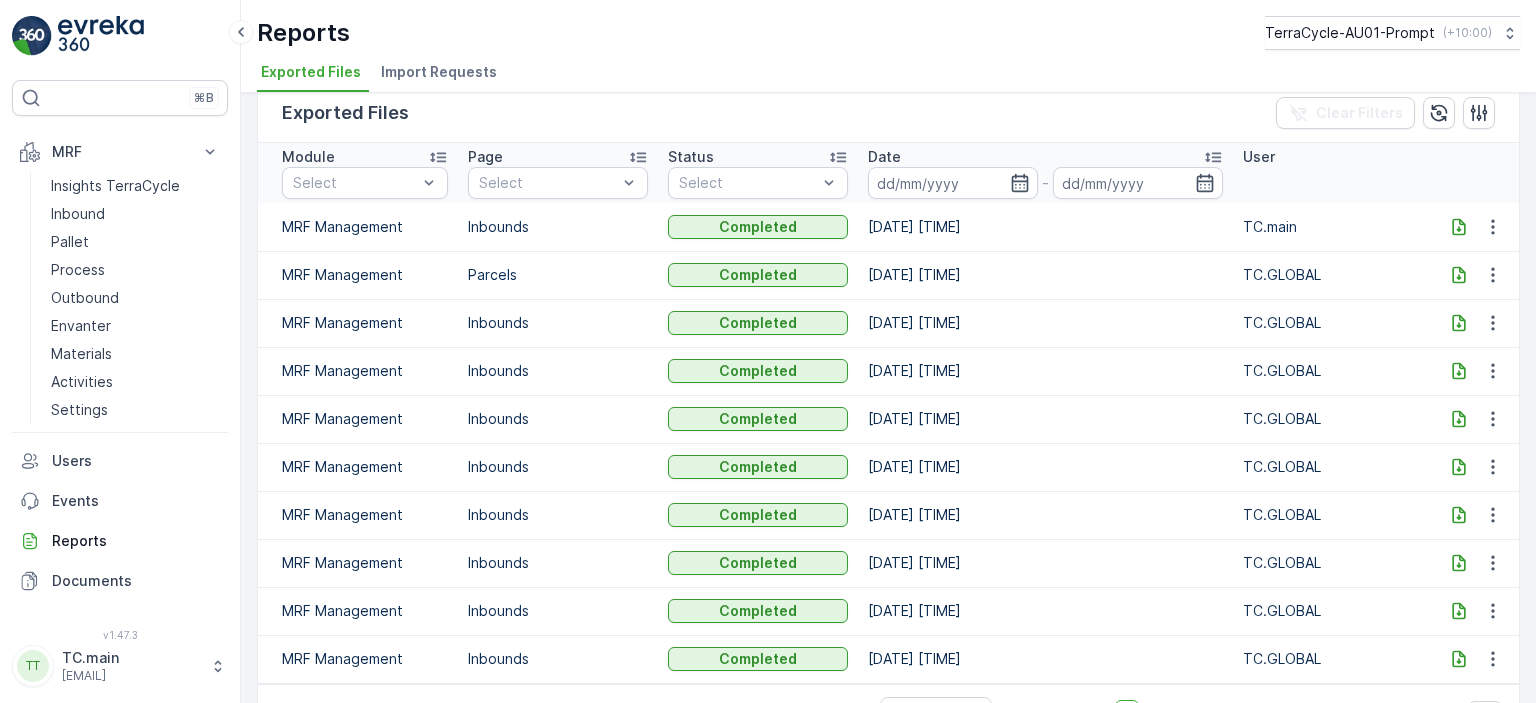 scroll, scrollTop: 0, scrollLeft: 0, axis: both 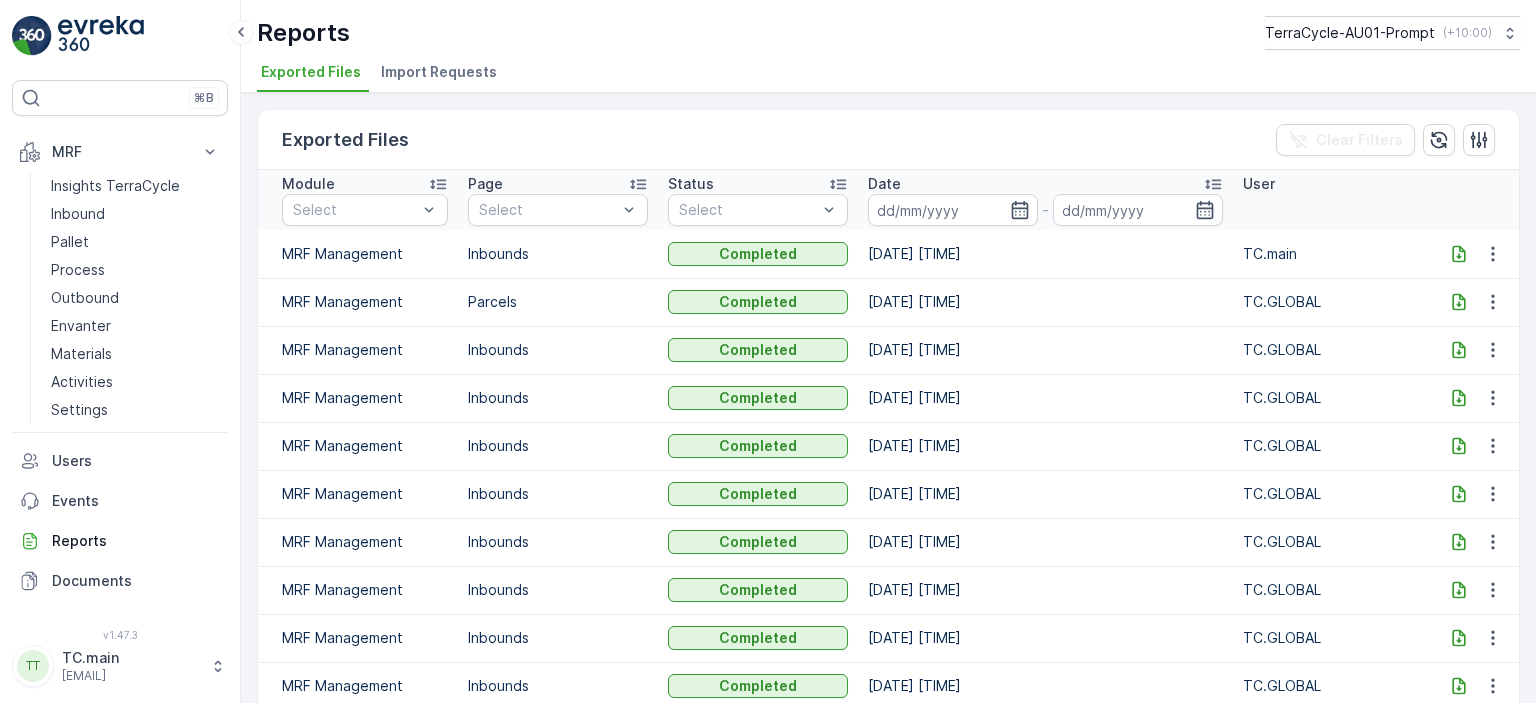 click 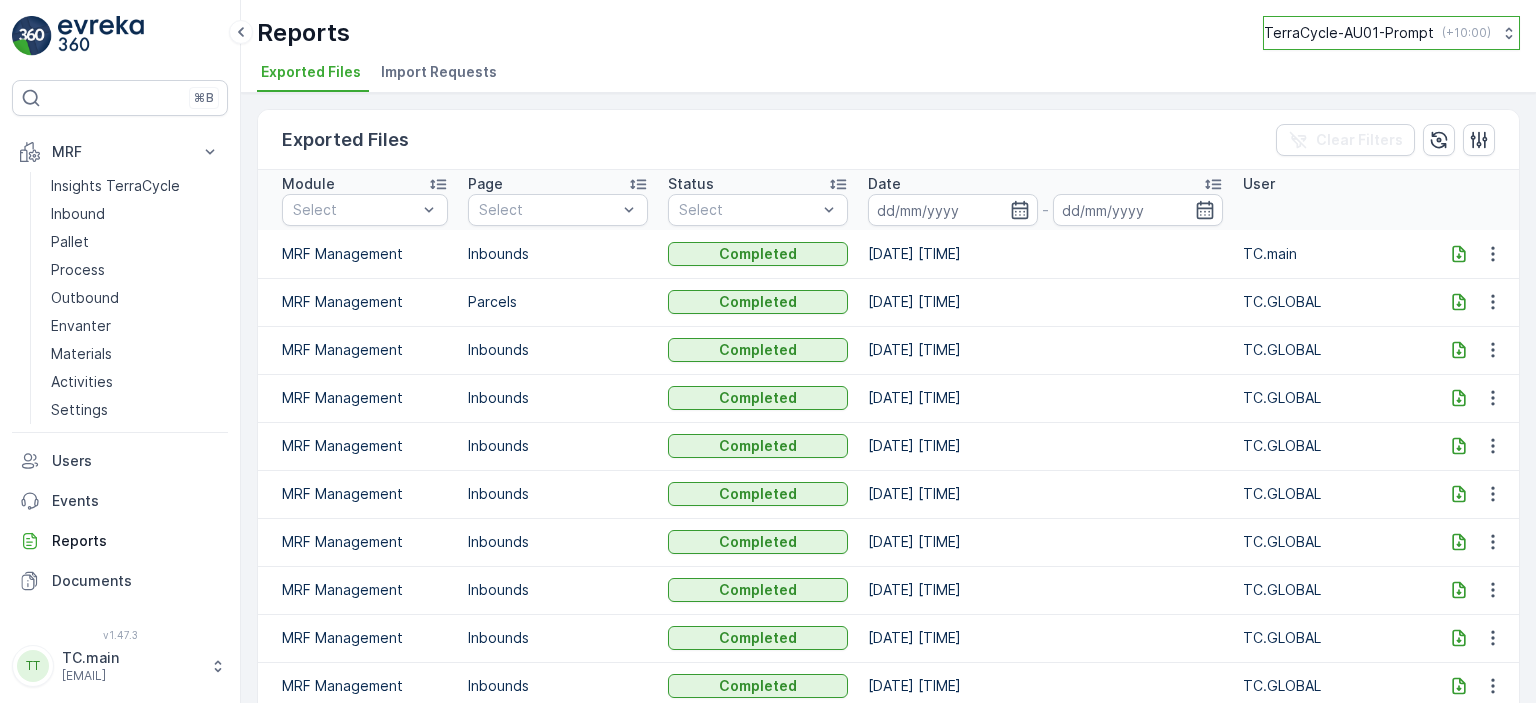 click 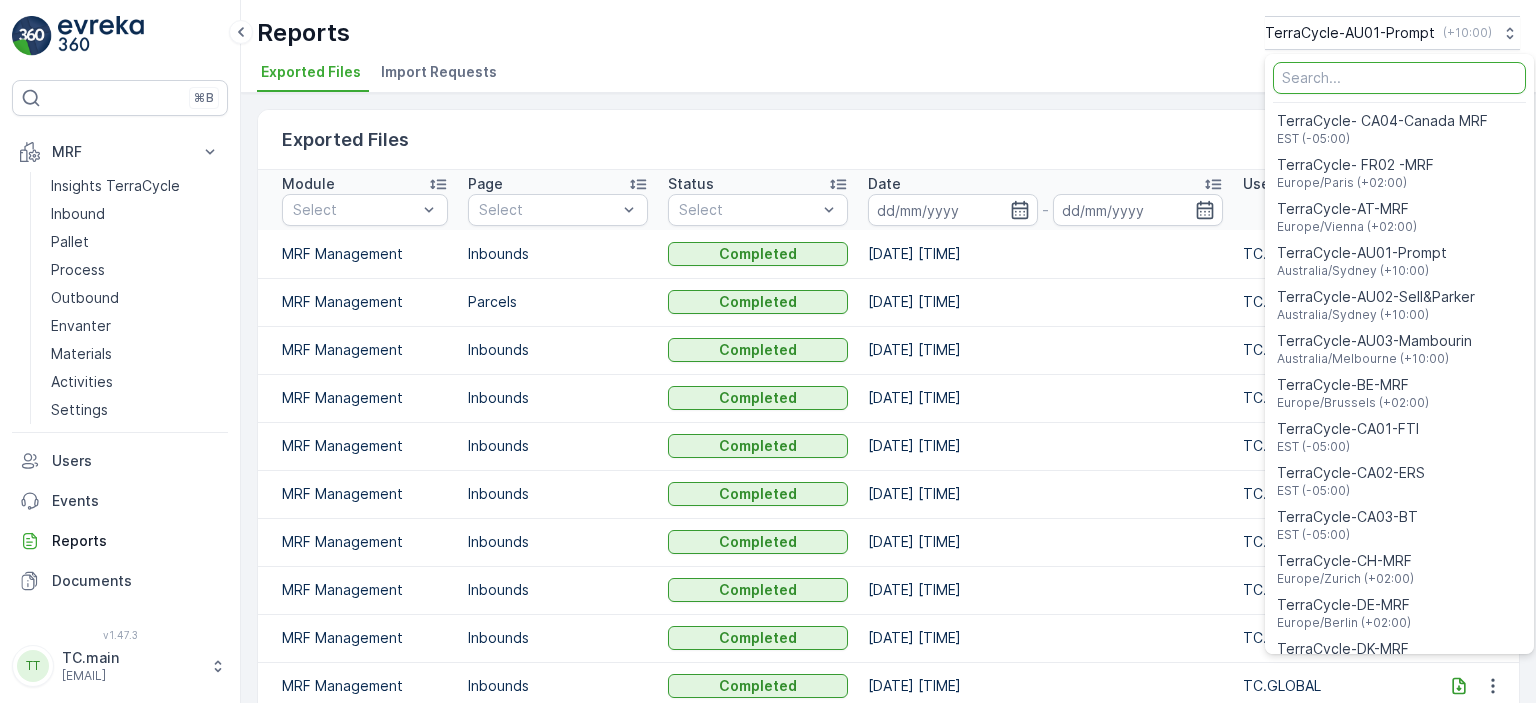 click at bounding box center [1399, 78] 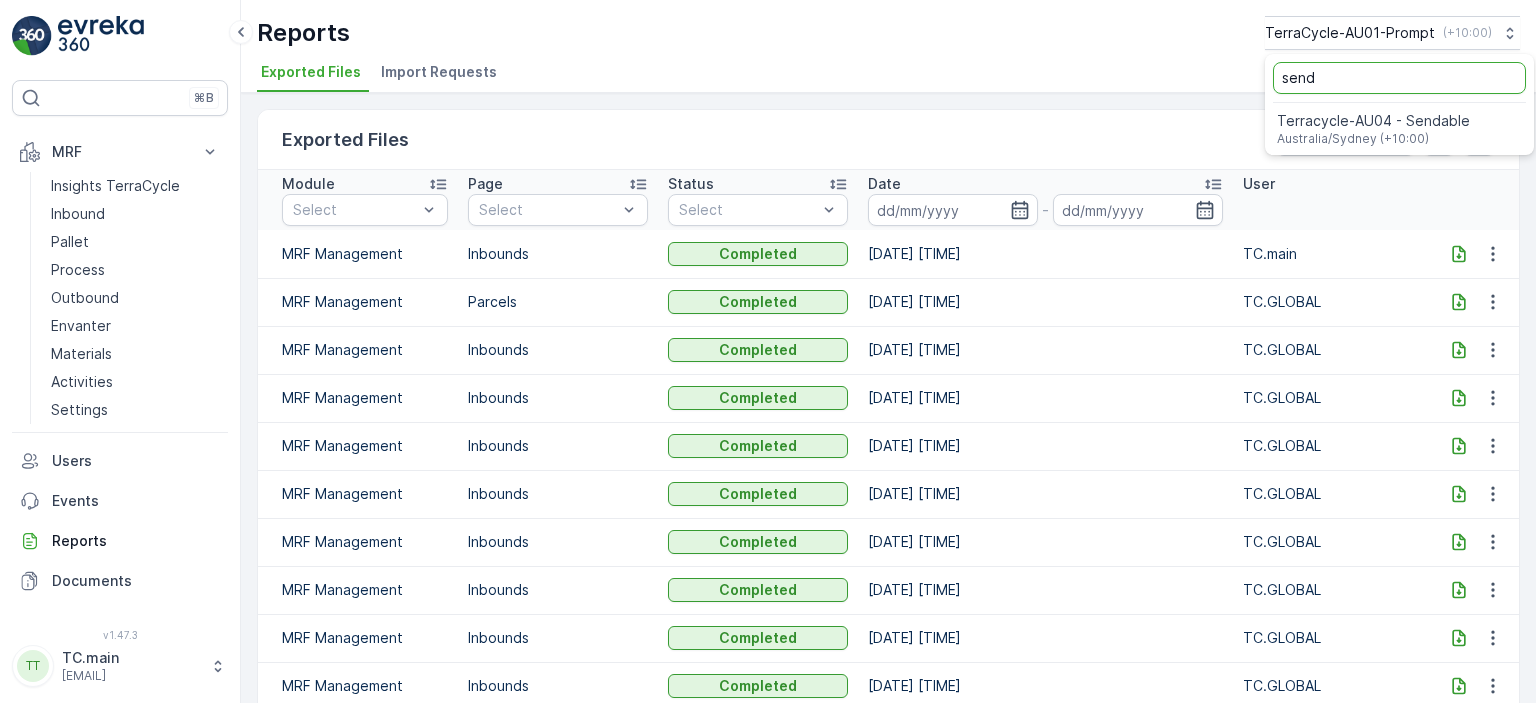 type on "send" 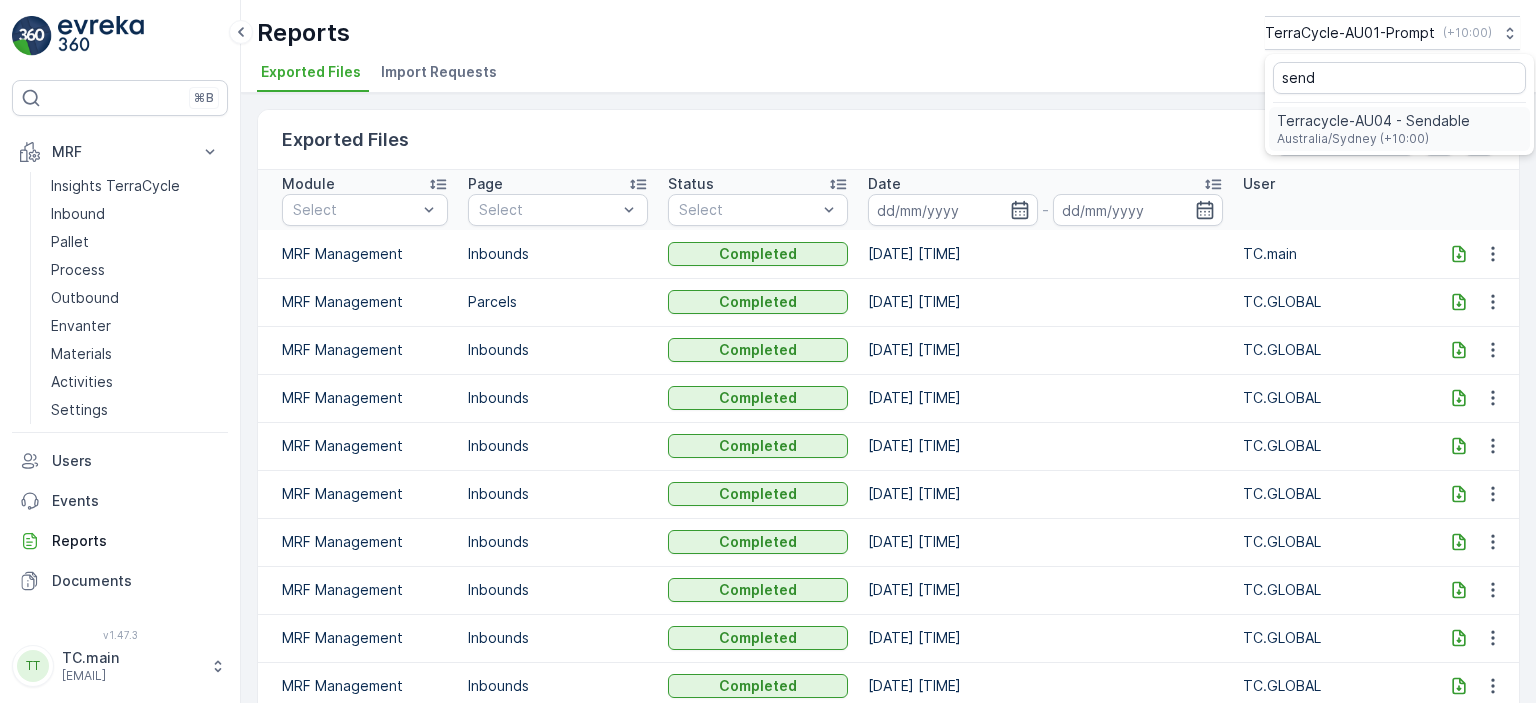 click on "Australia/Sydney (+10:00)" at bounding box center (1373, 139) 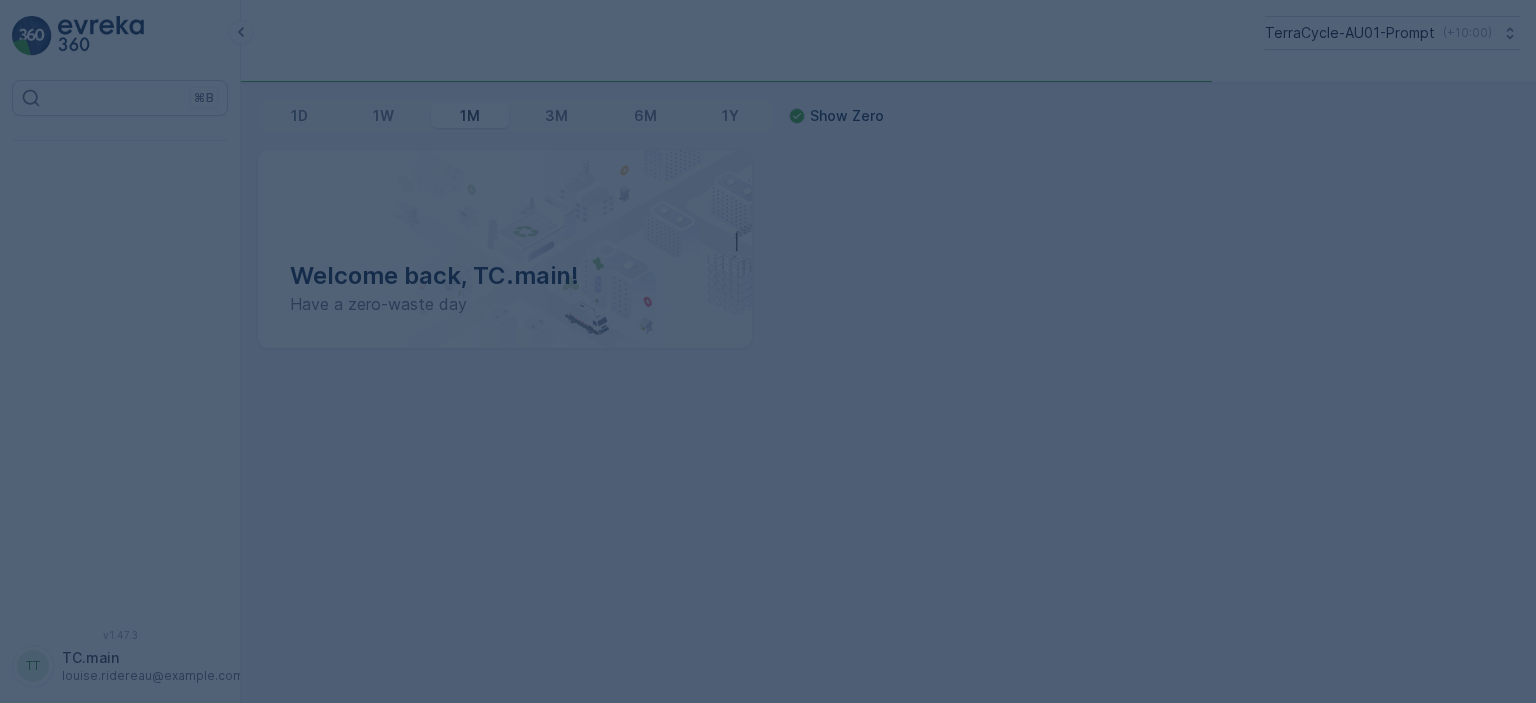 scroll, scrollTop: 0, scrollLeft: 0, axis: both 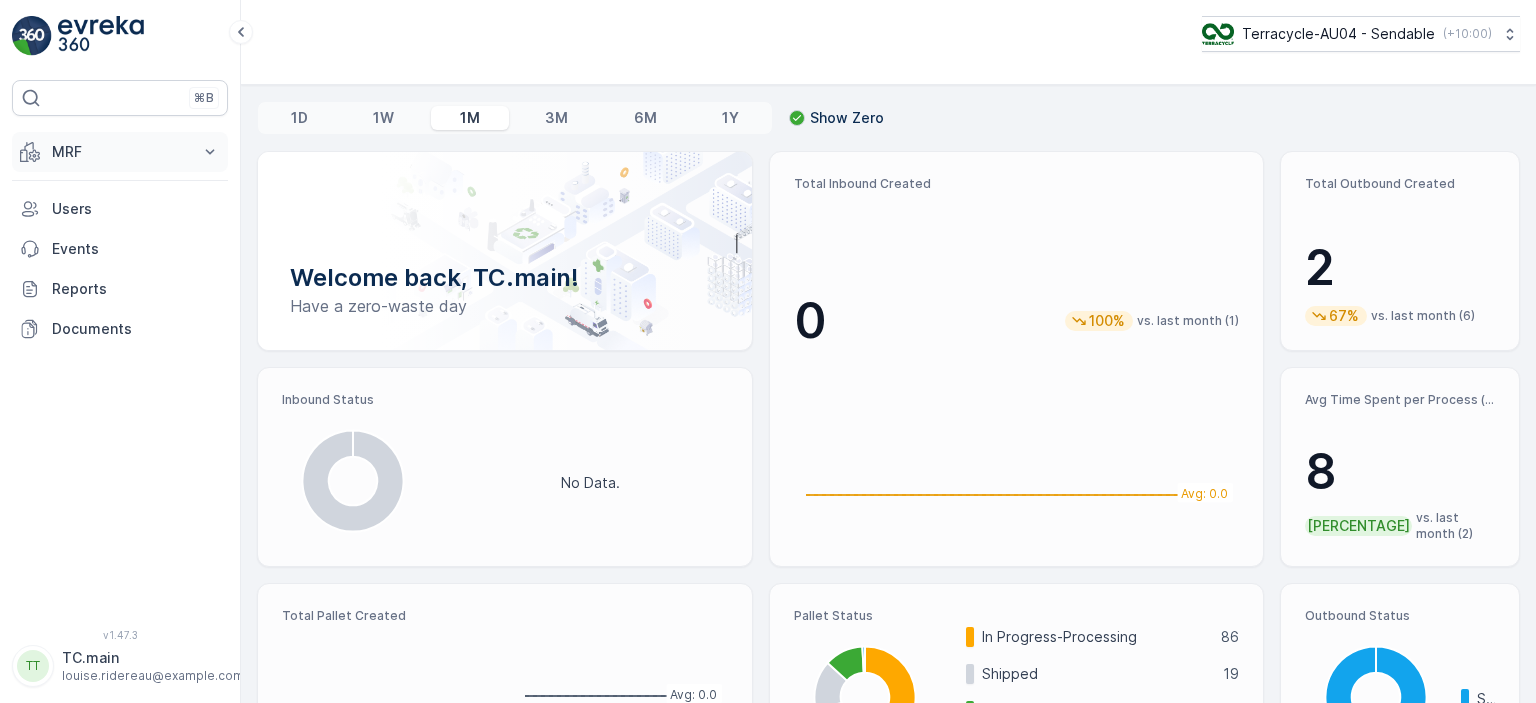 click on "MRF" at bounding box center [120, 152] 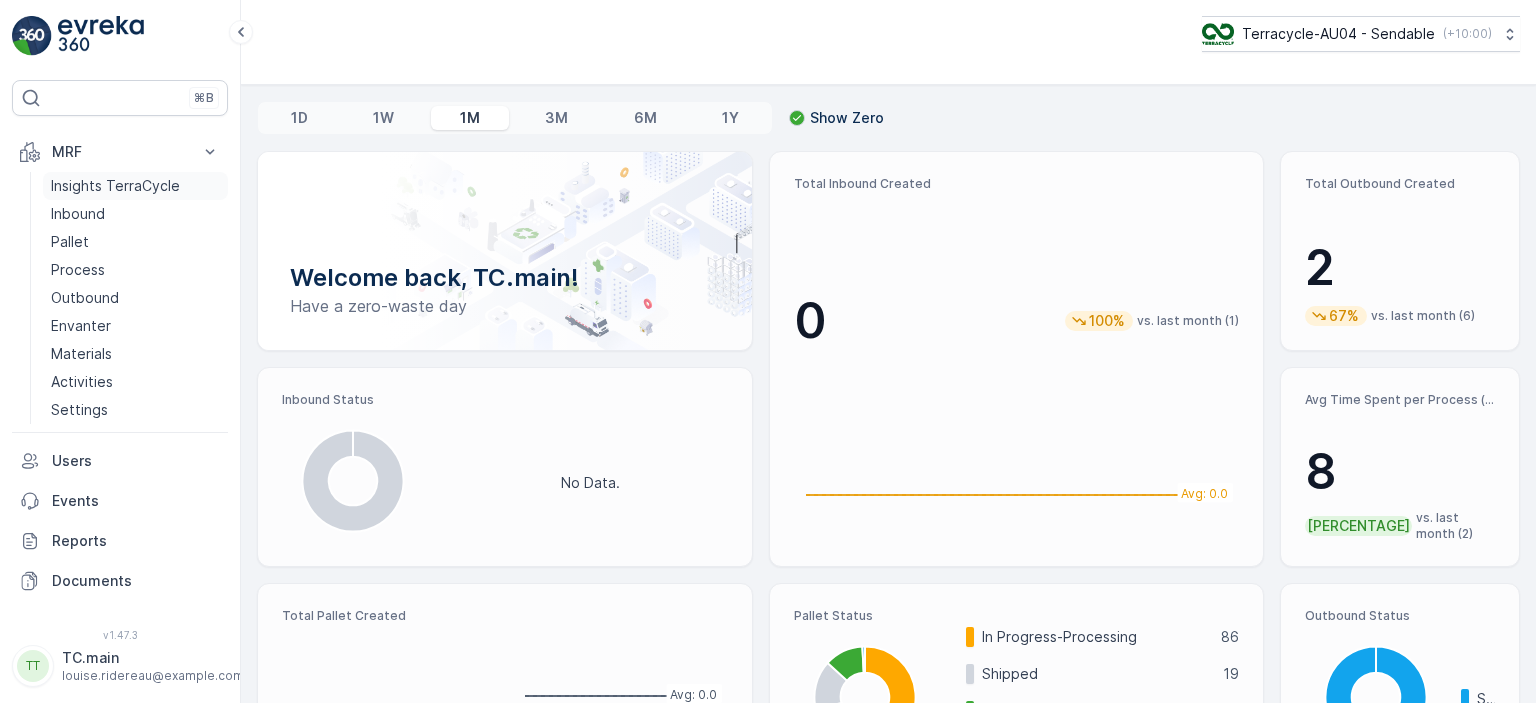 click on "Insights TerraCycle" at bounding box center [115, 186] 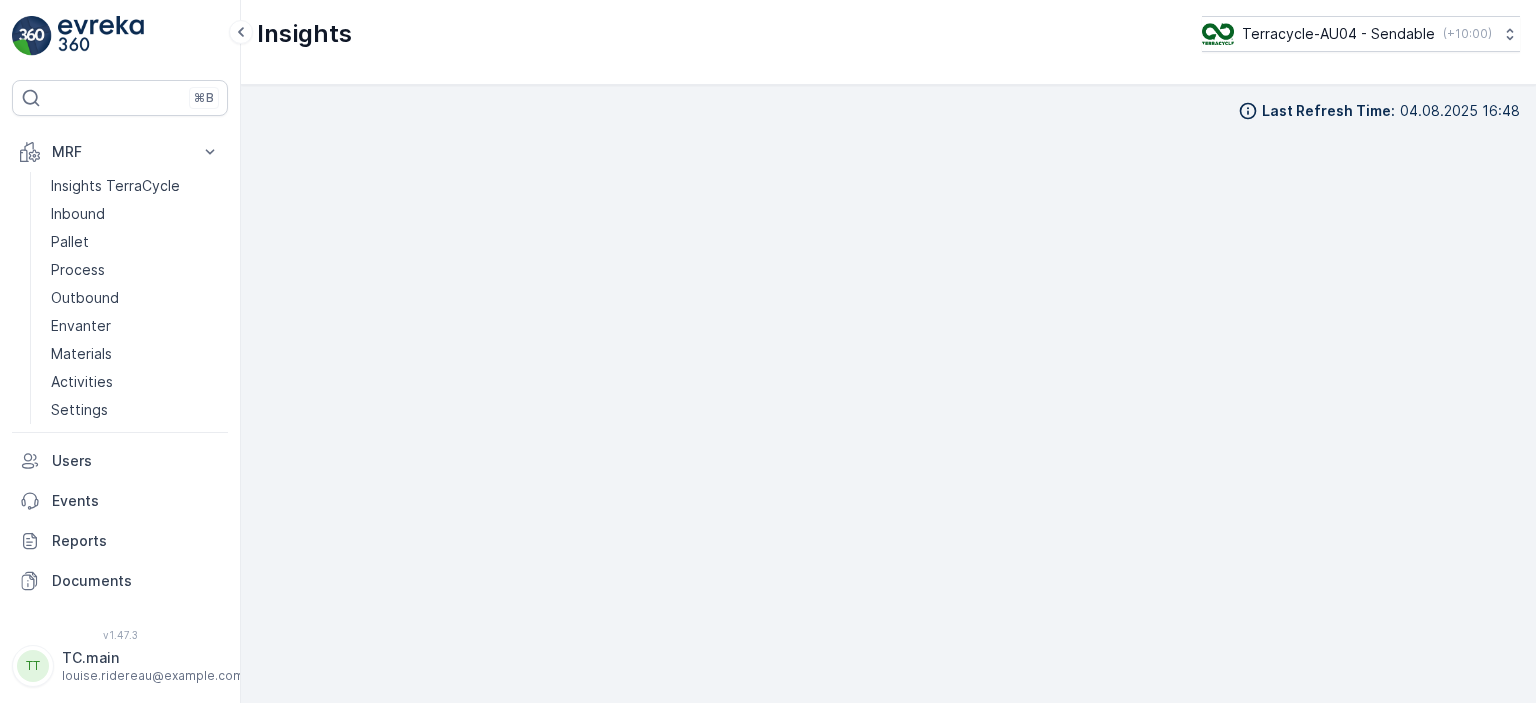 scroll, scrollTop: 16, scrollLeft: 0, axis: vertical 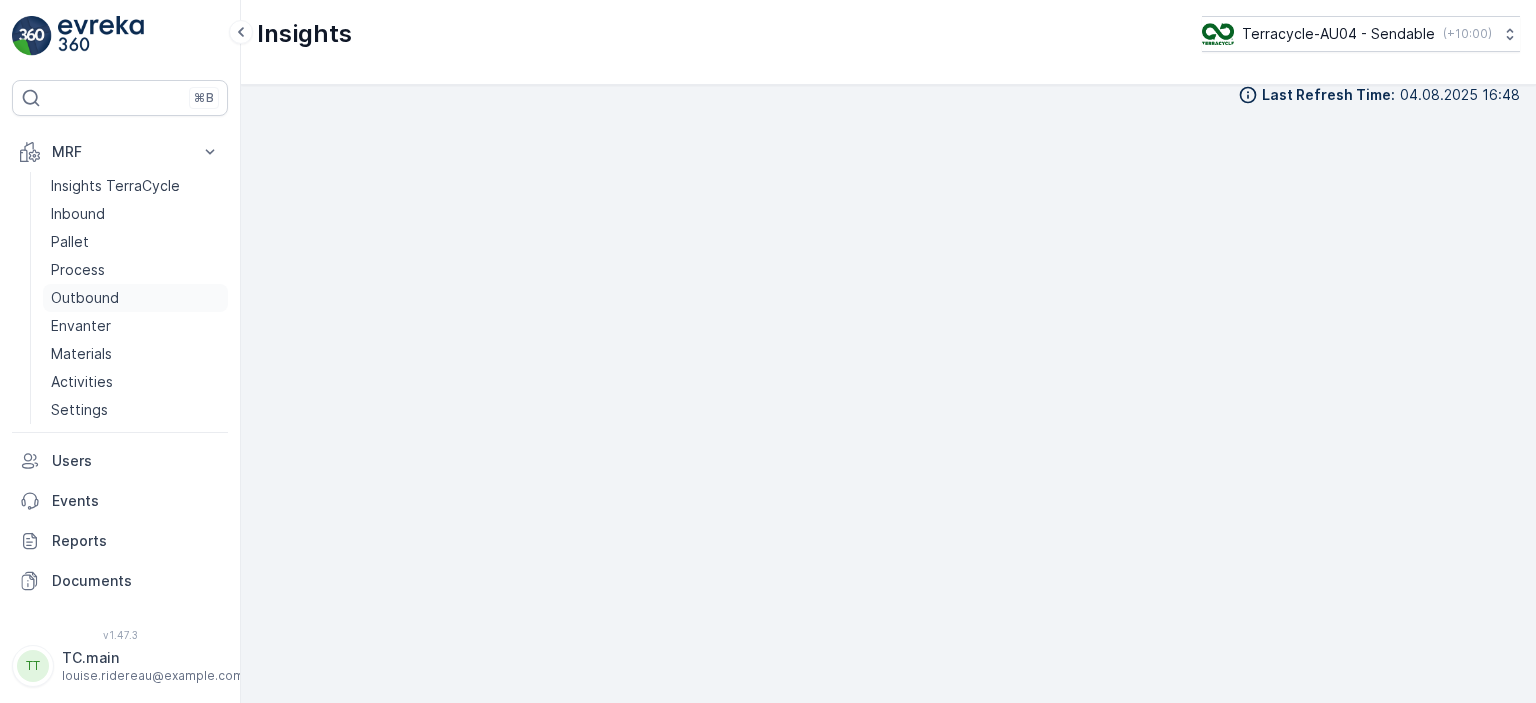 click on "Outbound" at bounding box center [85, 298] 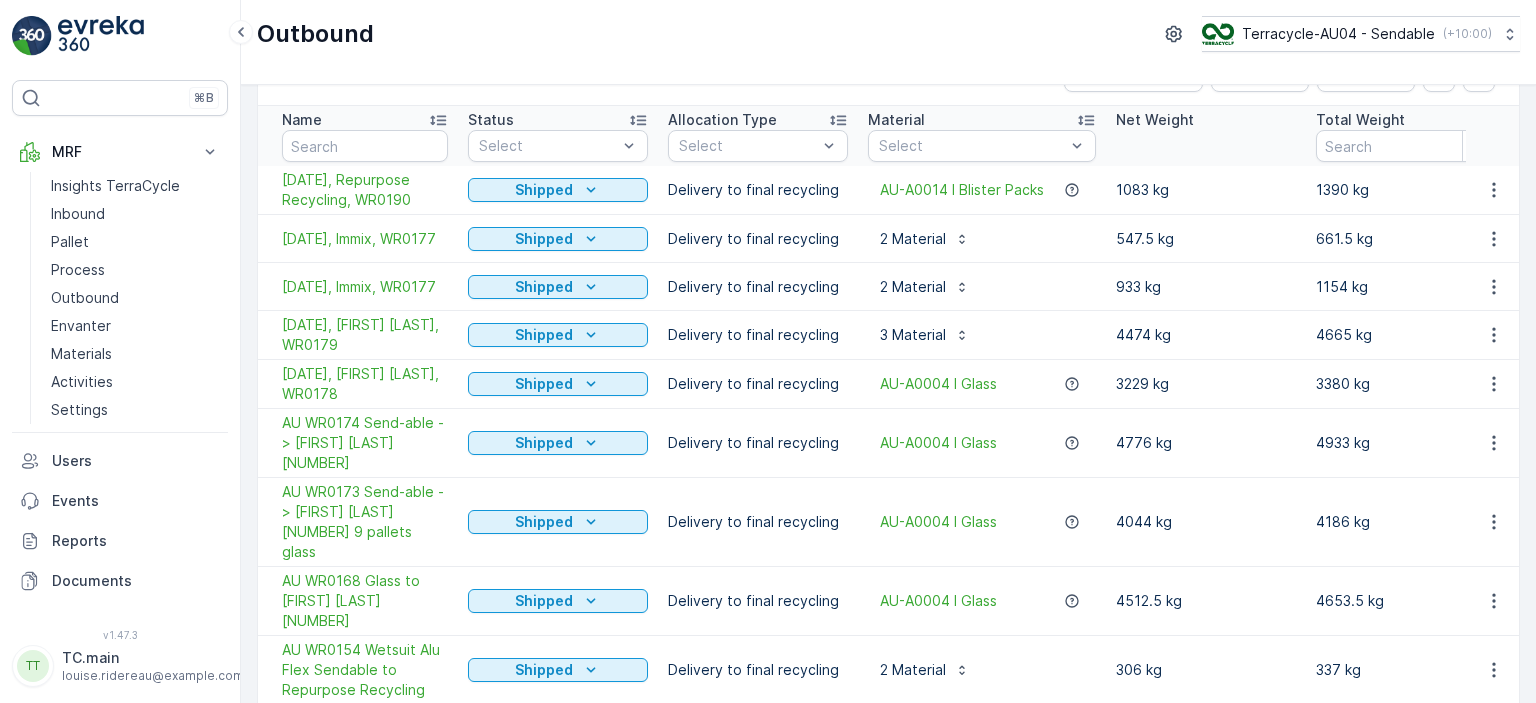 scroll, scrollTop: 128, scrollLeft: 0, axis: vertical 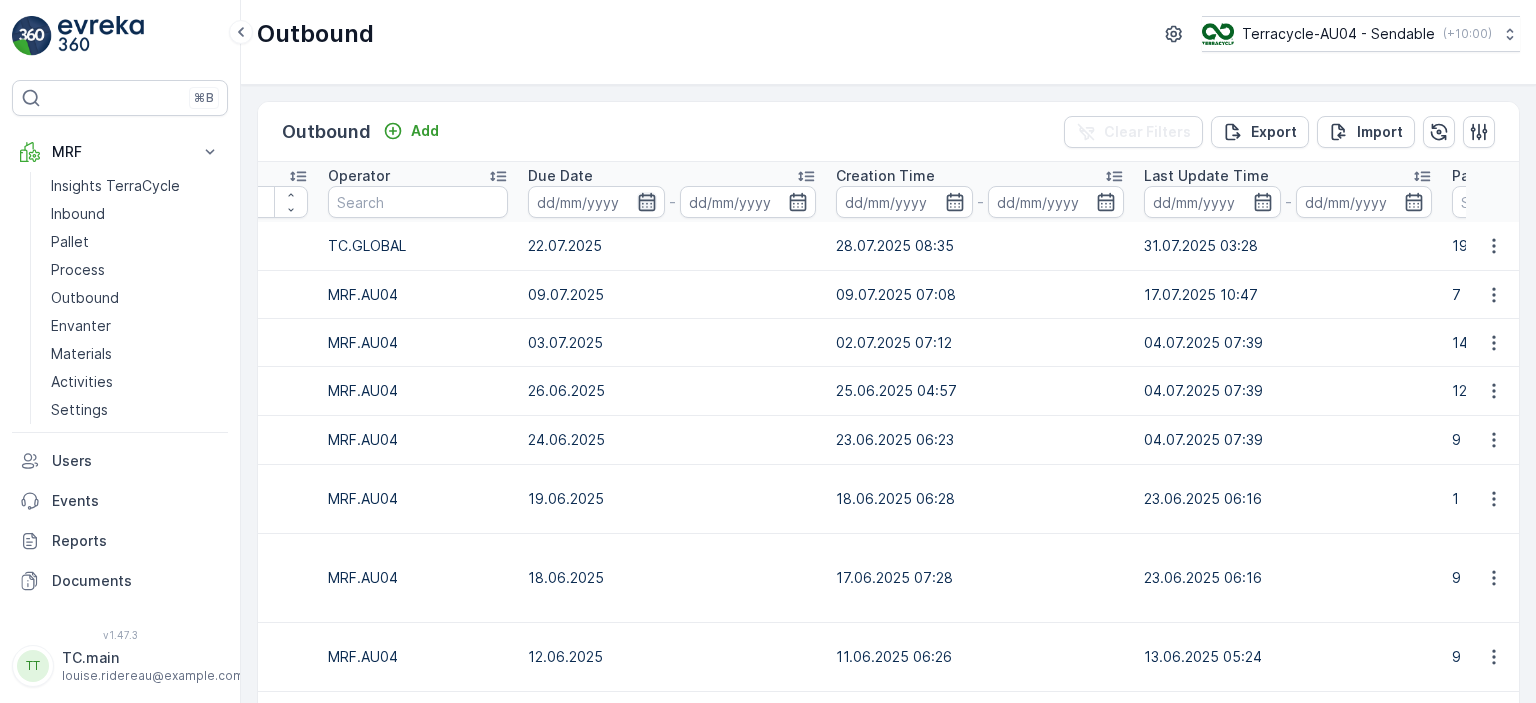 click 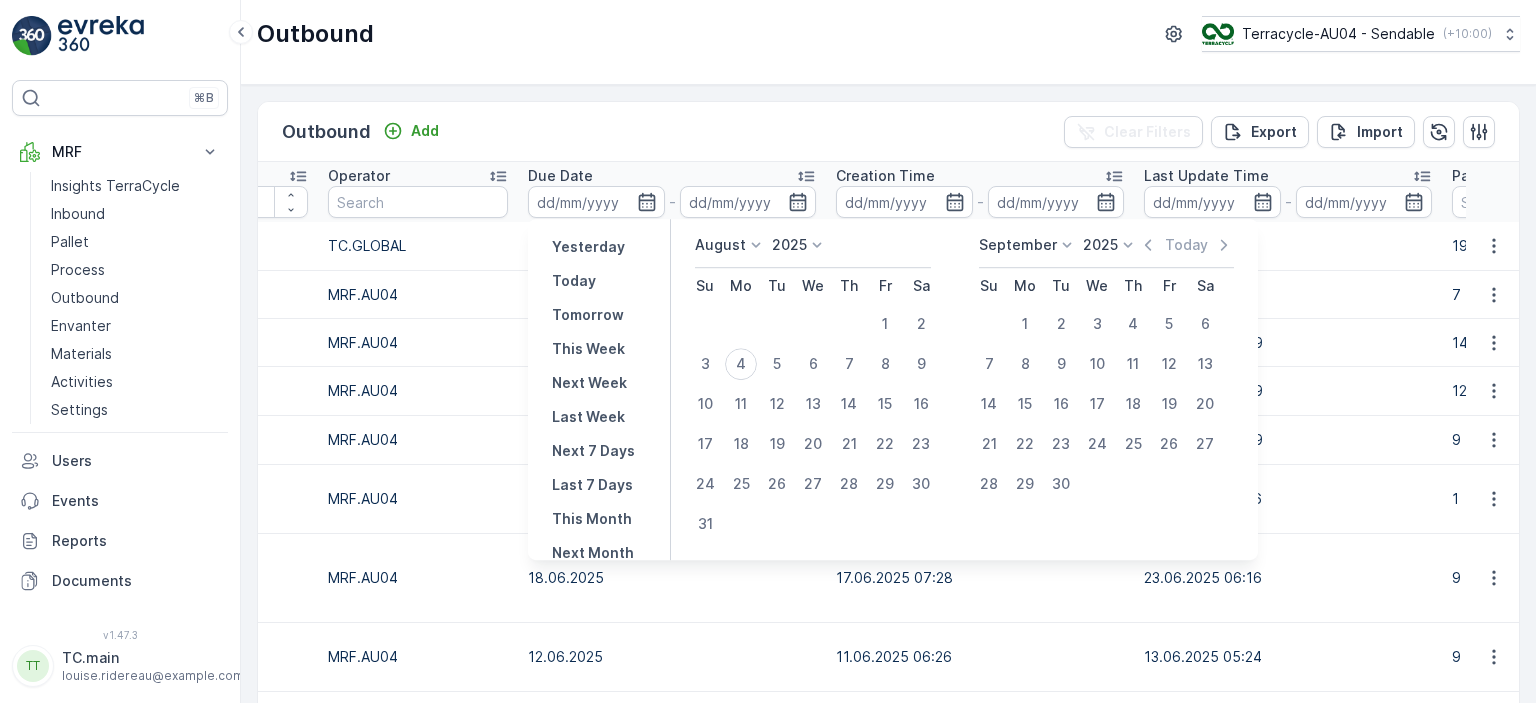 click on "Due Date -" at bounding box center (672, 192) 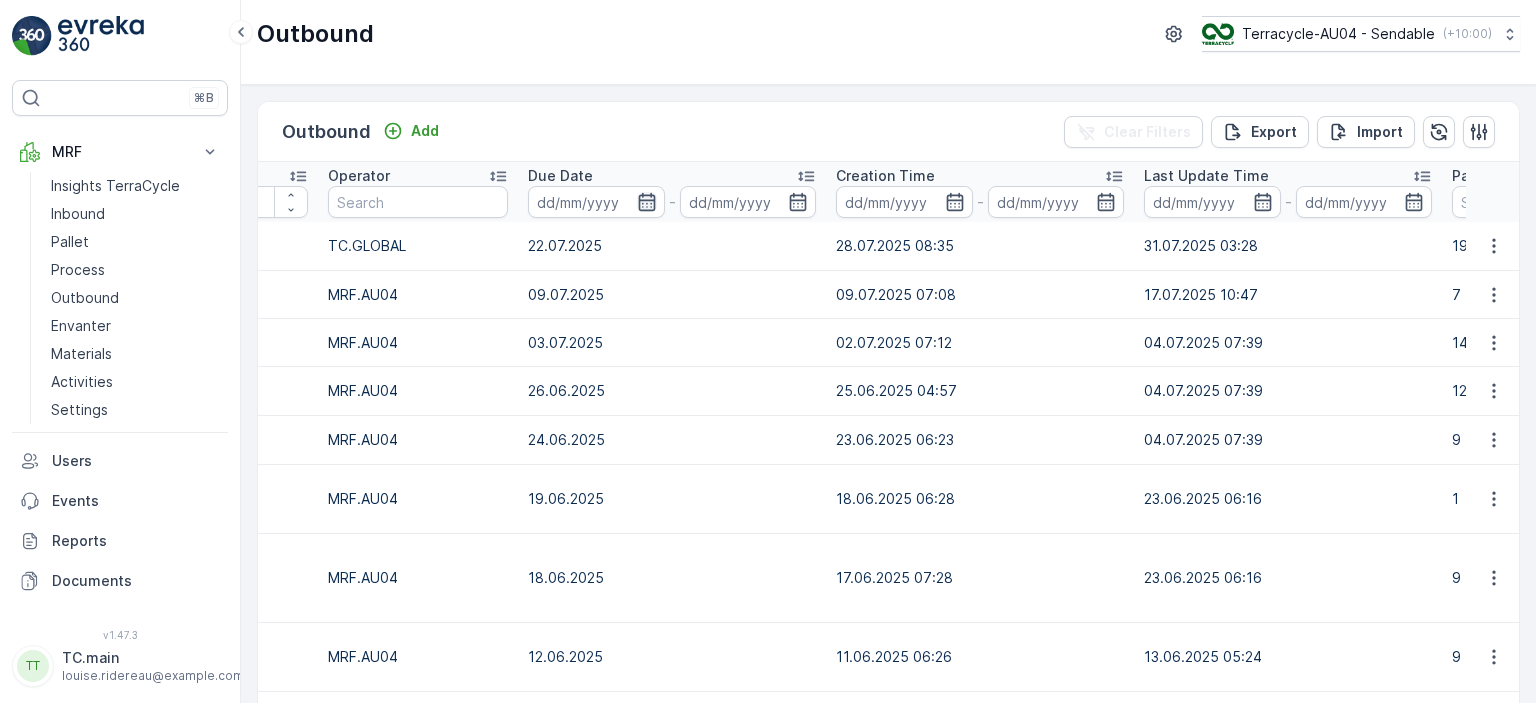 click 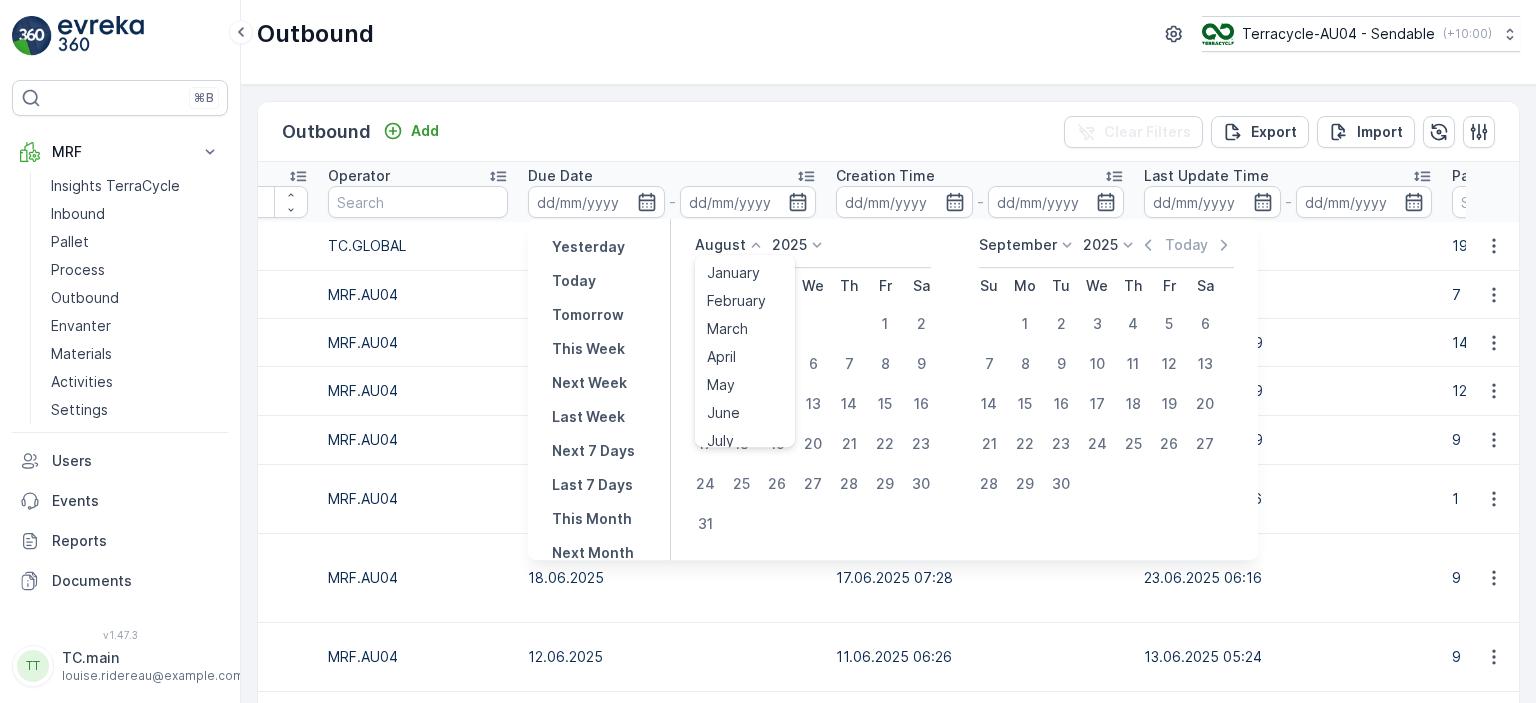 click 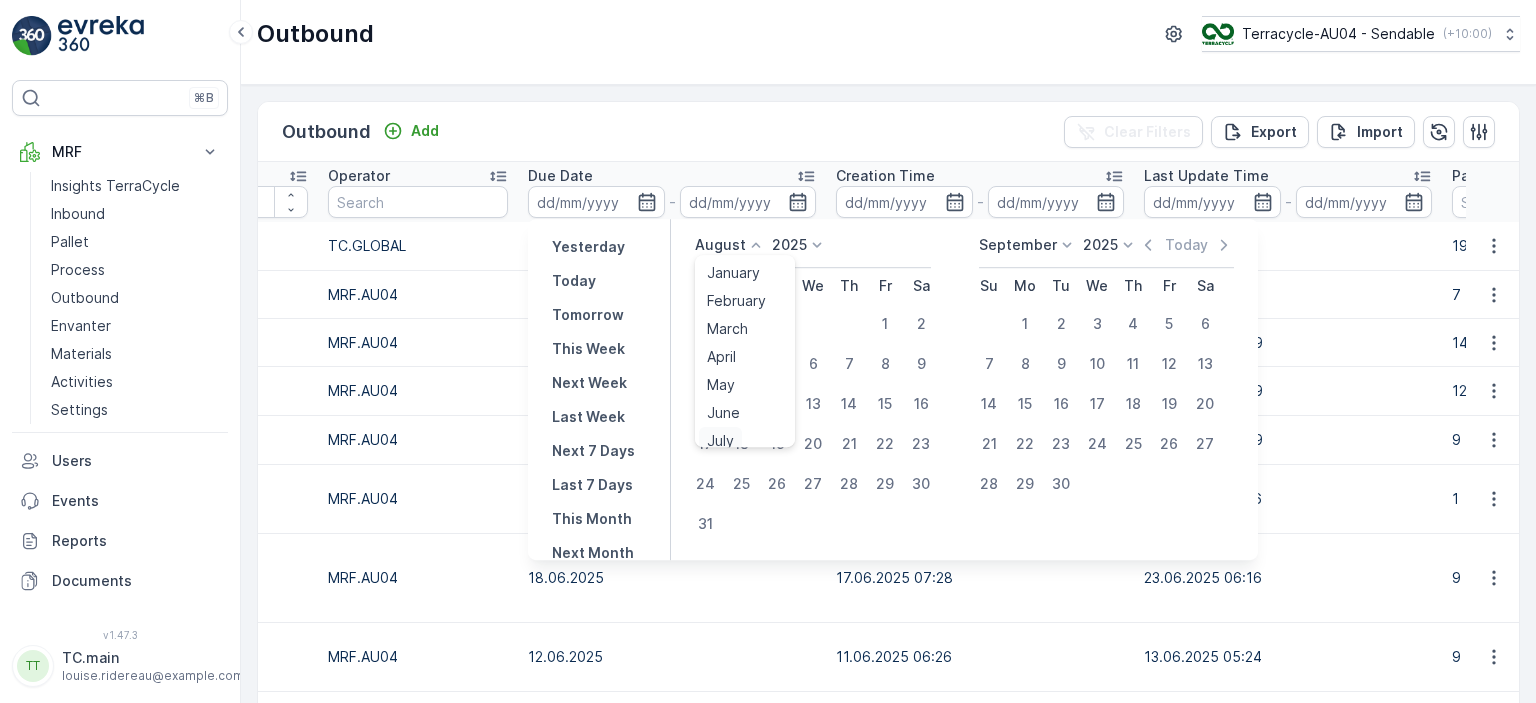 scroll, scrollTop: 8, scrollLeft: 0, axis: vertical 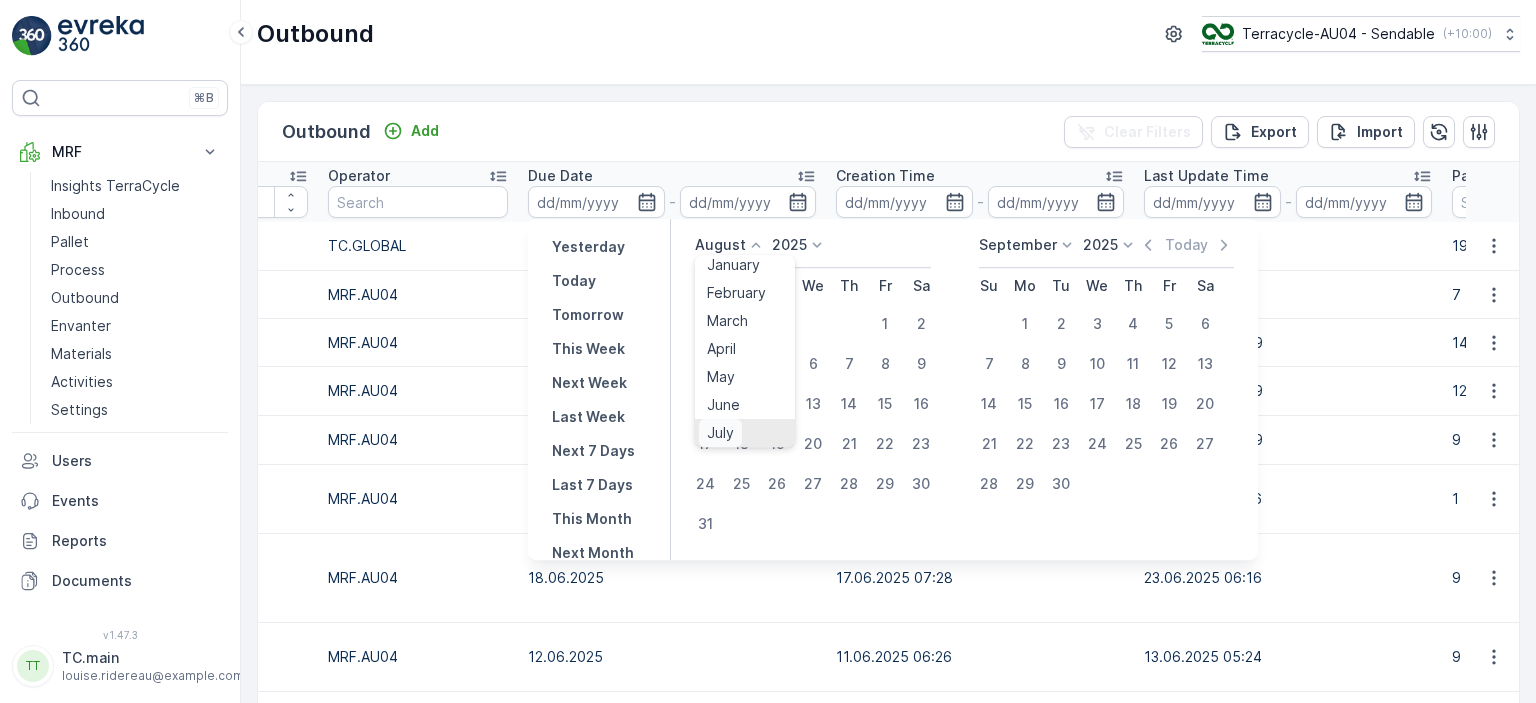 click on "July" at bounding box center (720, 433) 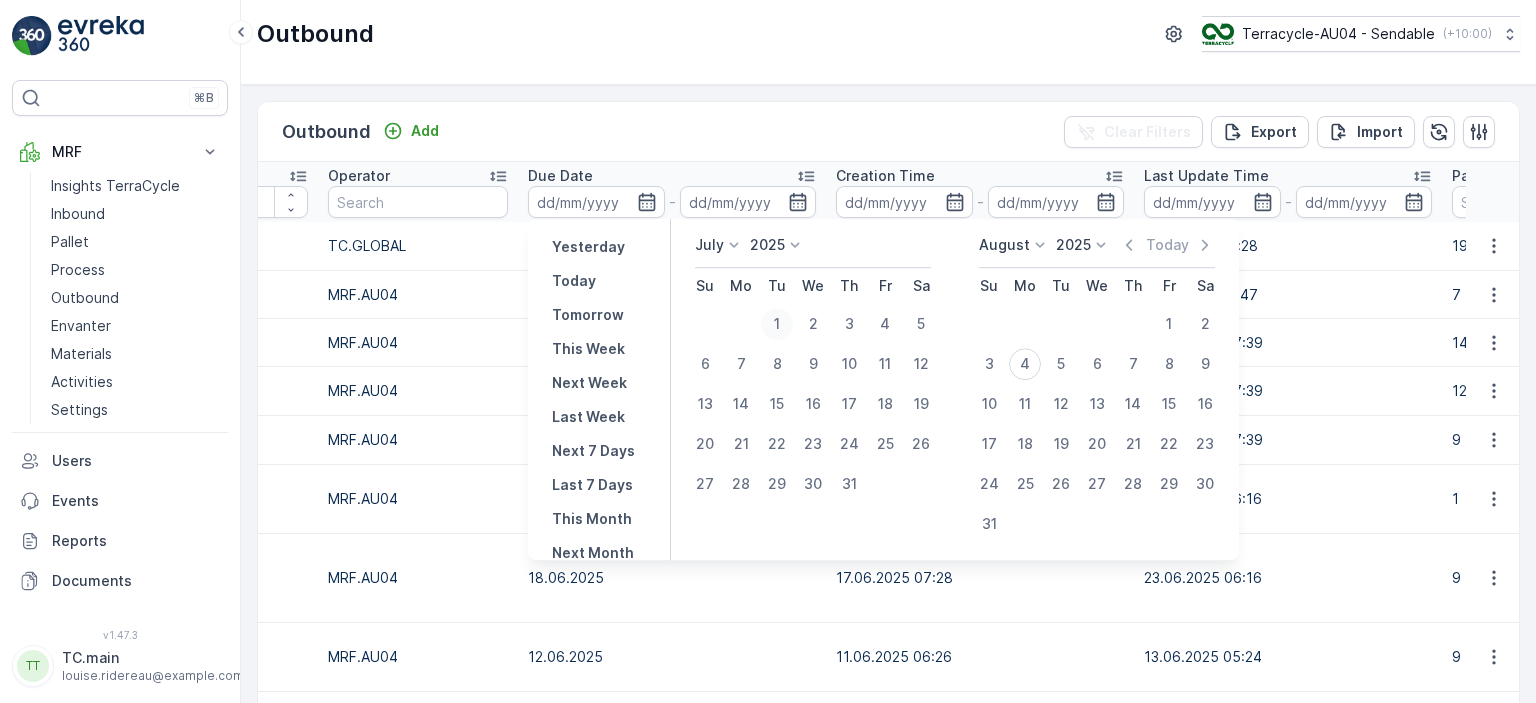 click on "1" at bounding box center (777, 324) 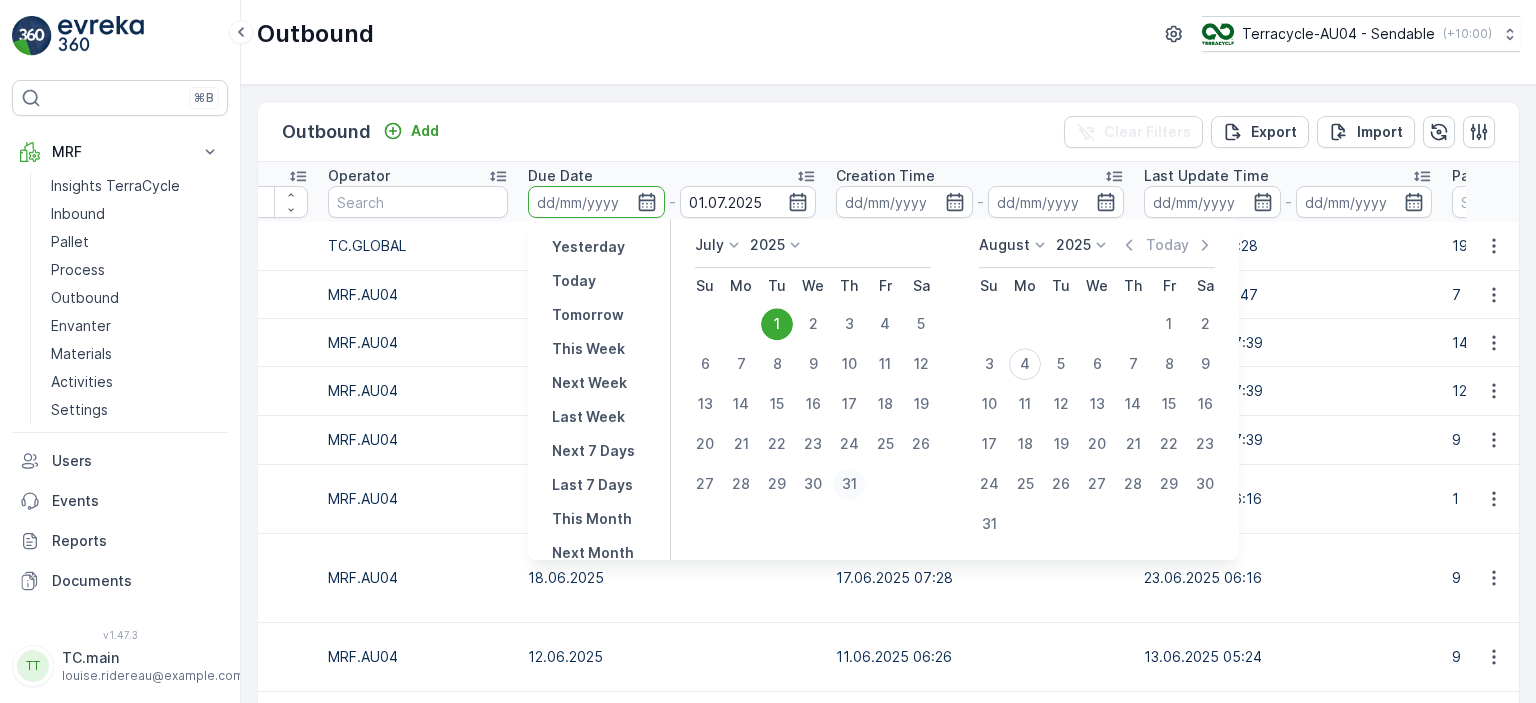 click on "31" at bounding box center [849, 484] 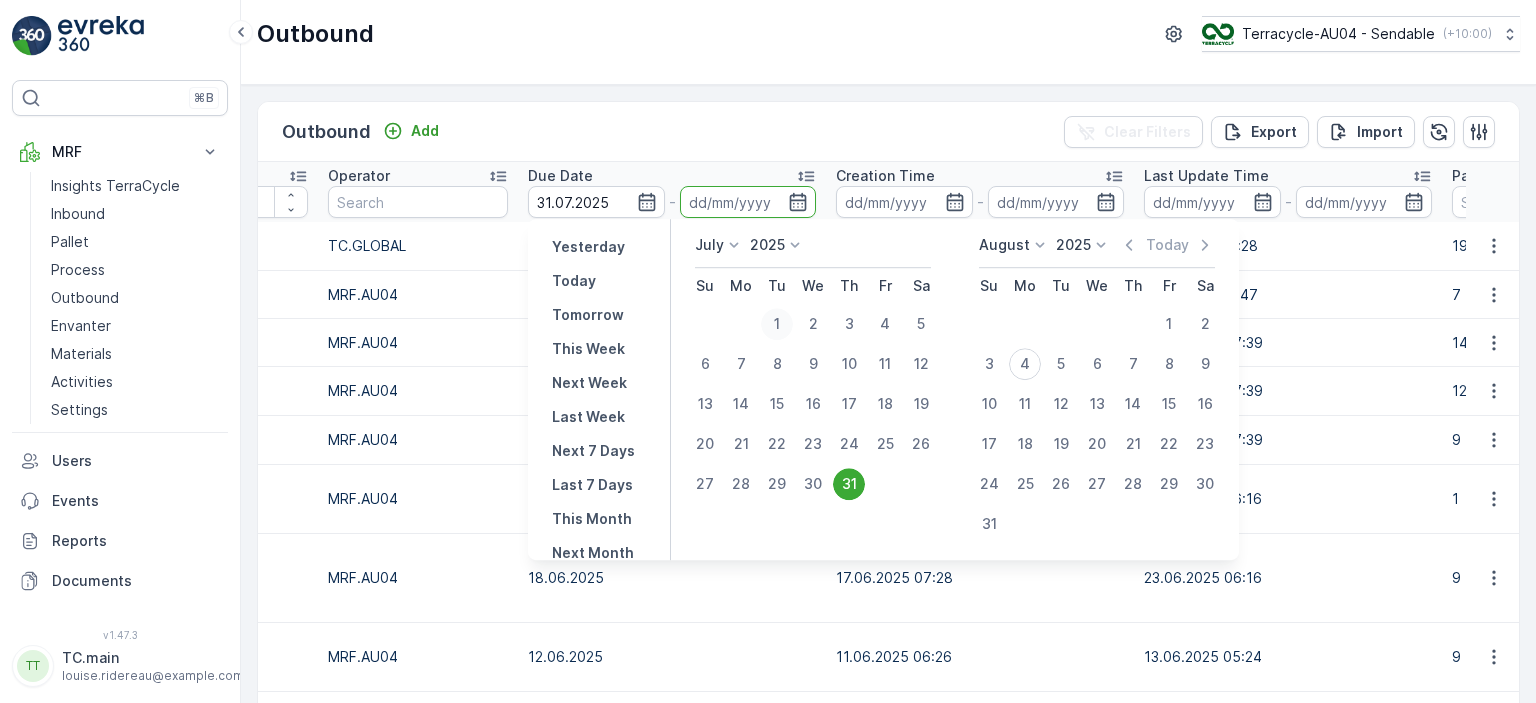 click on "1" at bounding box center (777, 324) 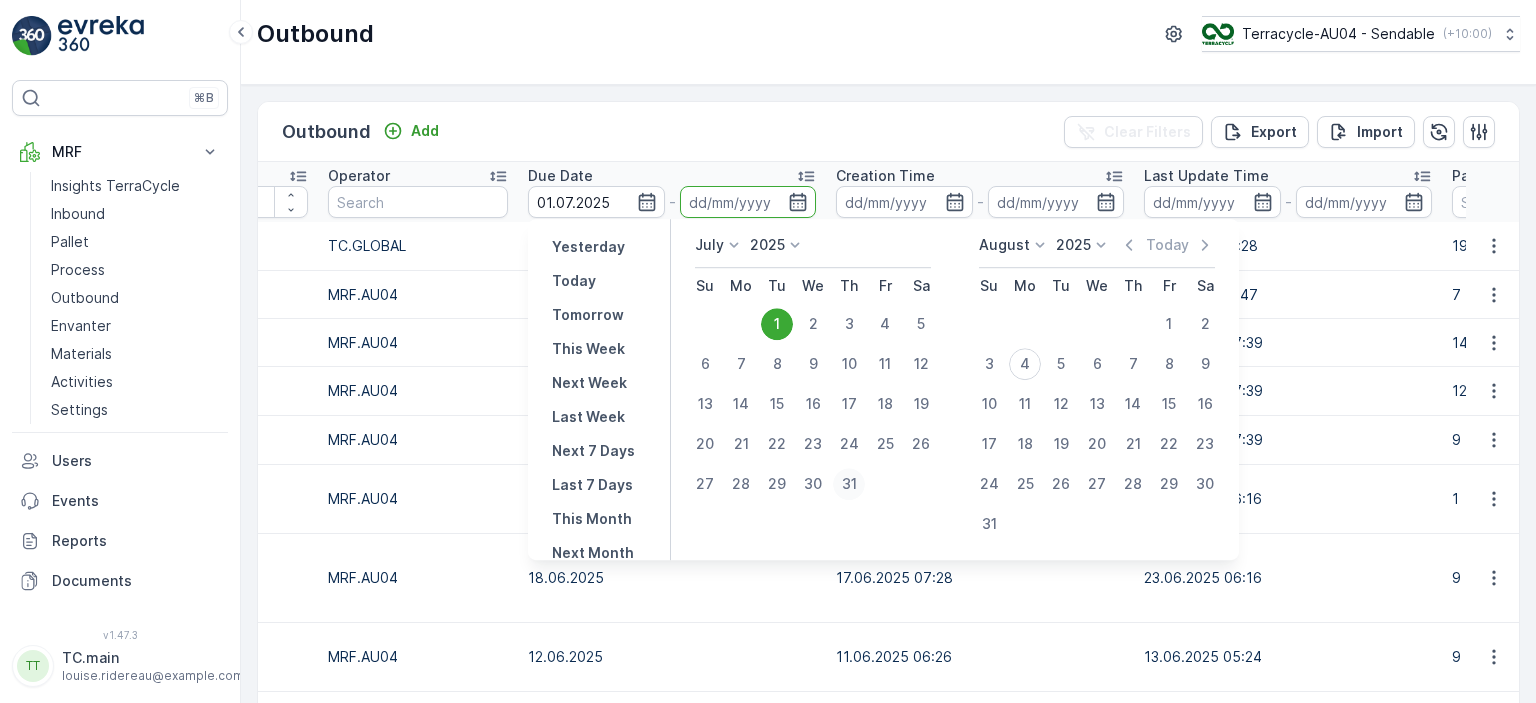 click on "31" at bounding box center (849, 484) 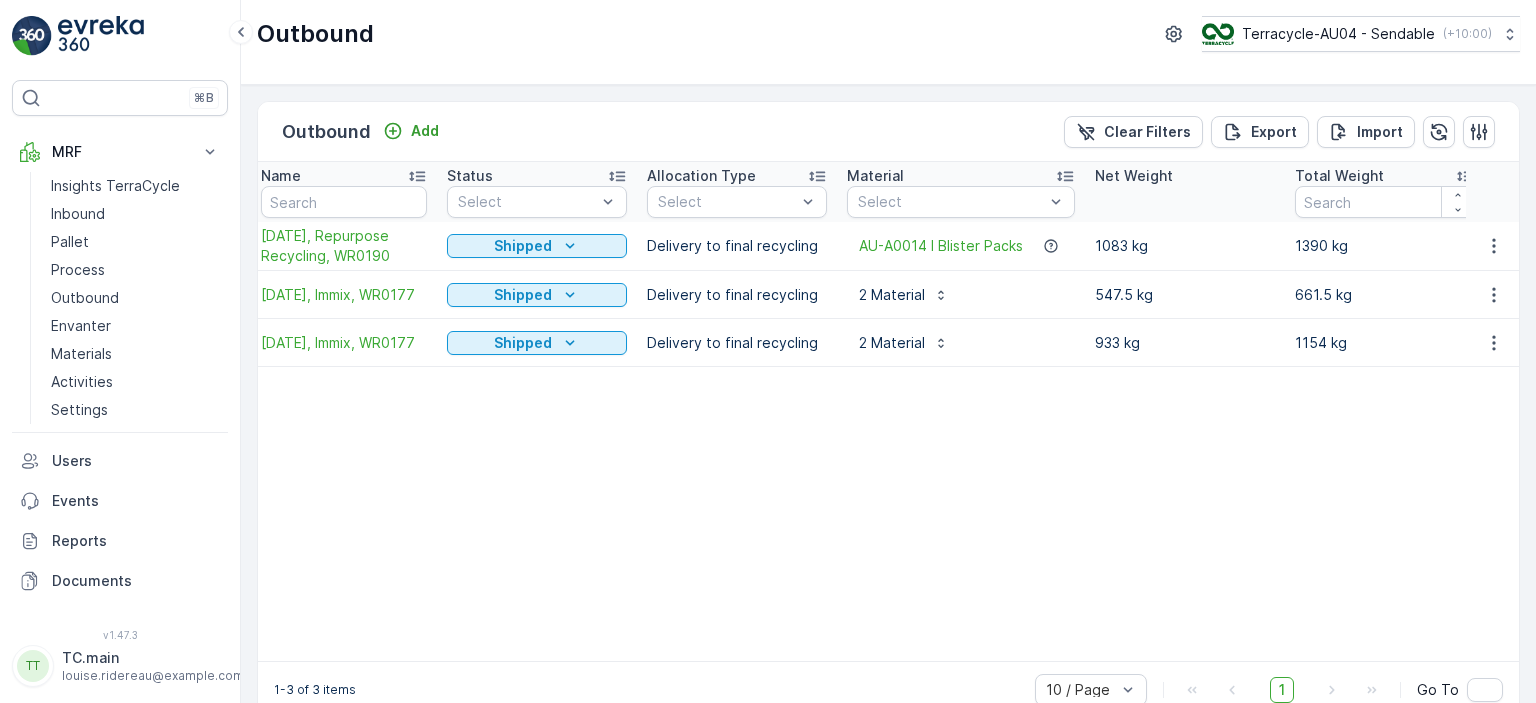scroll, scrollTop: 0, scrollLeft: 0, axis: both 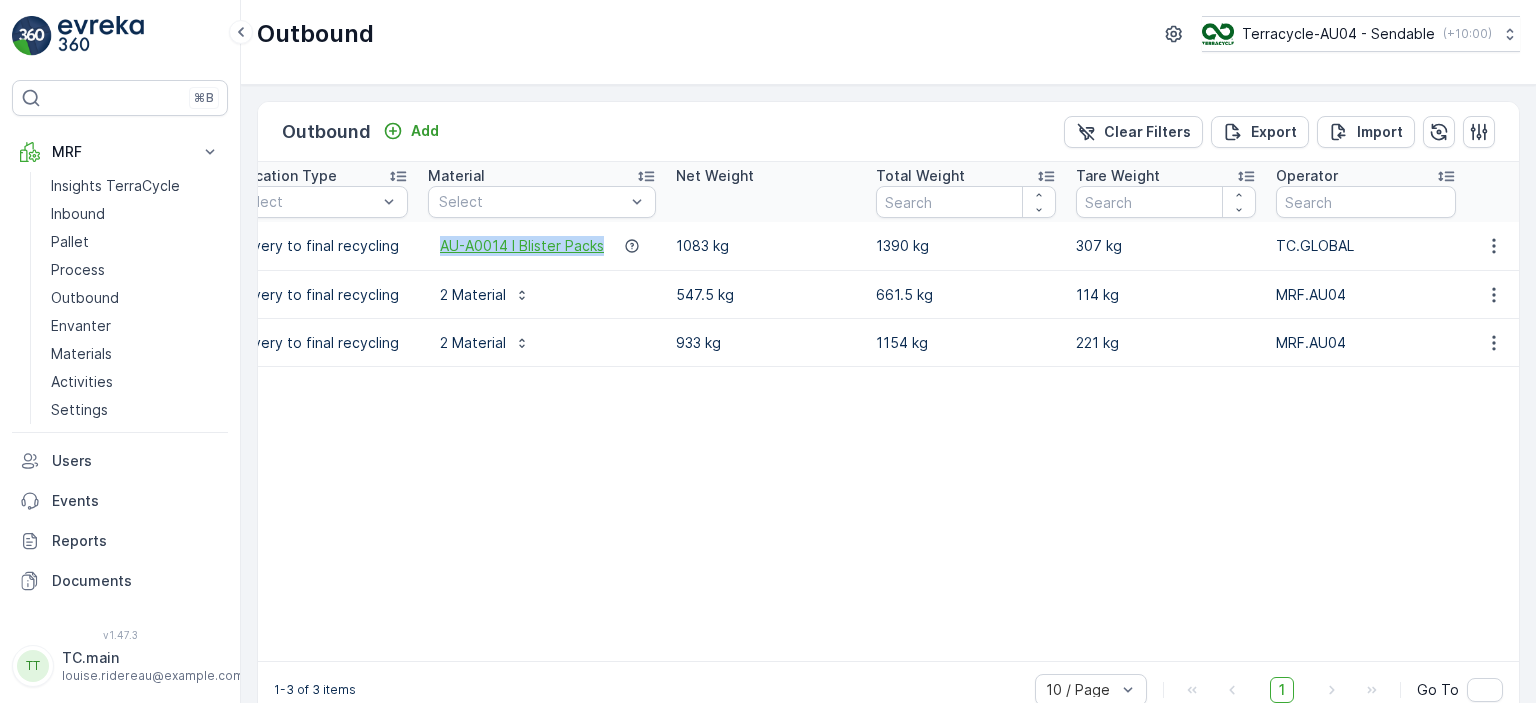 drag, startPoint x: 613, startPoint y: 243, endPoint x: 441, endPoint y: 249, distance: 172.10461 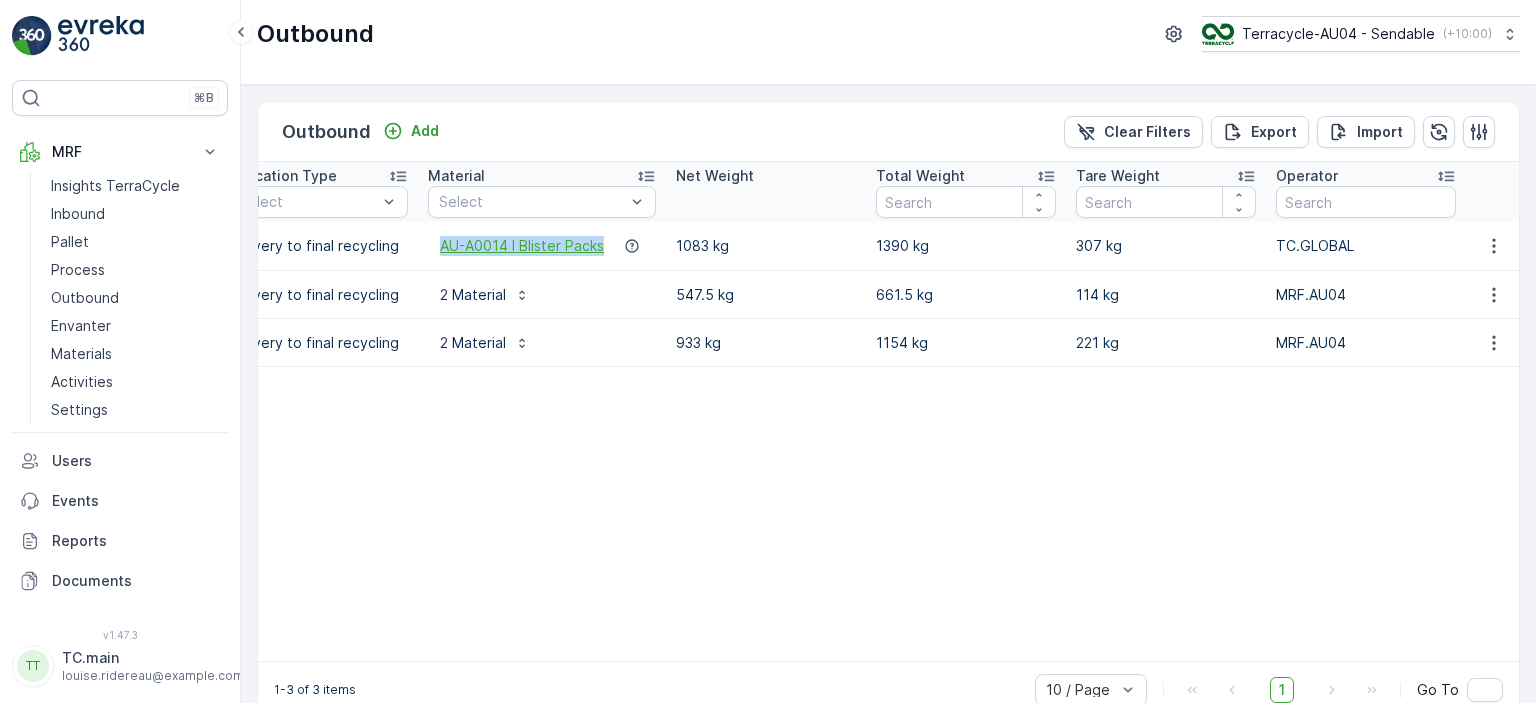 click on "AU-A0014 I Blister Packs" at bounding box center (542, 246) 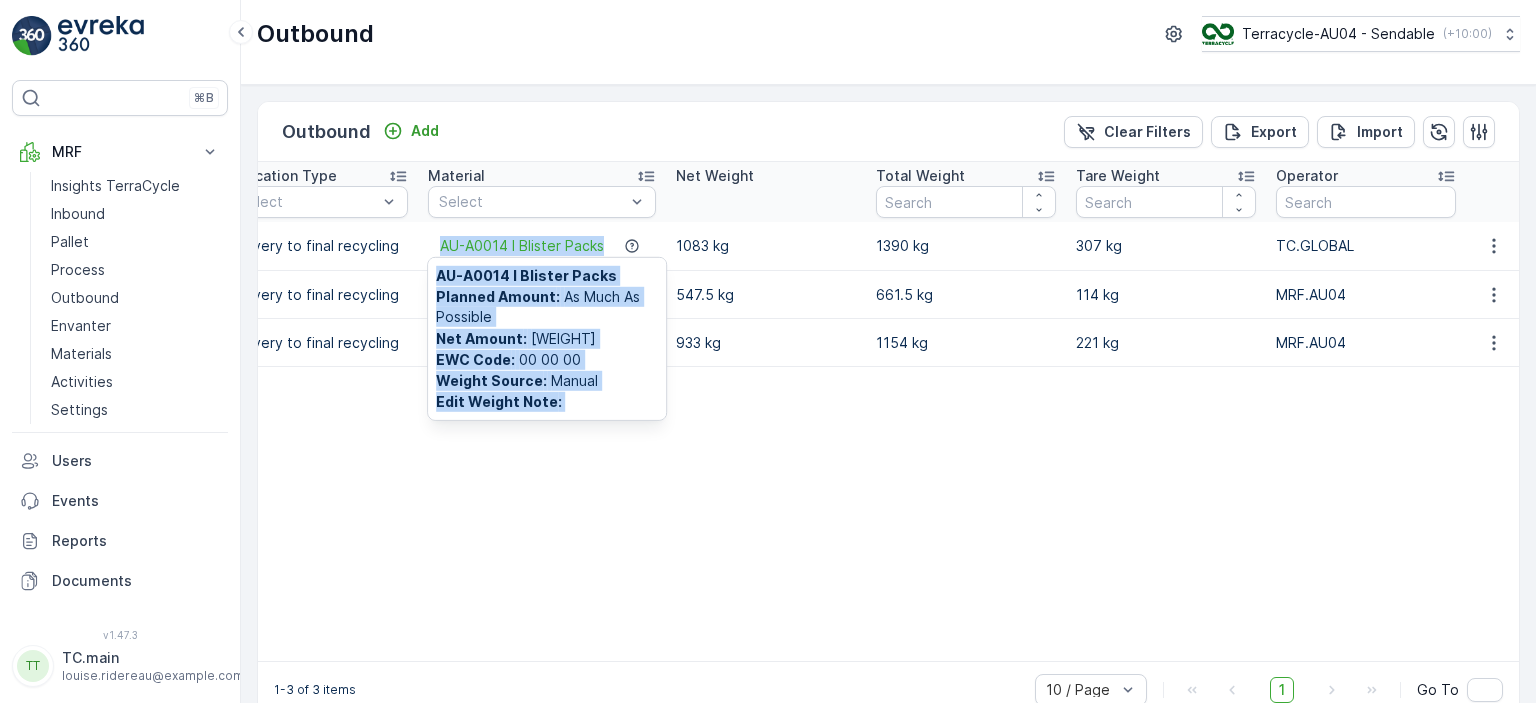 copy on "AU-A0014 I Blister Packs" 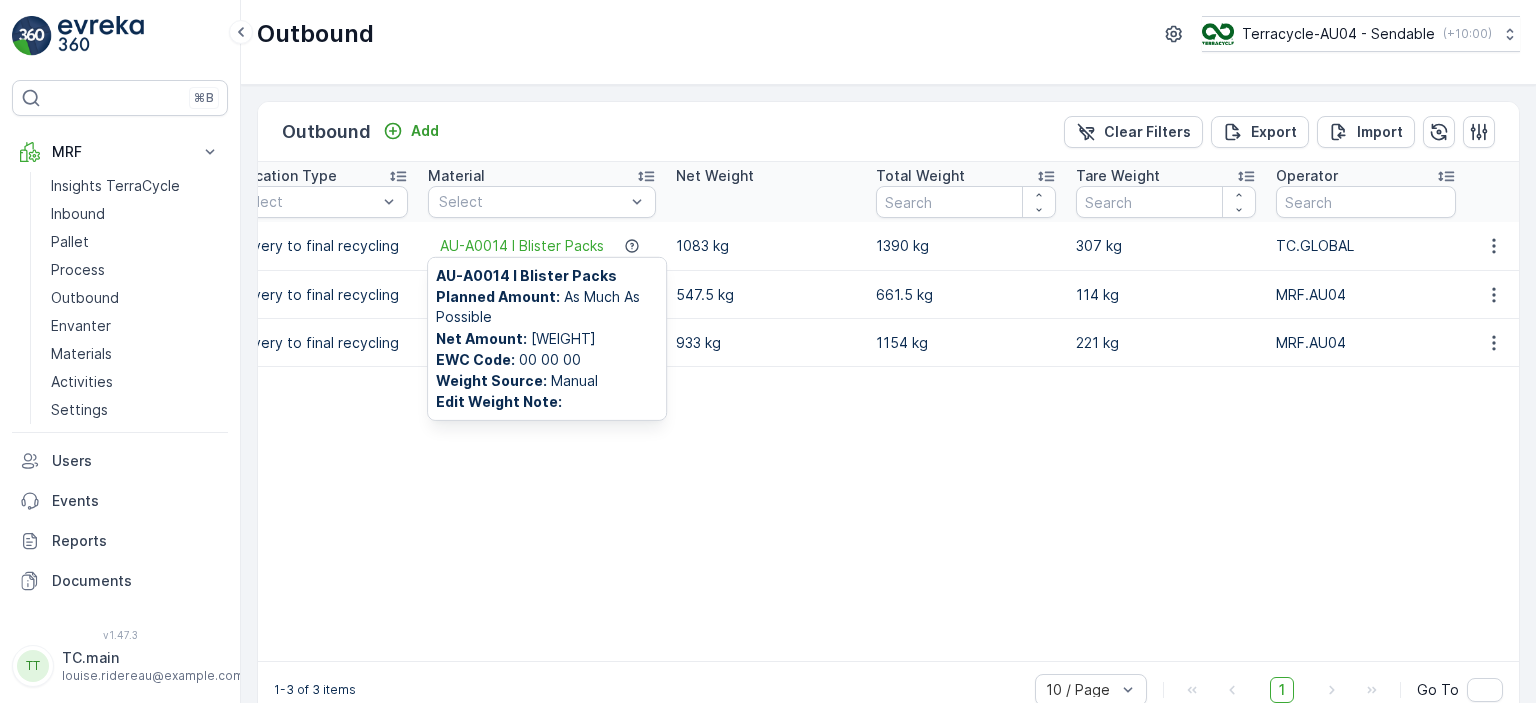 drag, startPoint x: 716, startPoint y: 447, endPoint x: 714, endPoint y: 427, distance: 20.09975 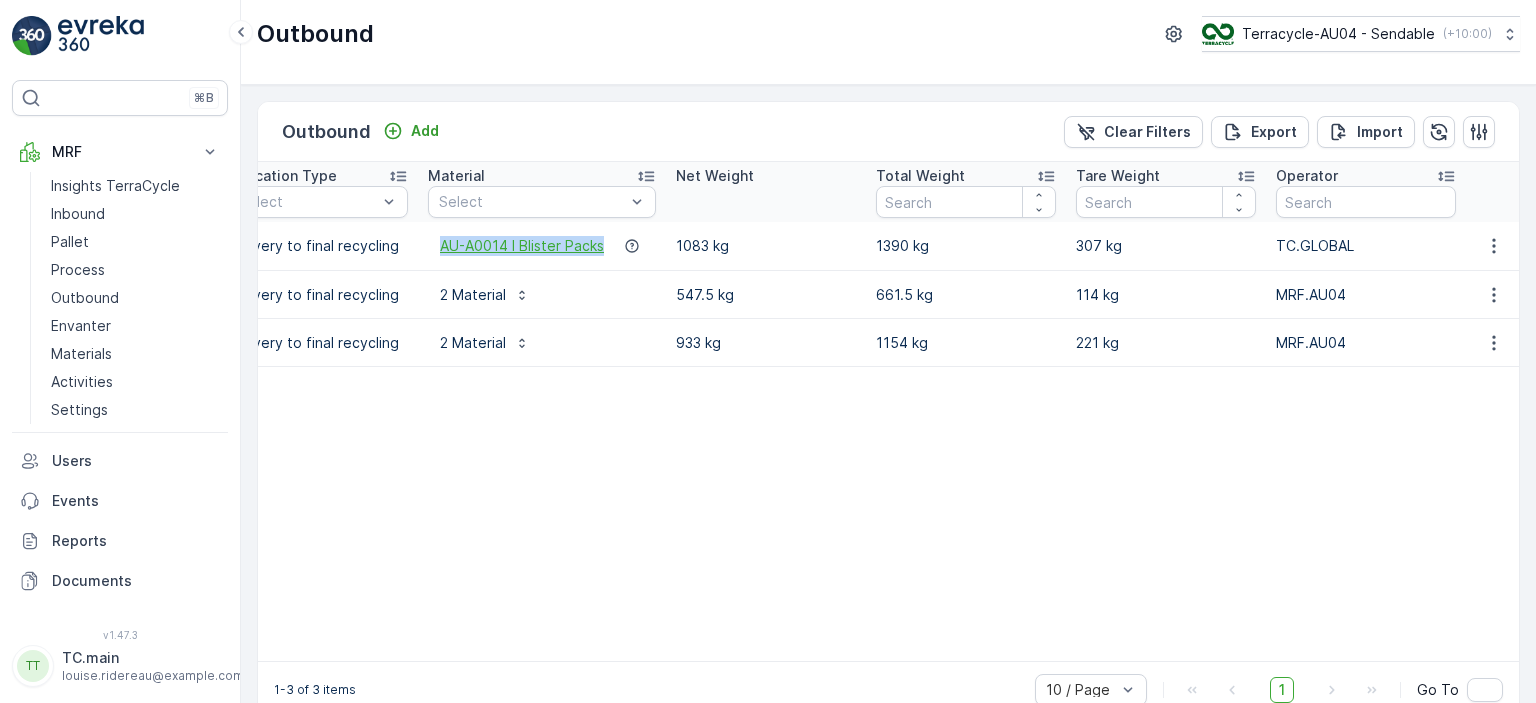 drag, startPoint x: 609, startPoint y: 250, endPoint x: 440, endPoint y: 250, distance: 169 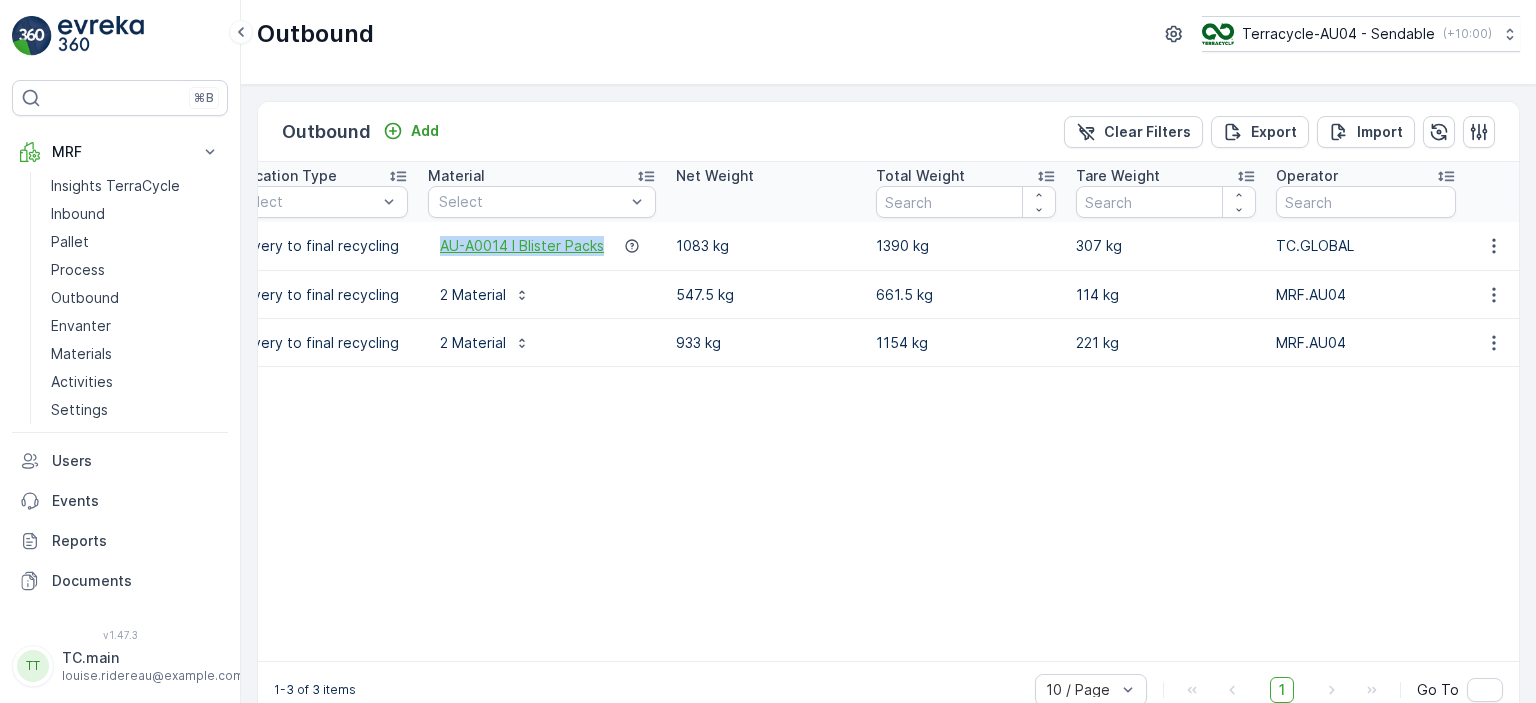 click on "AU-A0014 I Blister Packs" at bounding box center (542, 246) 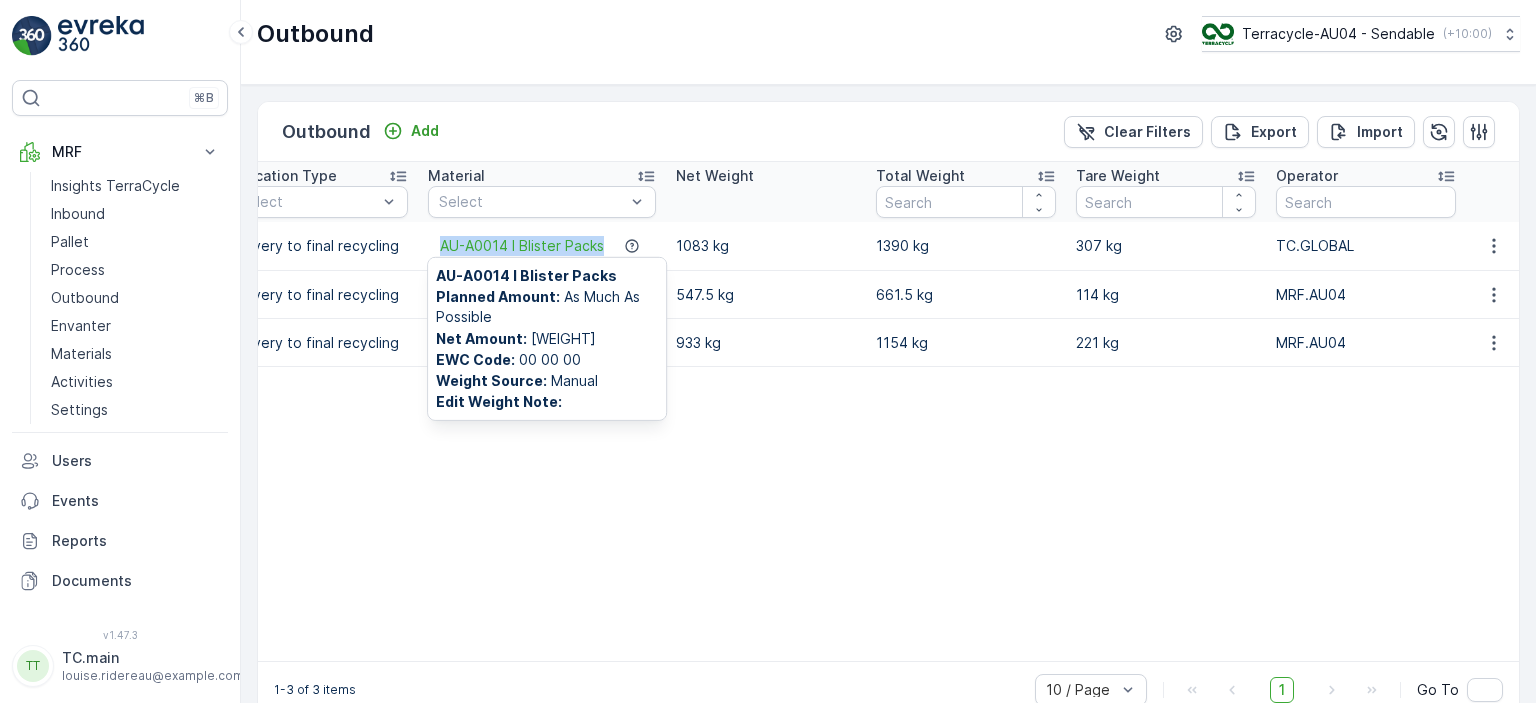 copy on "AU-A0014 I Blister Packs" 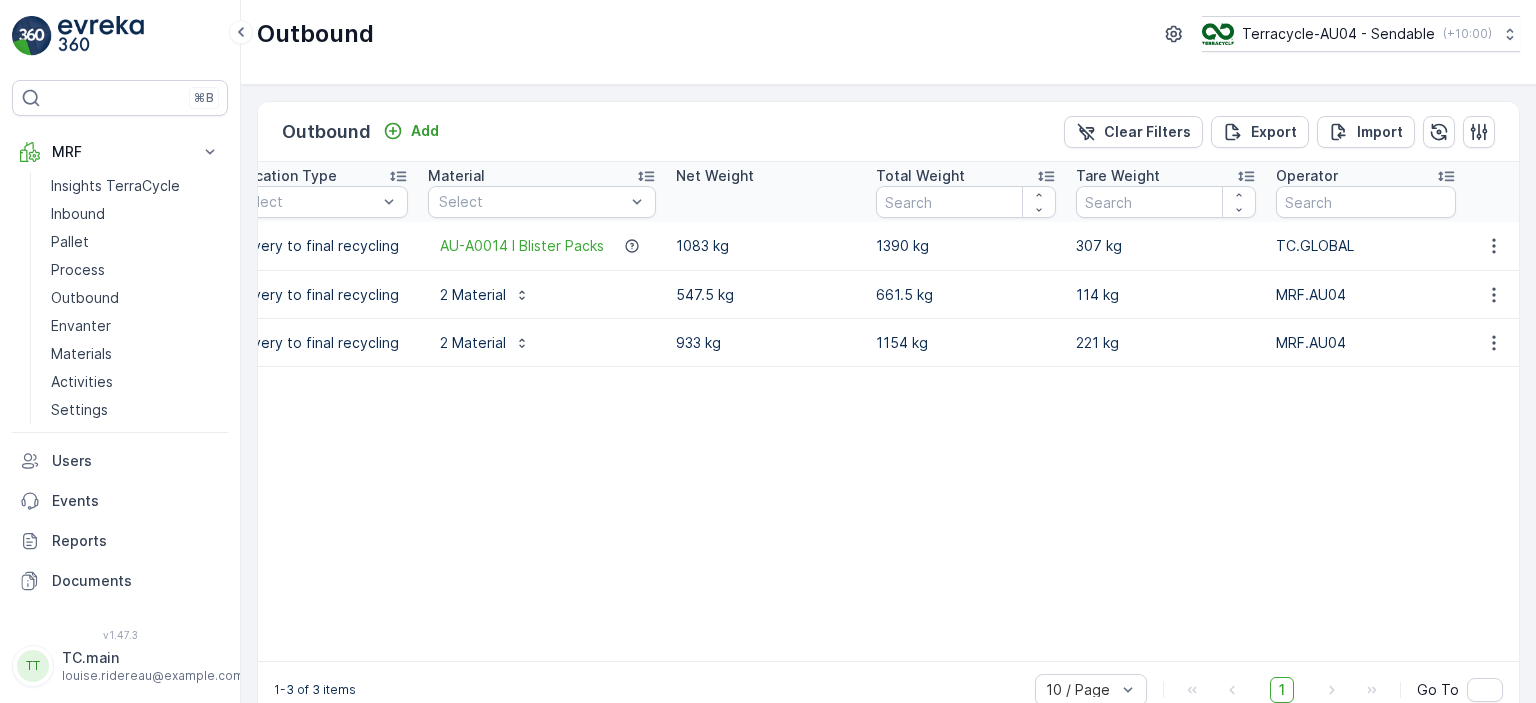 click on "Name Status Select Allocation Type Select Material Select Net Weight Total Weight Tare Weight Operator Due Date 01.07.2025 - 31.07.2025 Creation Time - Last Update Time - Pallet Number 22/07/2025, Repurpose Recycling, WR0190 Shipped Delivery to final recycling AU-A0014 I Blister Packs 1083   kg 1390   kg 307   kg TC.GLOBAL 22.07.2025 28.07.2025 08:35 31.07.2025 03:28 19 09/07/2025, Immix, WR0177 Shipped Delivery to final recycling   2 Material 547.5   kg 661.5   kg 114   kg MRF.AU04 09.07.2025 09.07.2025 07:08 17.07.2025 10:47 7 03/07/2025, Immix, WR0177 Shipped Delivery to final recycling   2 Material 933   kg 1154   kg 221   kg MRF.AU04 03.07.2025 02.07.2025 07:12 04.07.2025 07:39 14" at bounding box center [1231, 411] 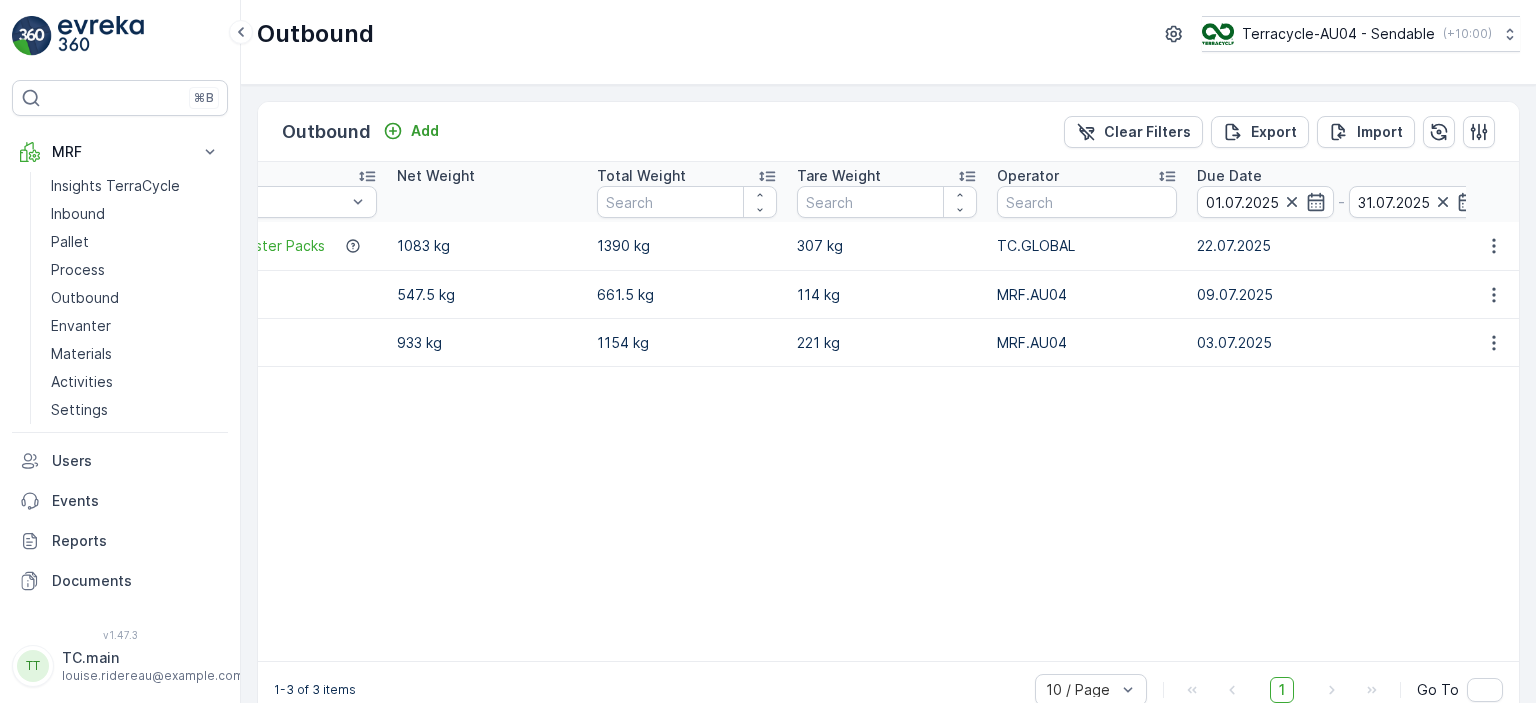 scroll, scrollTop: 0, scrollLeft: 737, axis: horizontal 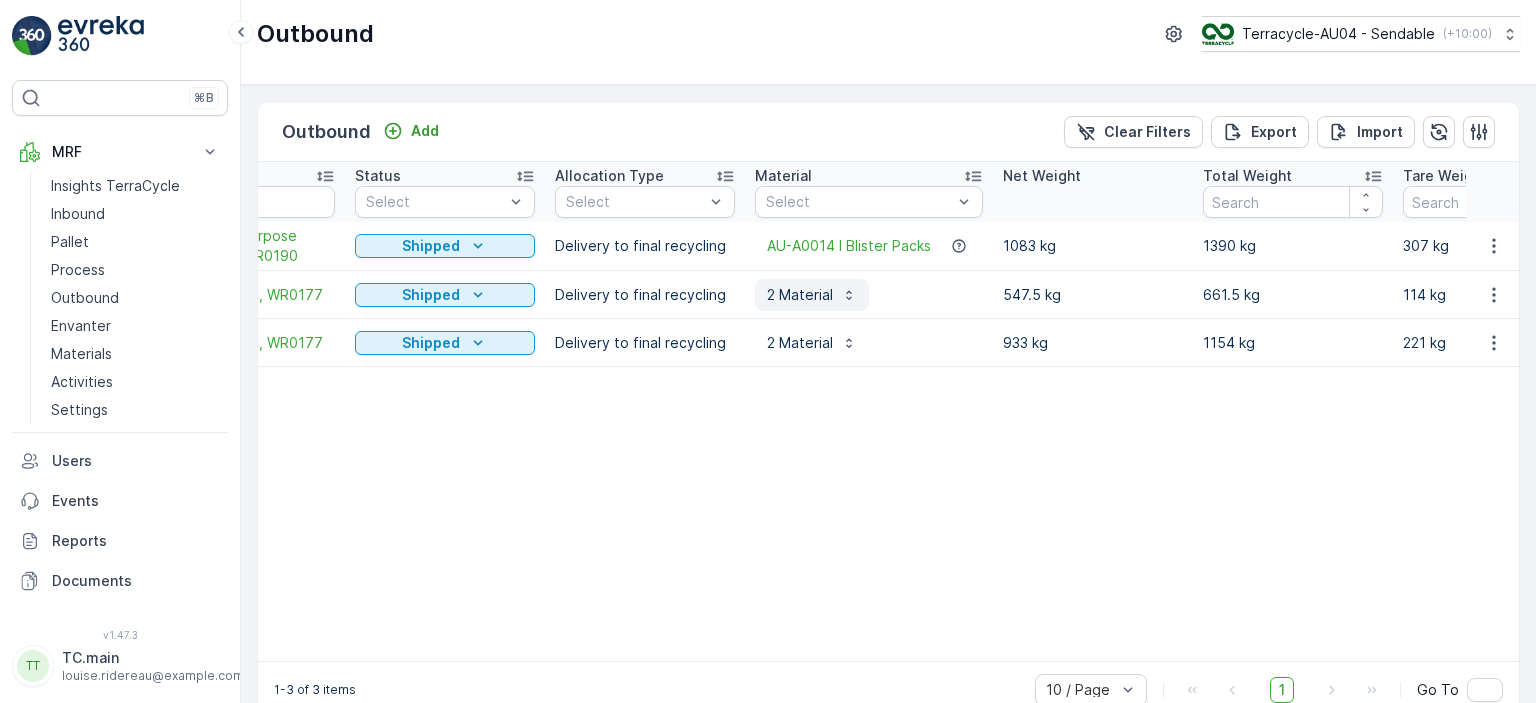 click 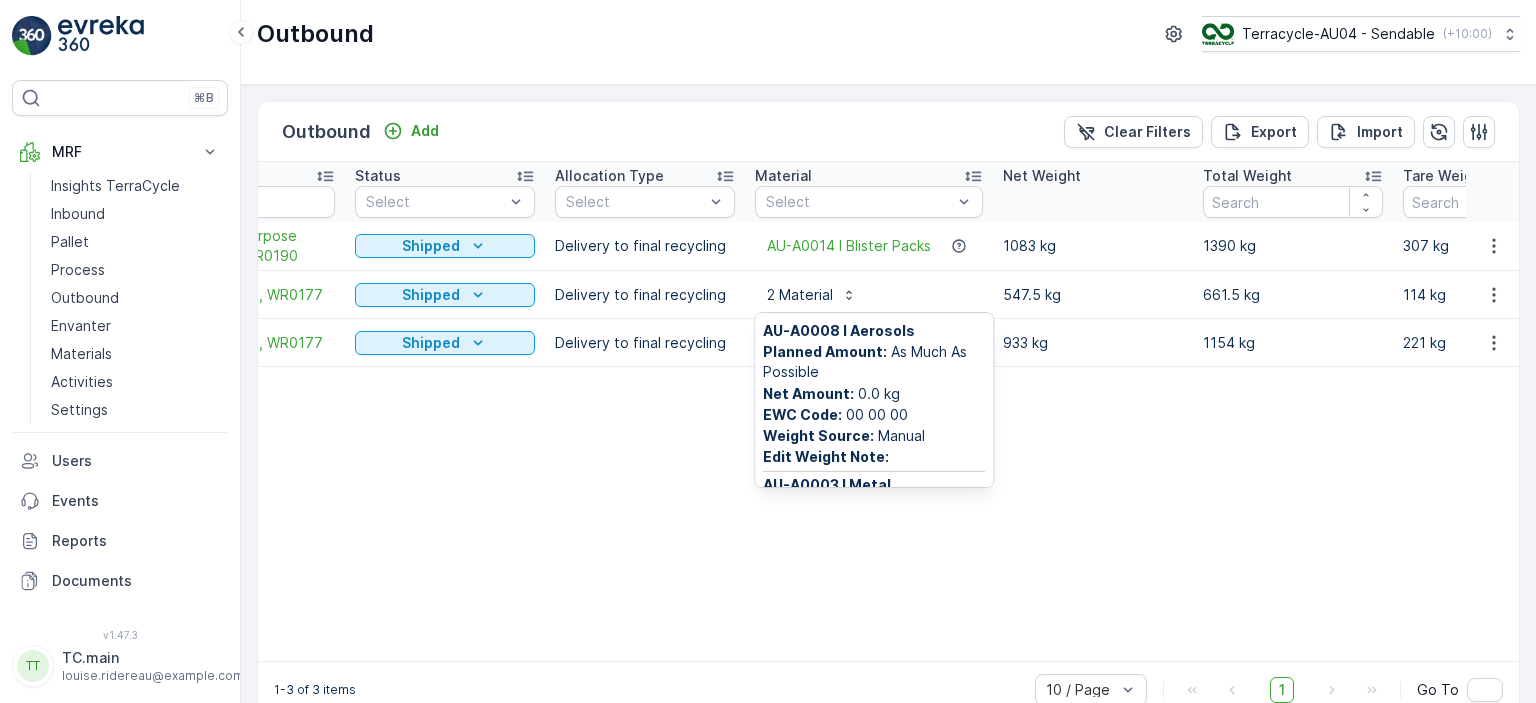 scroll, scrollTop: 100, scrollLeft: 0, axis: vertical 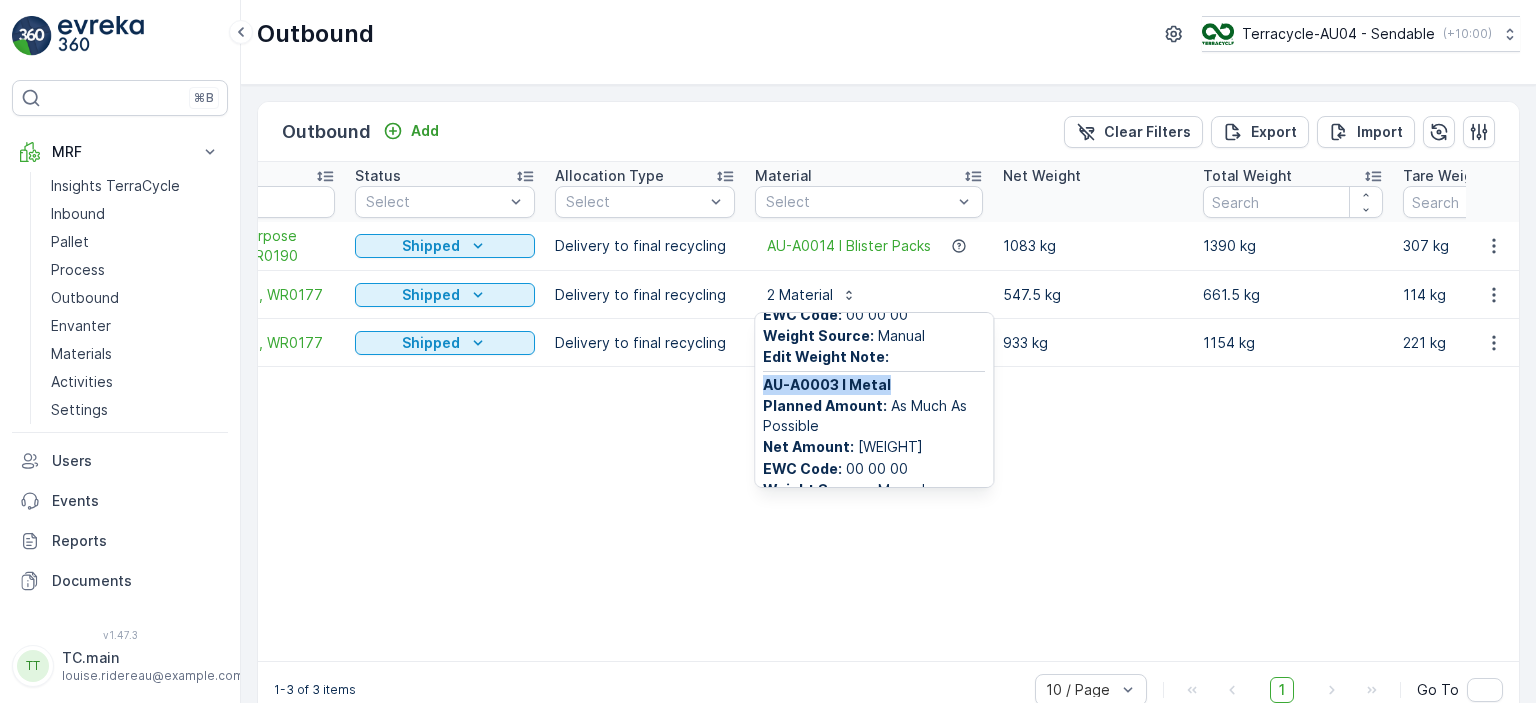 drag, startPoint x: 892, startPoint y: 383, endPoint x: 763, endPoint y: 386, distance: 129.03488 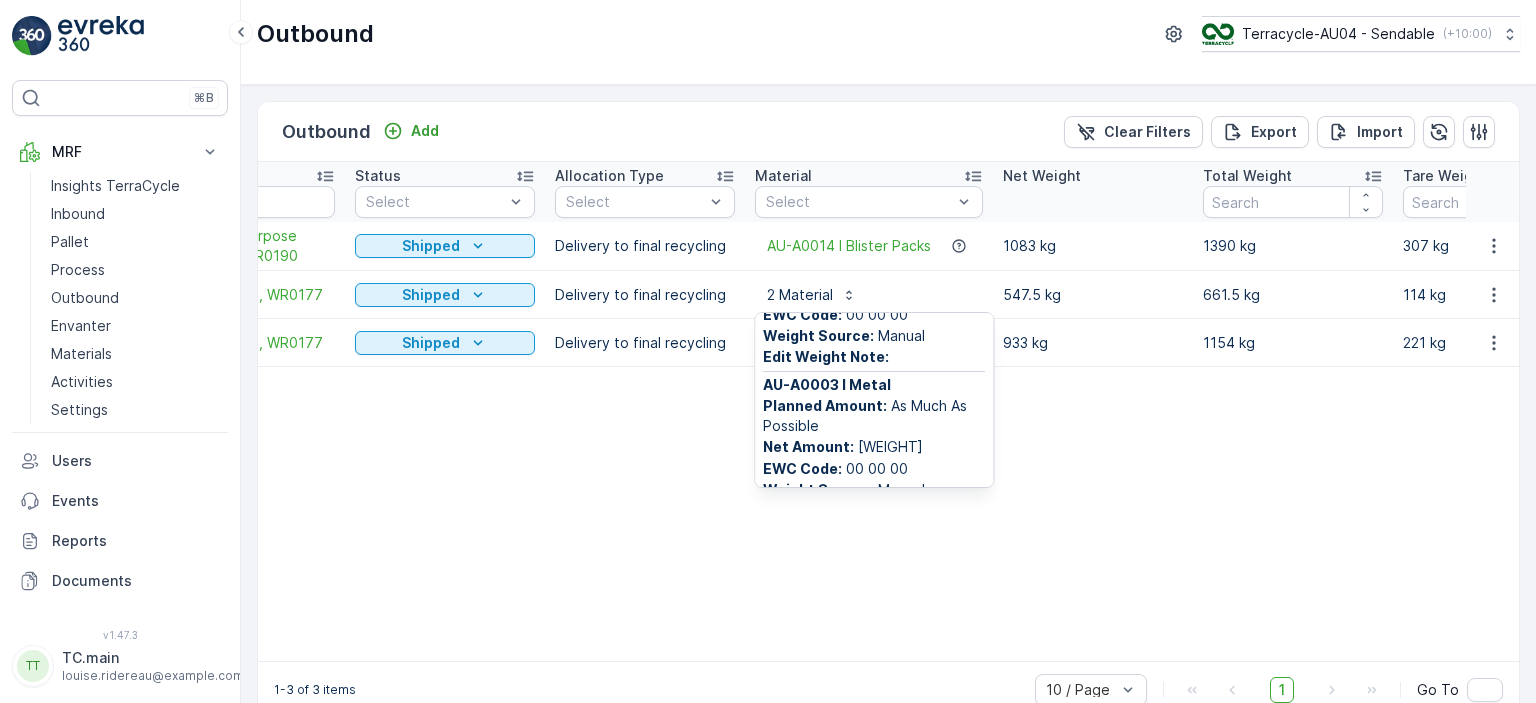 click on "Name Status Select Allocation Type Select Material Select Net Weight Total Weight Tare Weight Operator Due Date 01.07.2025 - 31.07.2025 Creation Time - Last Update Time - Pallet Number 22/07/2025, Repurpose Recycling, WR0190 Shipped Delivery to final recycling AU-A0014 I Blister Packs 1083   kg 1390   kg 307   kg TC.GLOBAL 22.07.2025 28.07.2025 08:35 31.07.2025 03:28 19 09/07/2025, Immix, WR0177 Shipped Delivery to final recycling   2 Material AU-A0008 I Aerosols Planned Amount :   As Much As Possible Net Amount :   0.0 kg EWC Code :   00 00 00 Weight Source :   Manual Edit Weight Note :   AU-A0003 I Metal Planned Amount :   As Much As Possible Net Amount :   547.5 kg EWC Code :   00 00 00 Weight Source :   Manual Edit Weight Note :   547.5   kg 661.5   kg 114   kg MRF.AU04 09.07.2025 09.07.2025 07:08 17.07.2025 10:47 7 03/07/2025, Immix, WR0177 Shipped Delivery to final recycling   2 Material 933   kg 1154   kg 221   kg MRF.AU04 03.07.2025 02.07.2025 07:12 04.07.2025 07:39 14" at bounding box center (1558, 411) 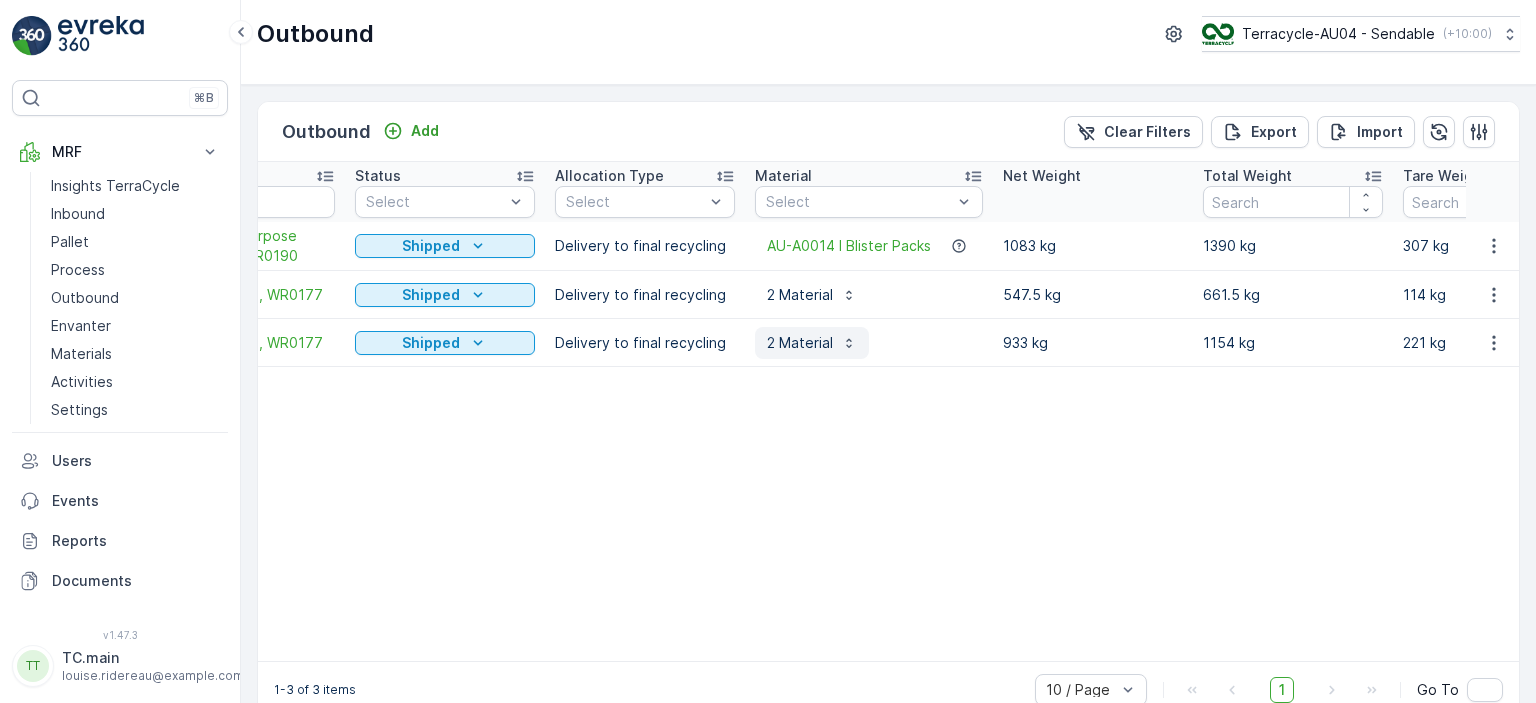 click 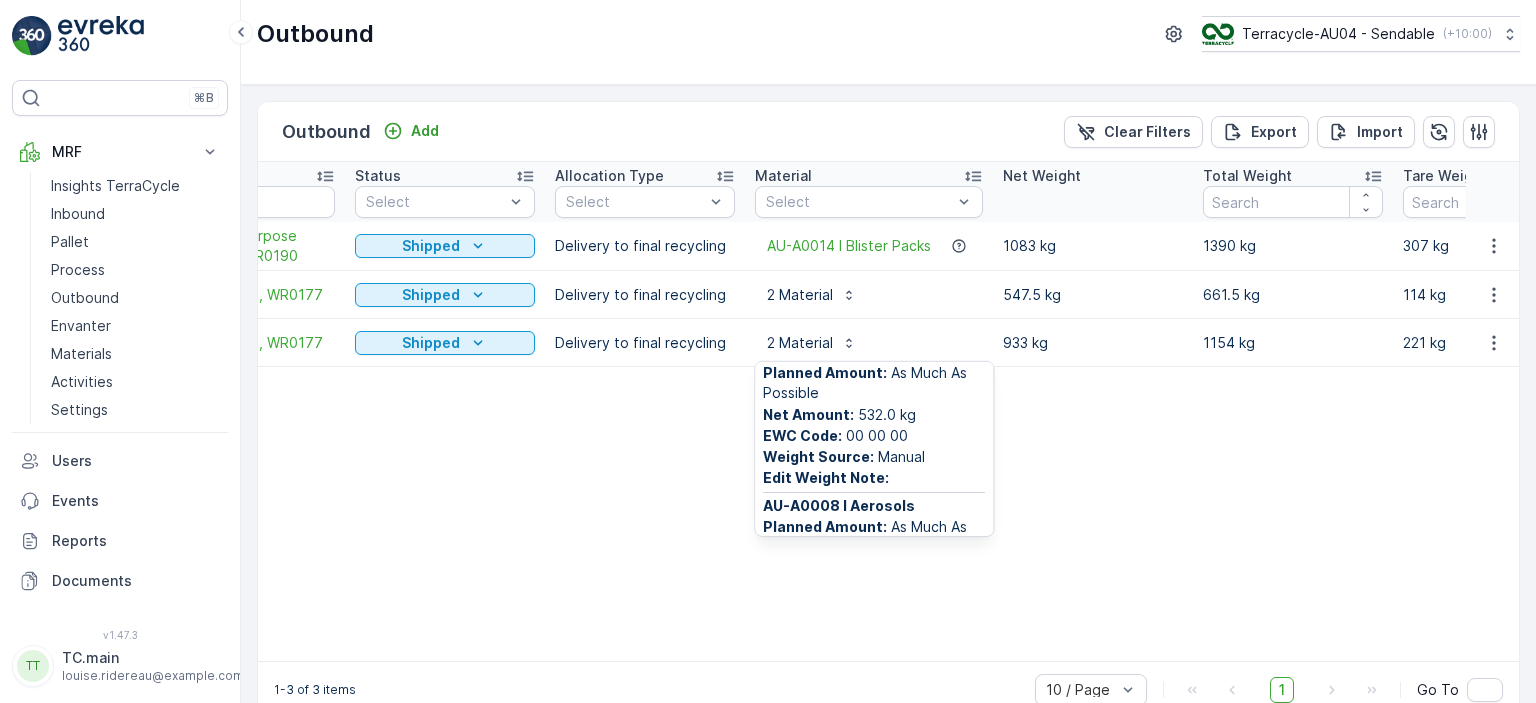scroll, scrollTop: 0, scrollLeft: 0, axis: both 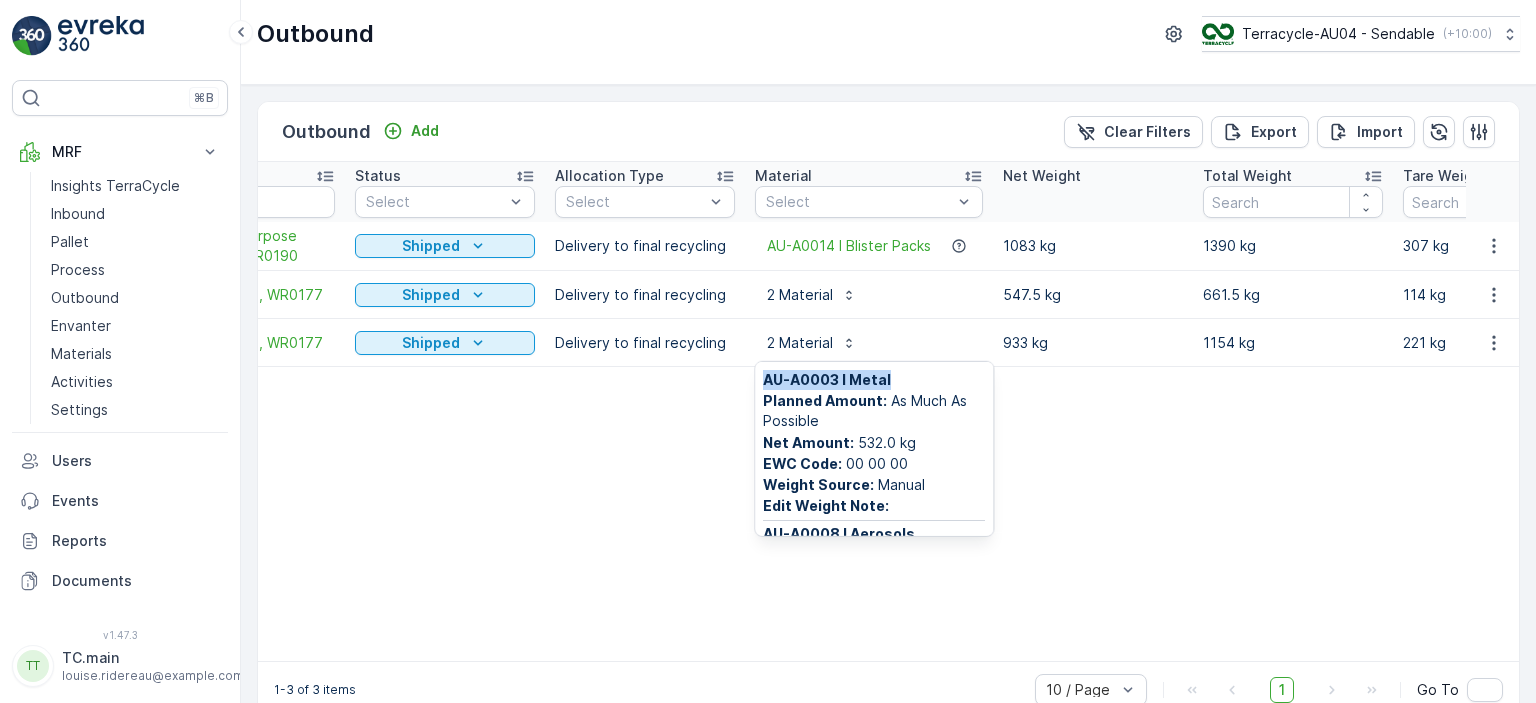 drag, startPoint x: 887, startPoint y: 381, endPoint x: 763, endPoint y: 371, distance: 124.40257 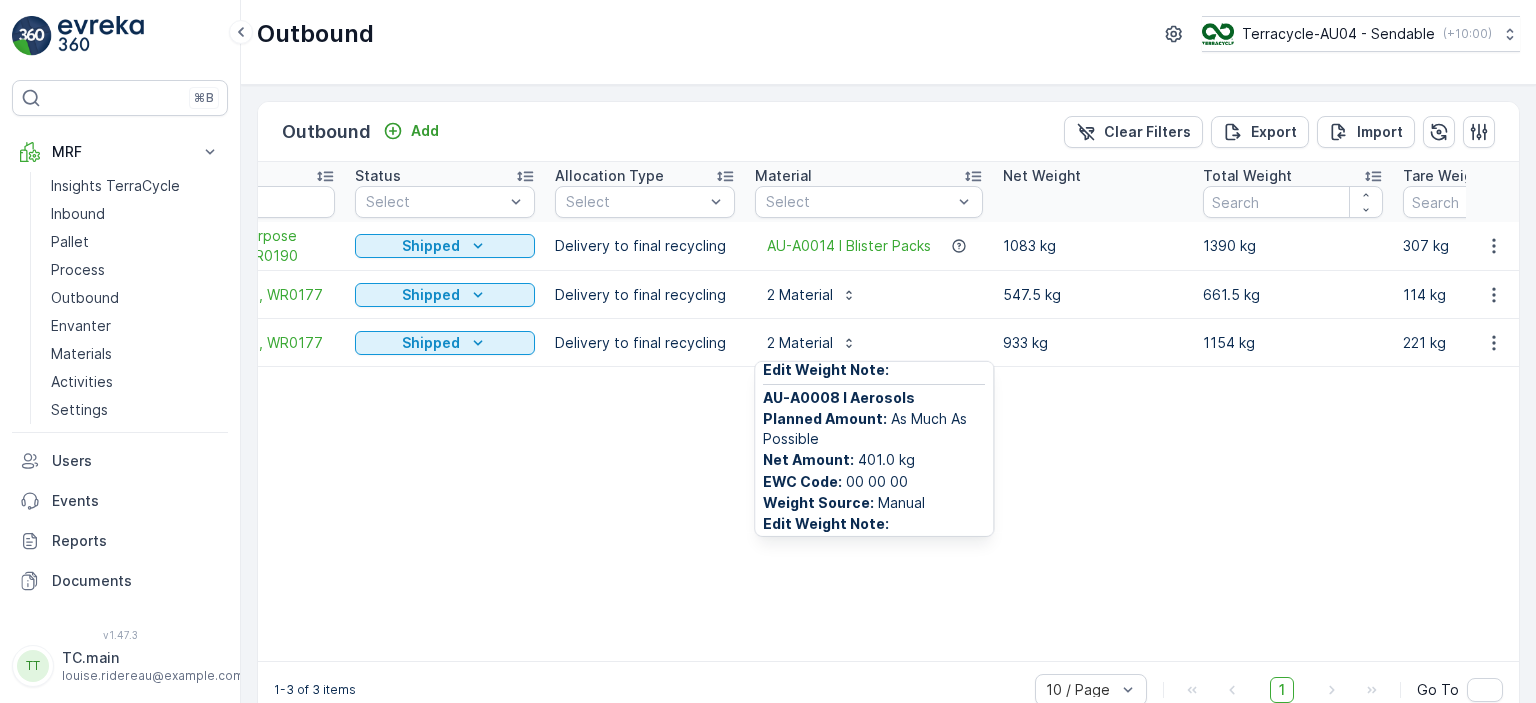scroll, scrollTop: 141, scrollLeft: 0, axis: vertical 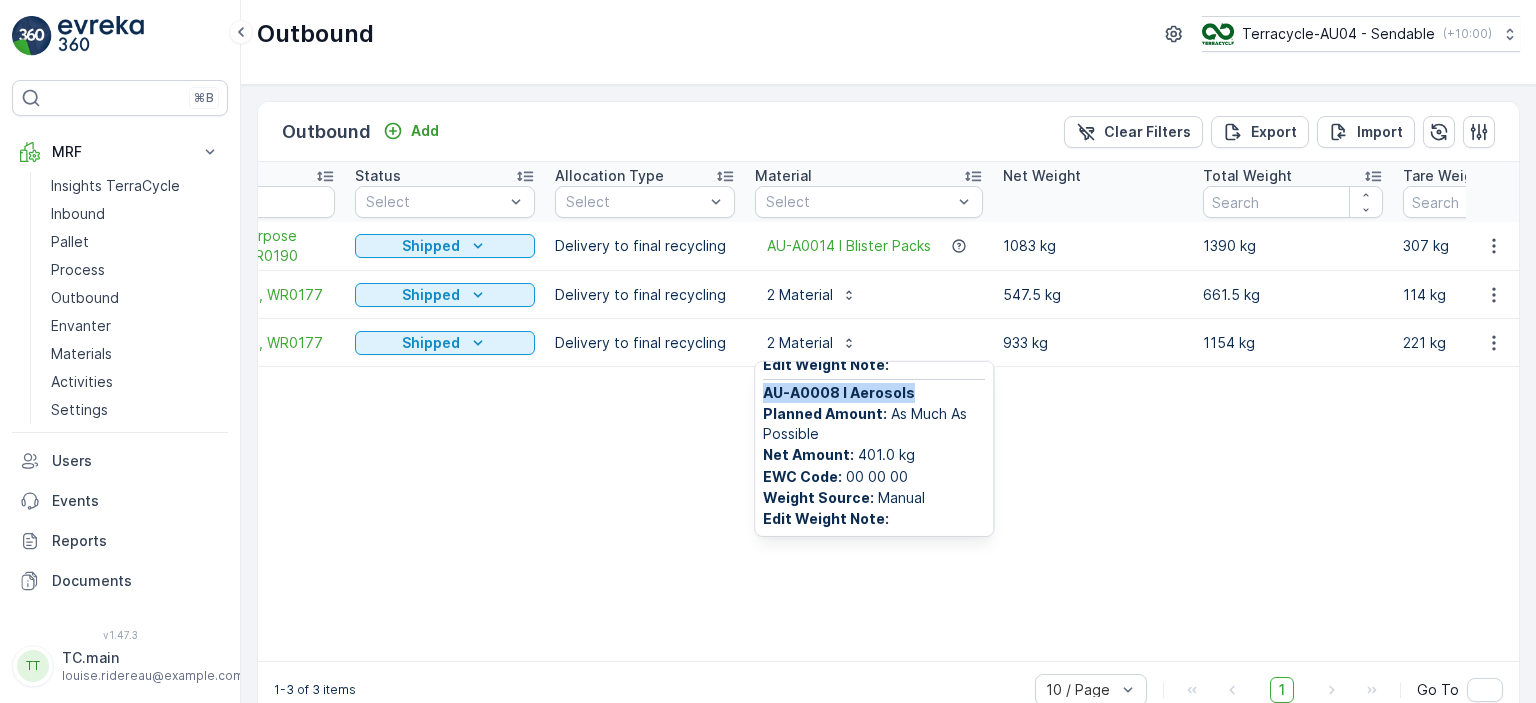 drag, startPoint x: 916, startPoint y: 389, endPoint x: 764, endPoint y: 393, distance: 152.05263 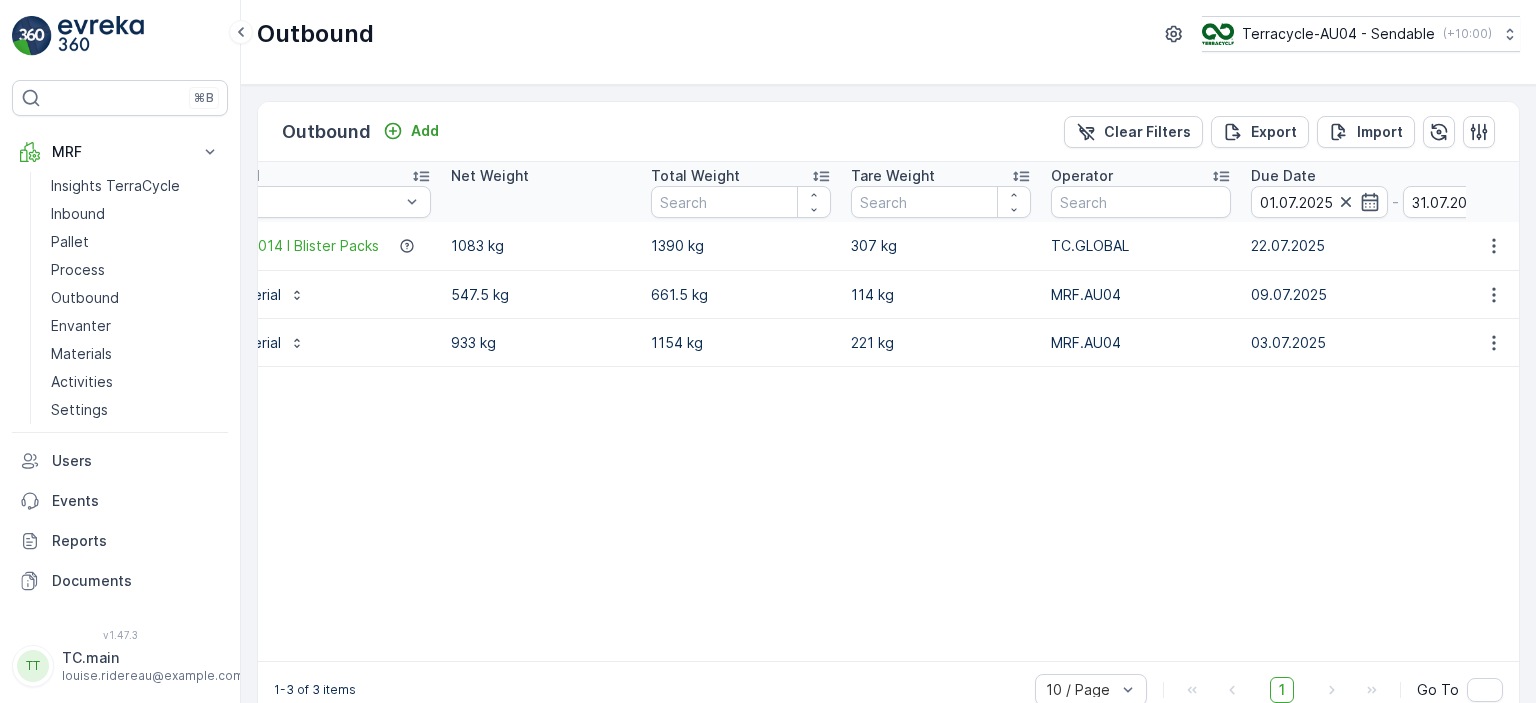 scroll, scrollTop: 0, scrollLeft: 0, axis: both 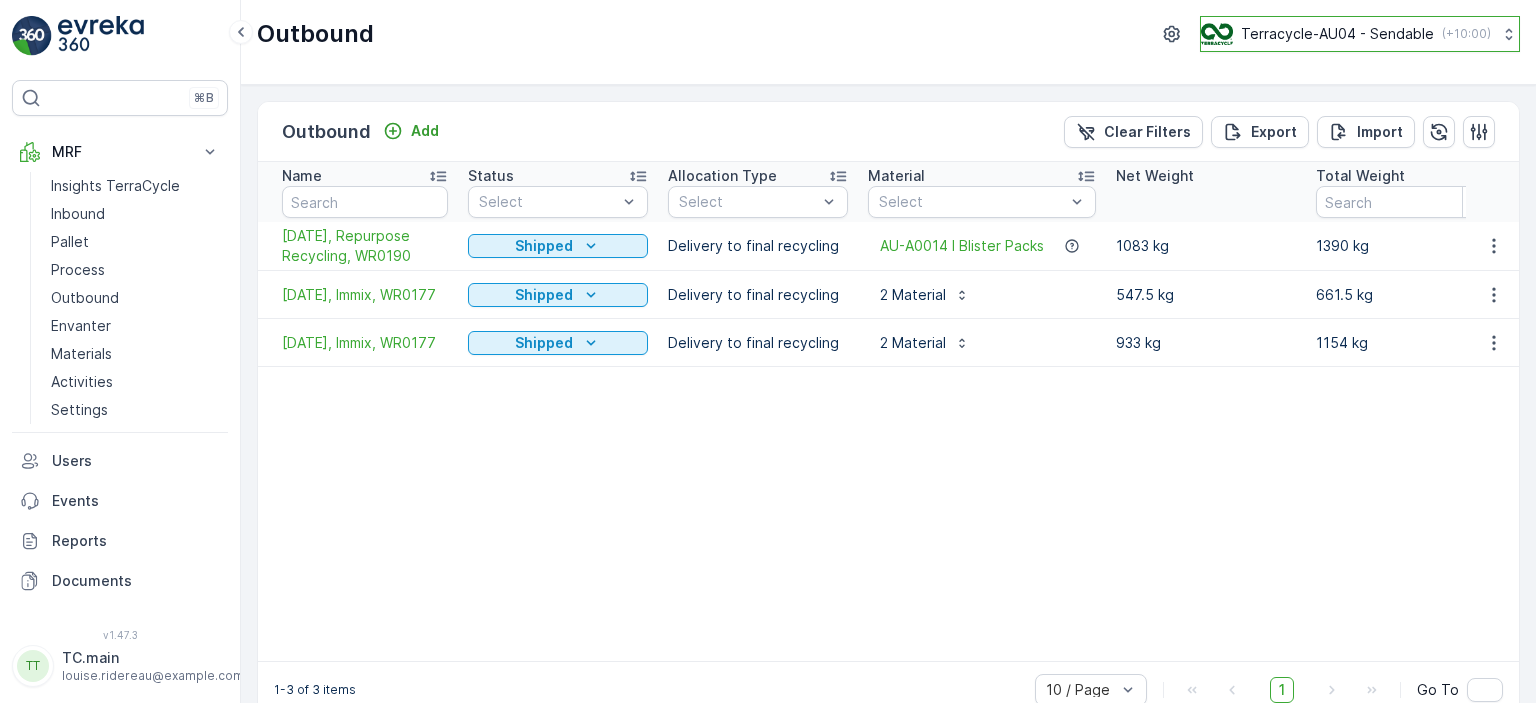 click 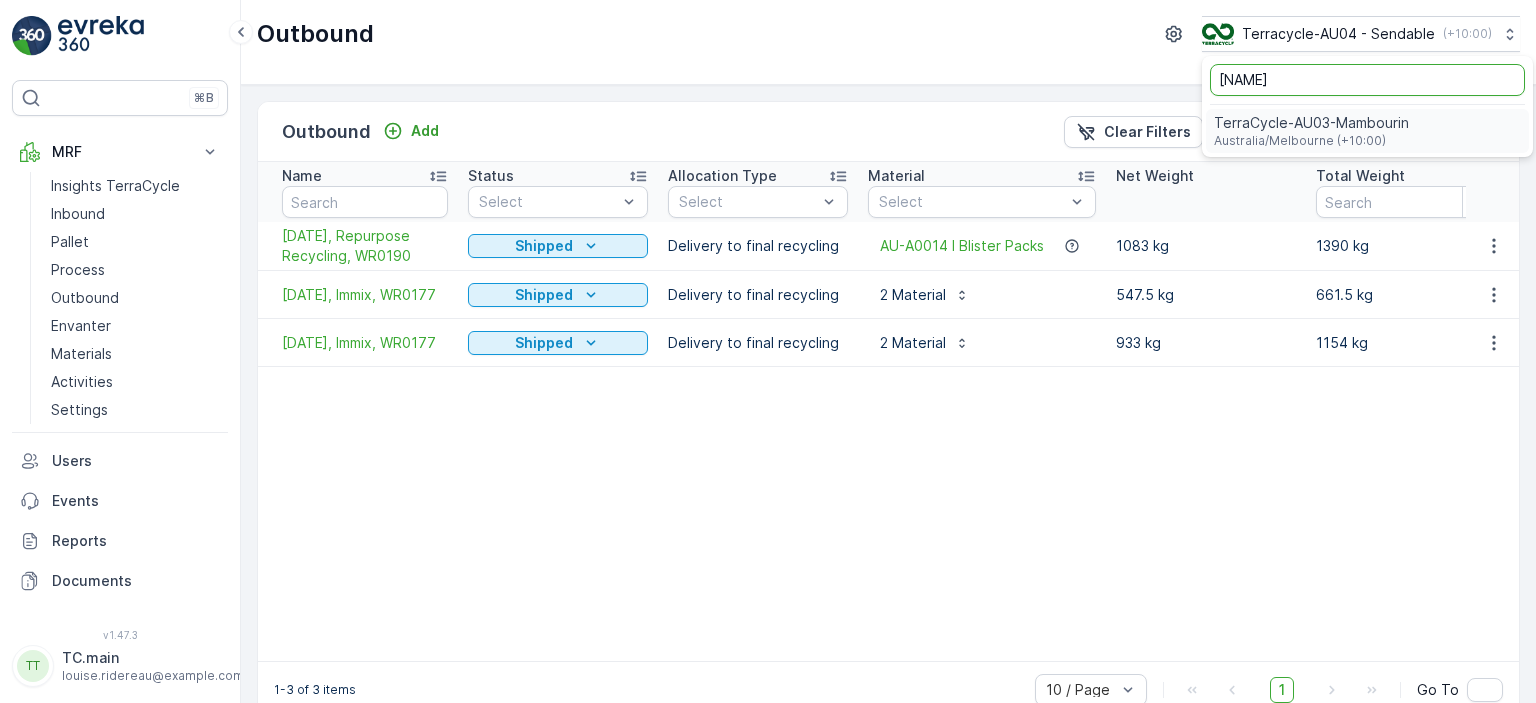 type on "mam" 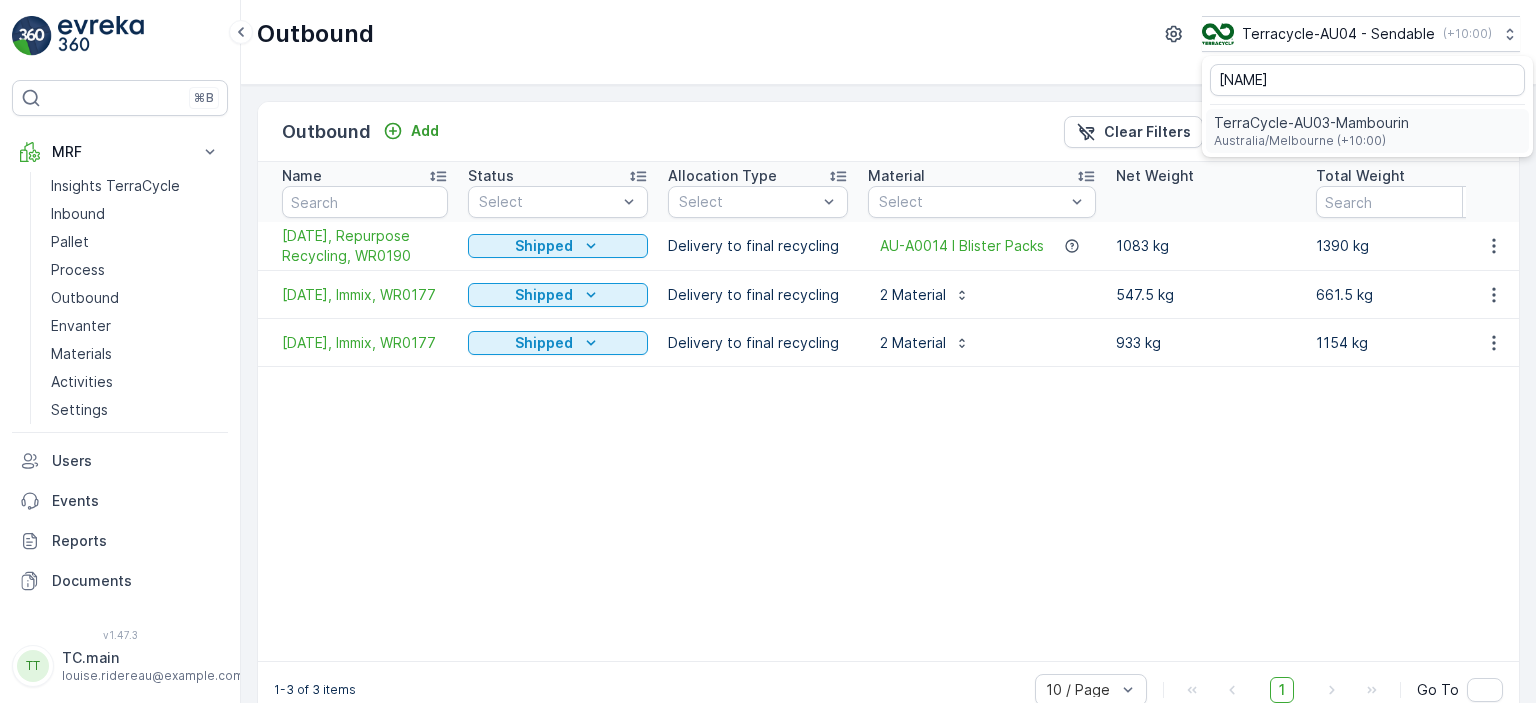 click on "Australia/Melbourne (+10:00)" at bounding box center (1311, 141) 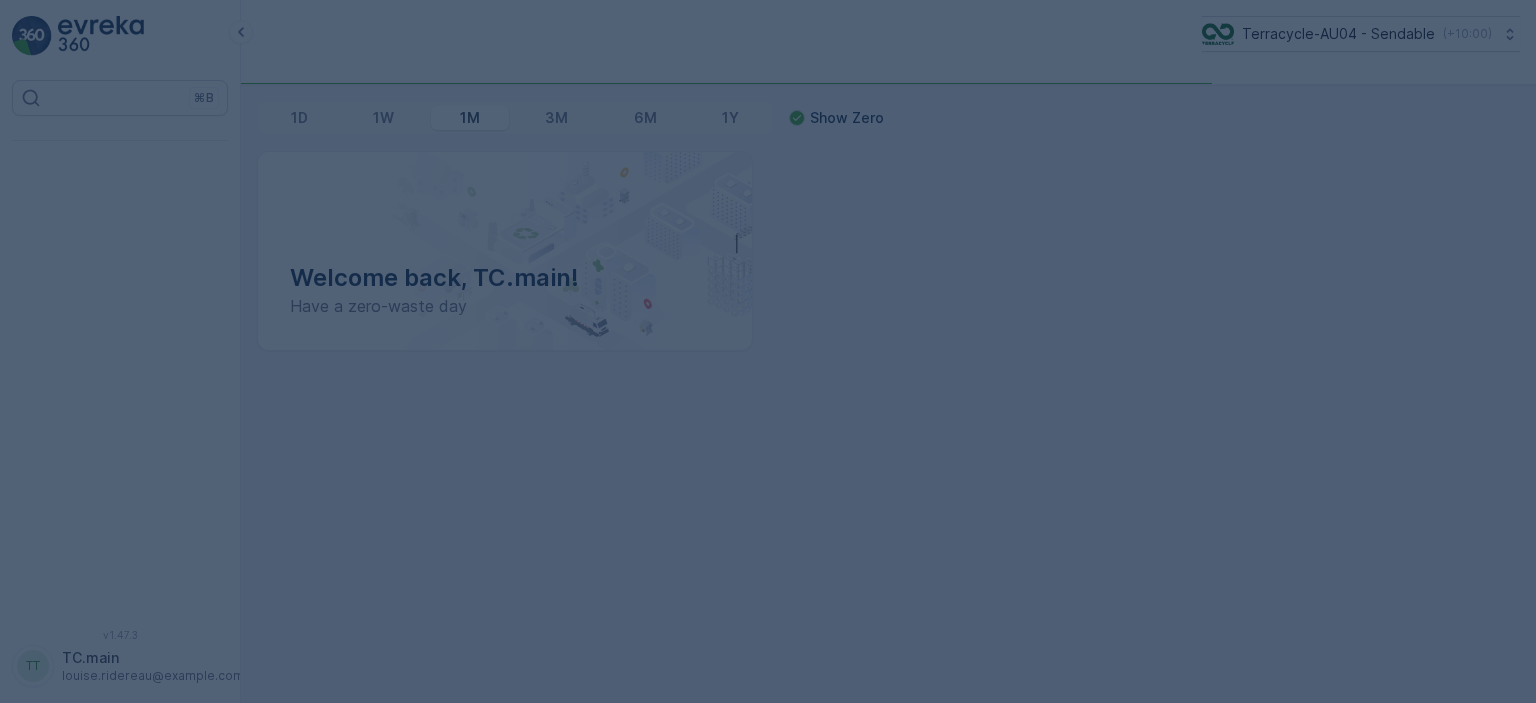 scroll, scrollTop: 0, scrollLeft: 0, axis: both 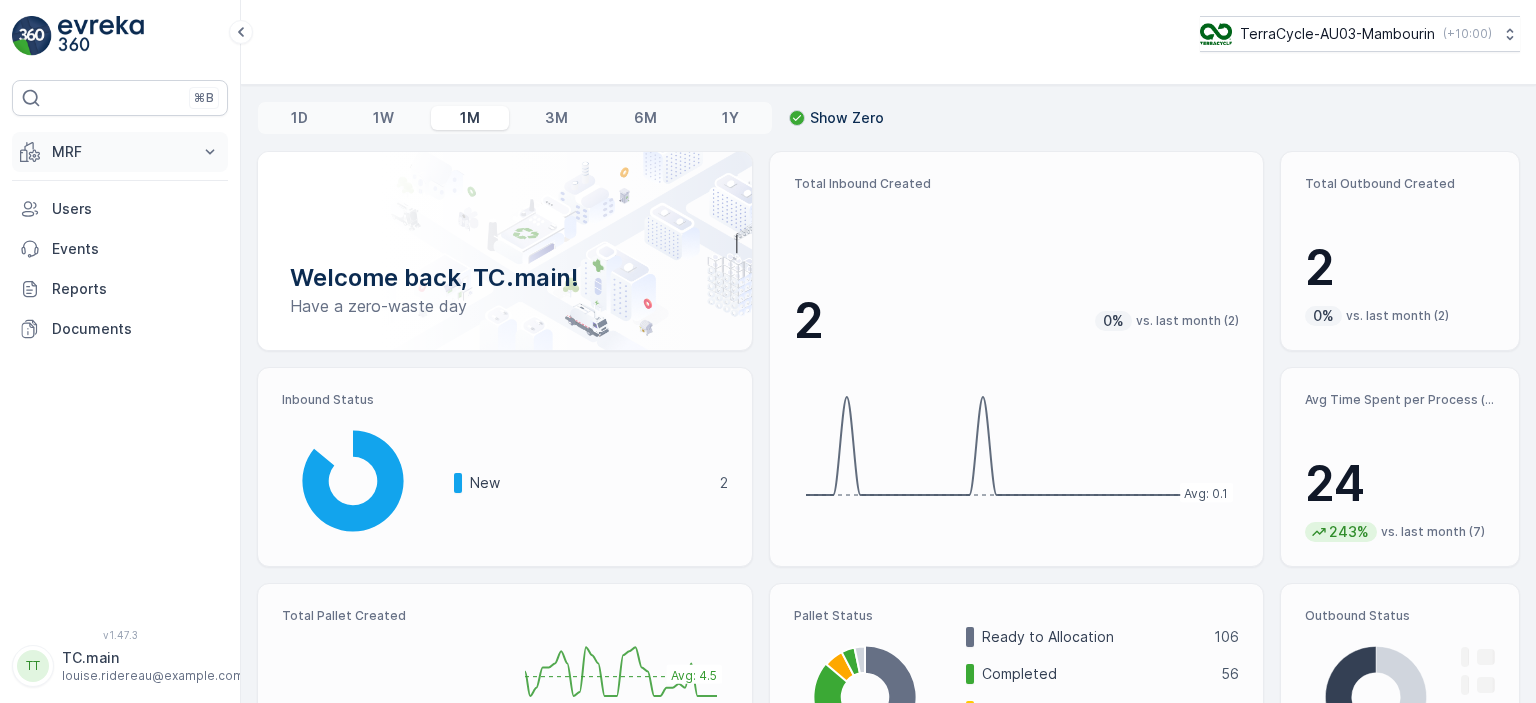 click on "MRF" at bounding box center (120, 152) 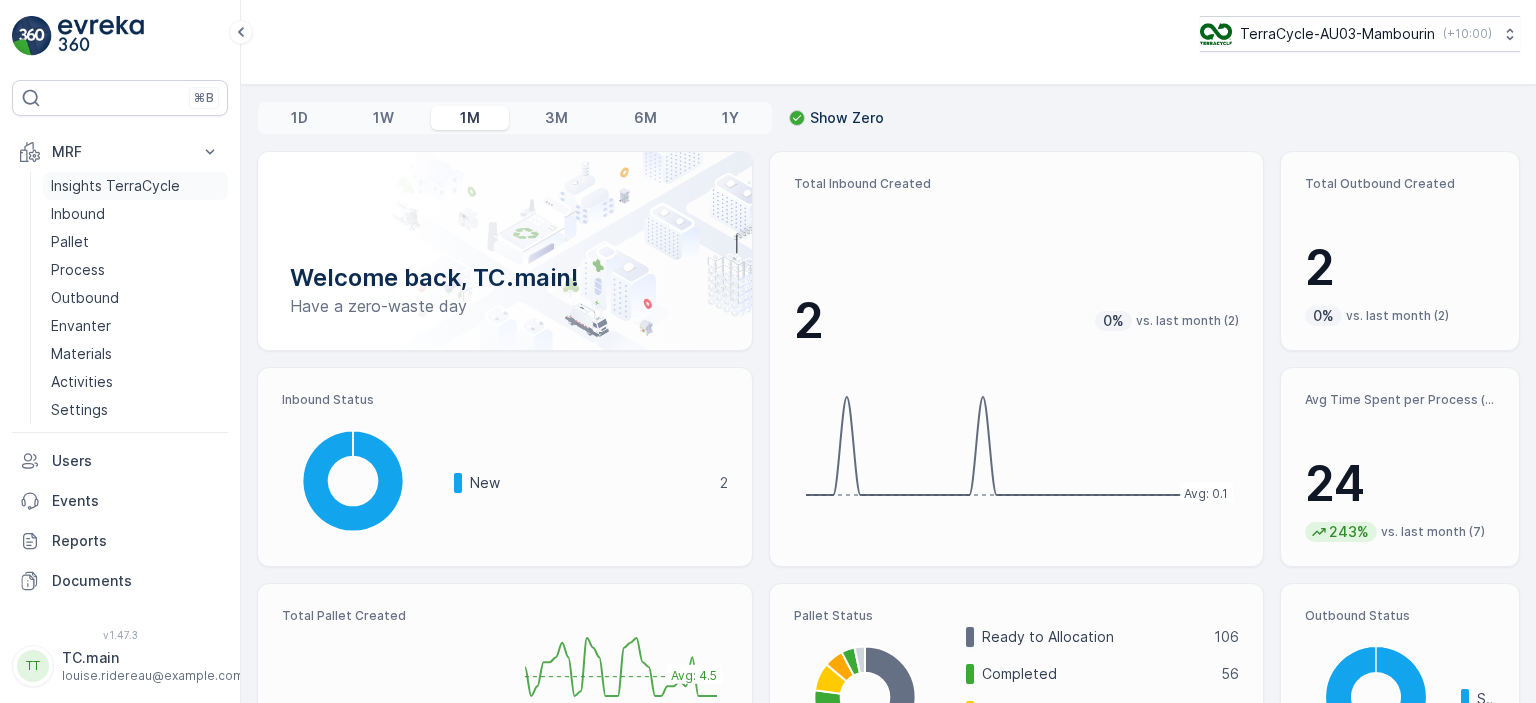 click on "Insights TerraCycle" at bounding box center [115, 186] 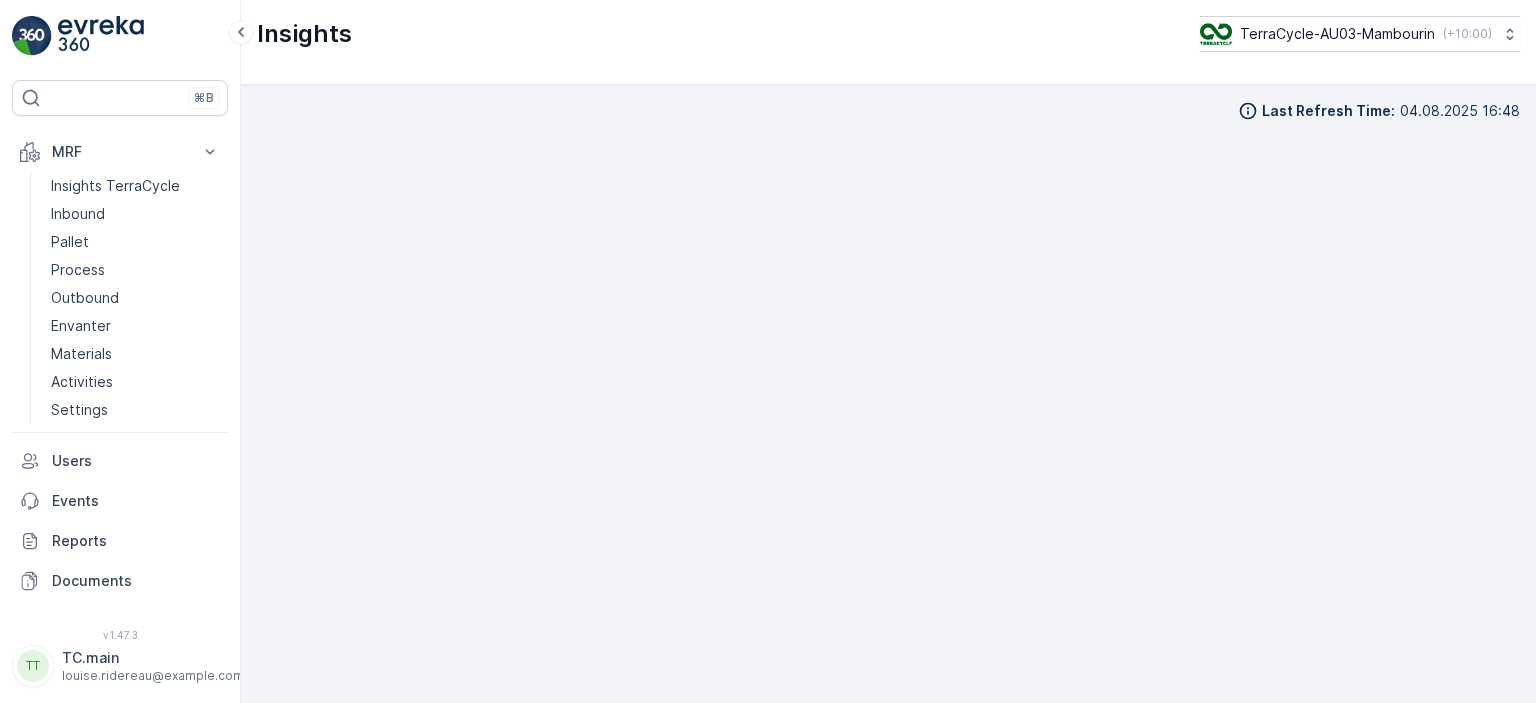 scroll, scrollTop: 16, scrollLeft: 0, axis: vertical 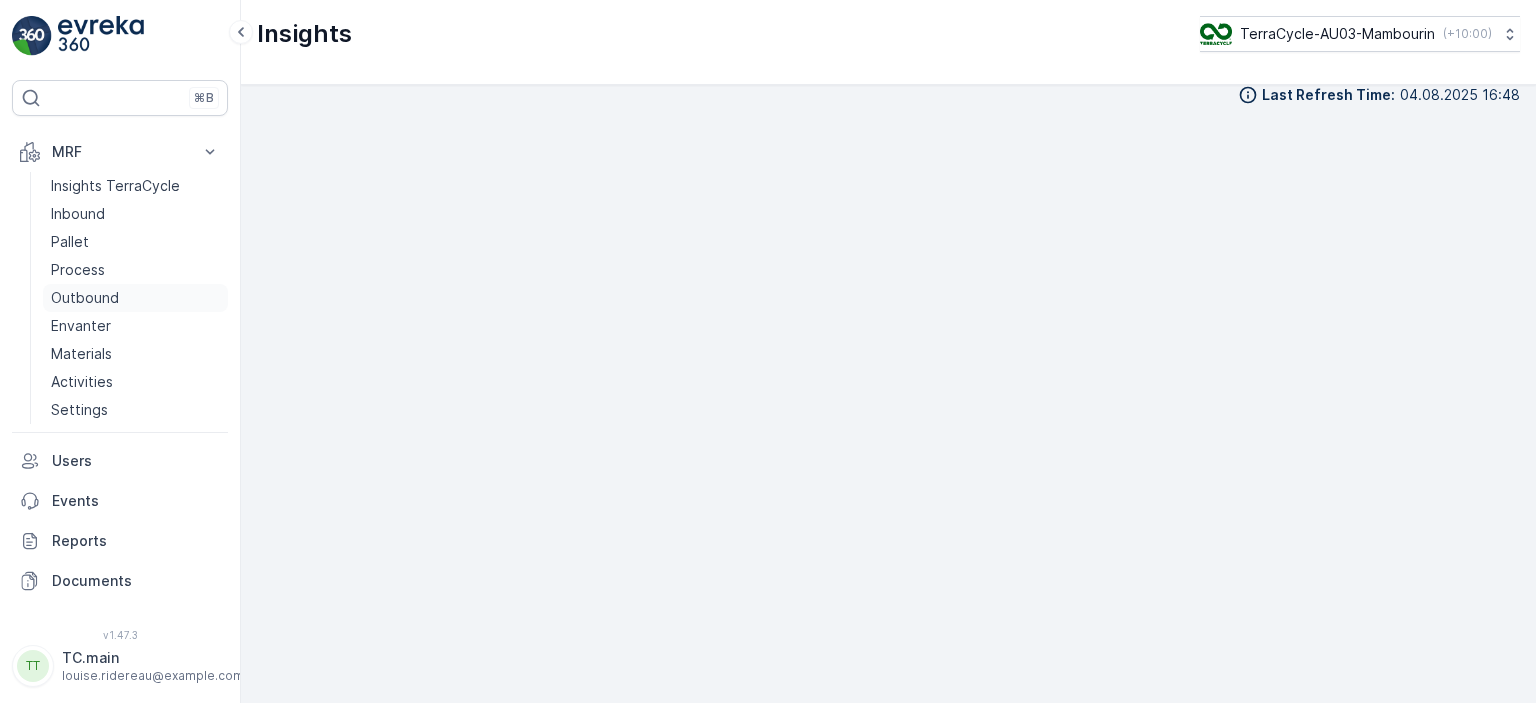 click on "Outbound" at bounding box center (85, 298) 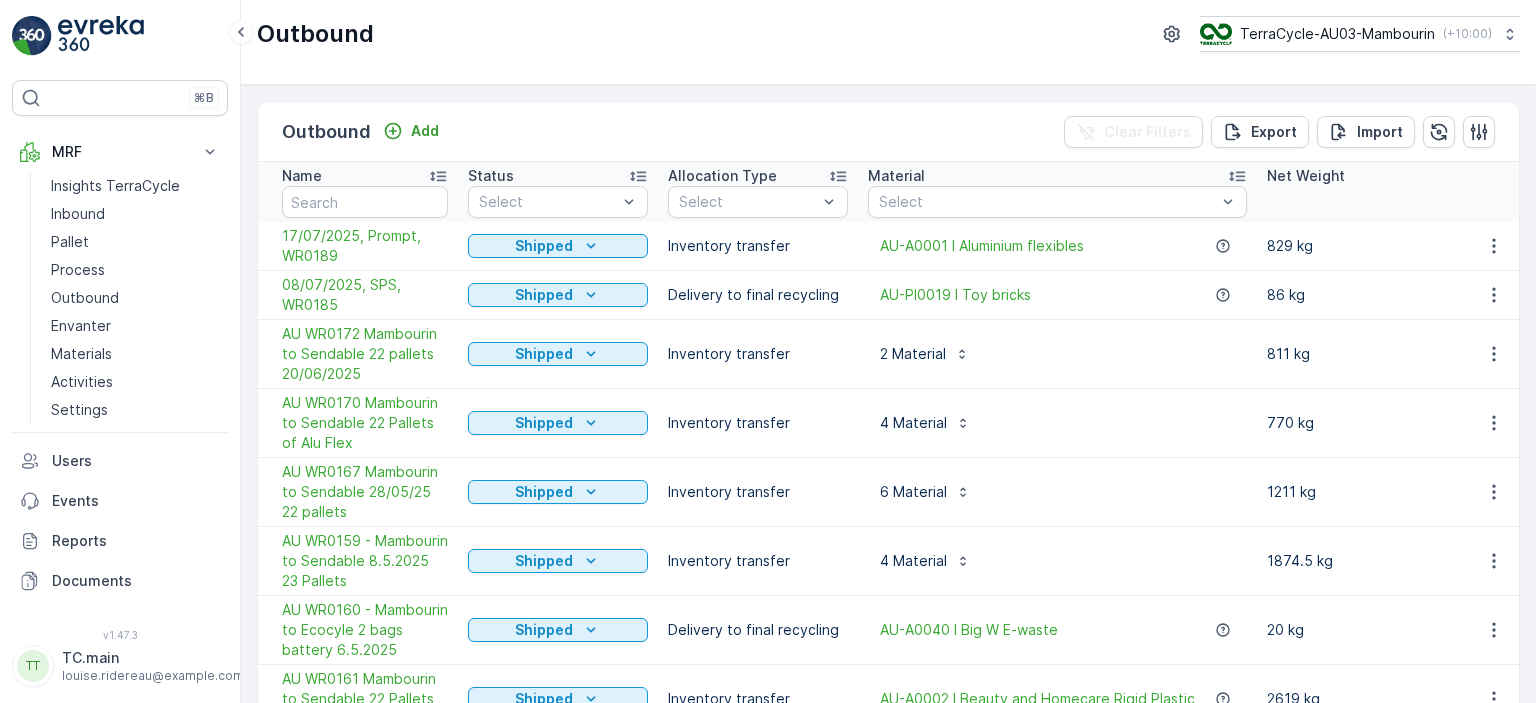 scroll, scrollTop: 208, scrollLeft: 0, axis: vertical 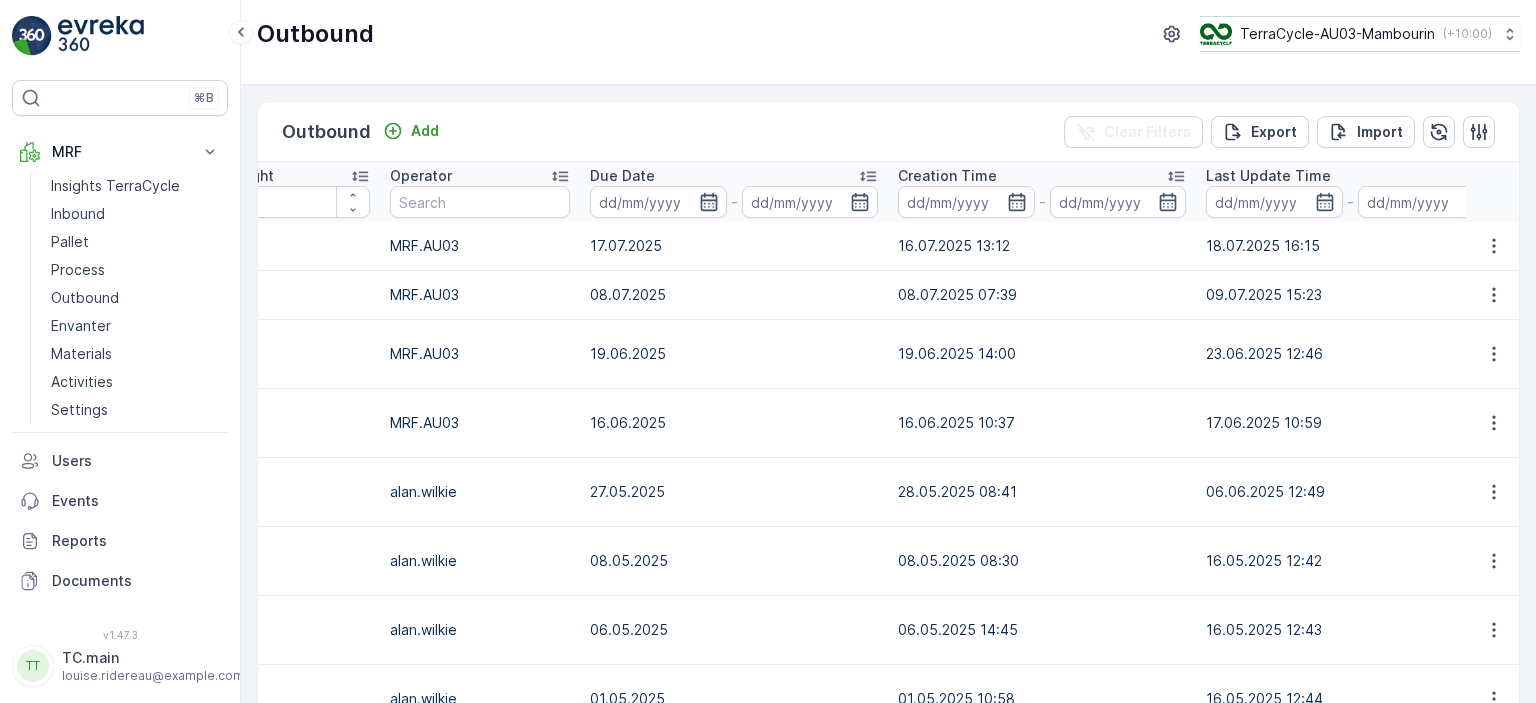 click 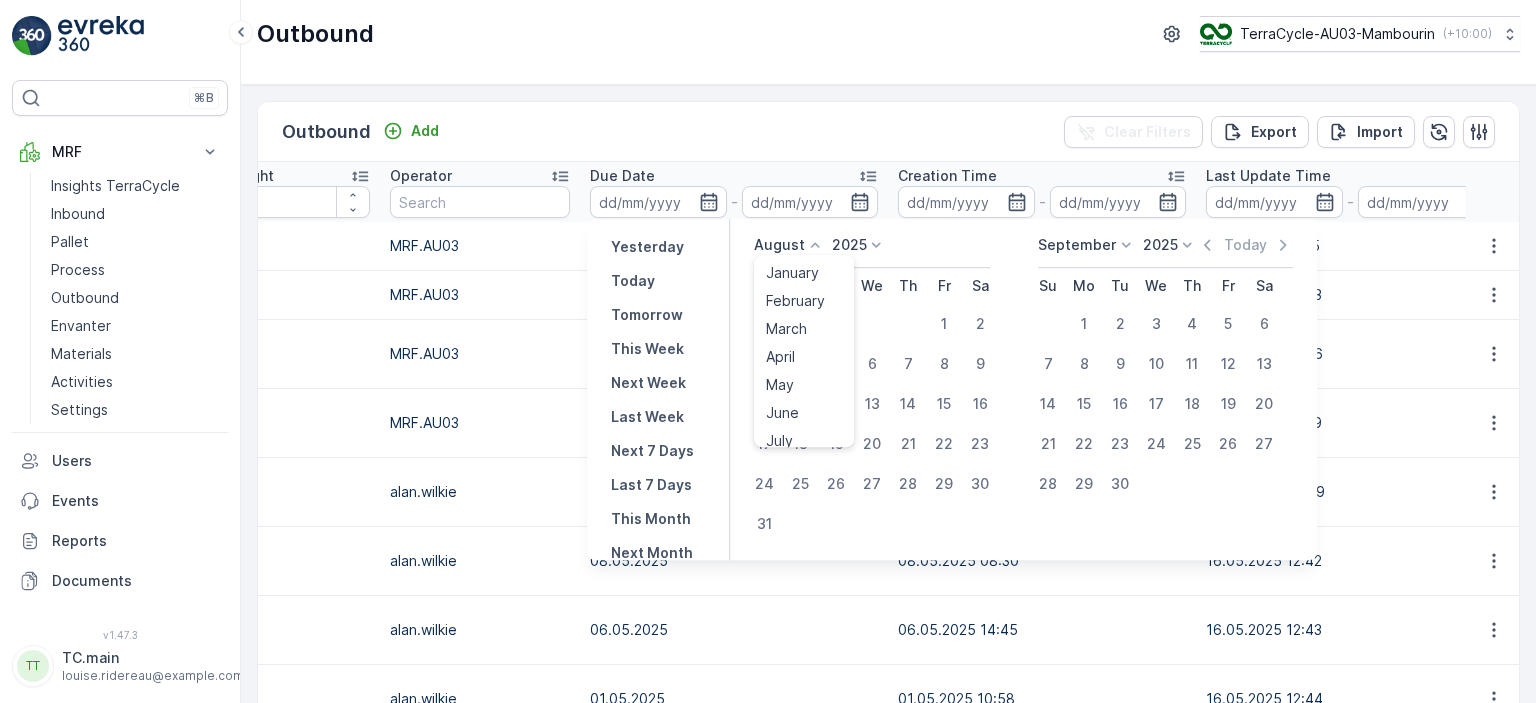 click 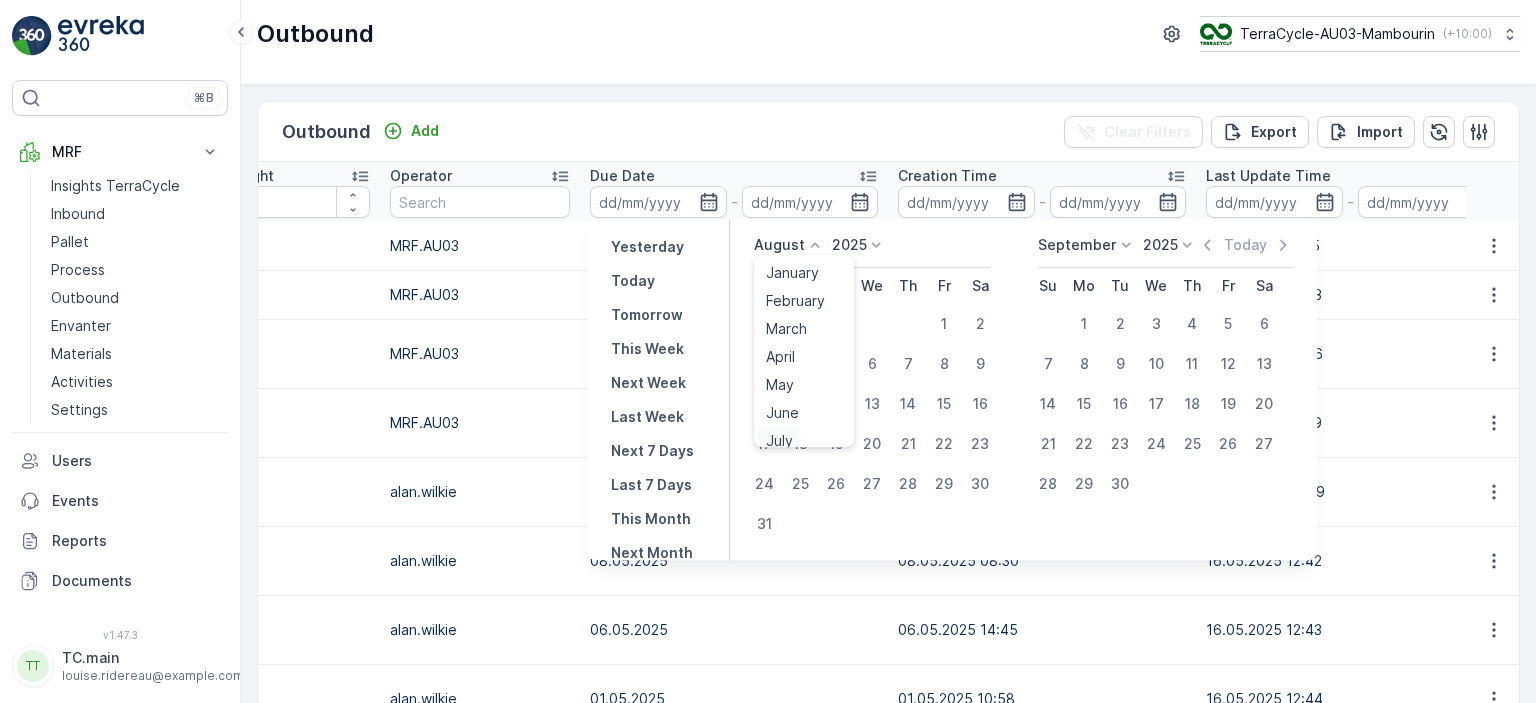 scroll, scrollTop: 8, scrollLeft: 0, axis: vertical 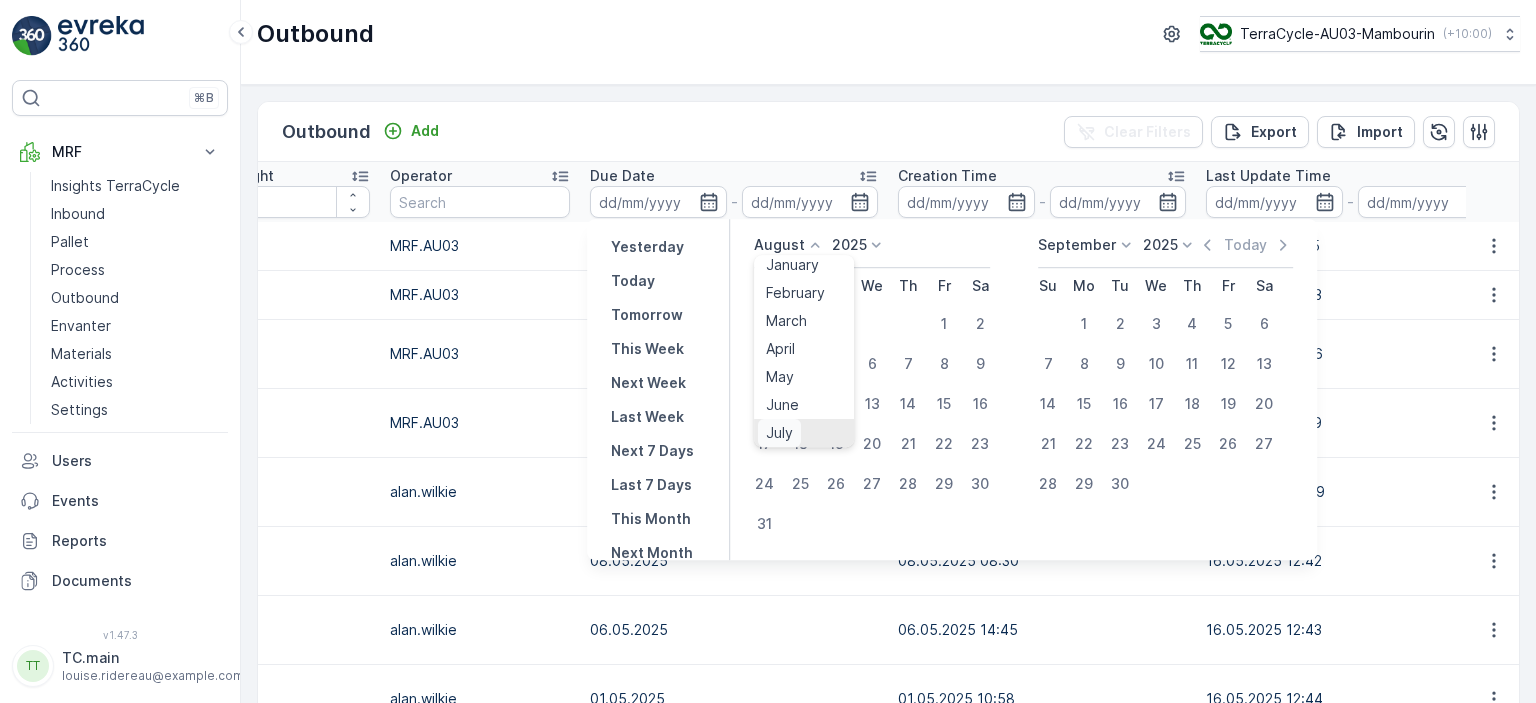 click on "July" at bounding box center [779, 433] 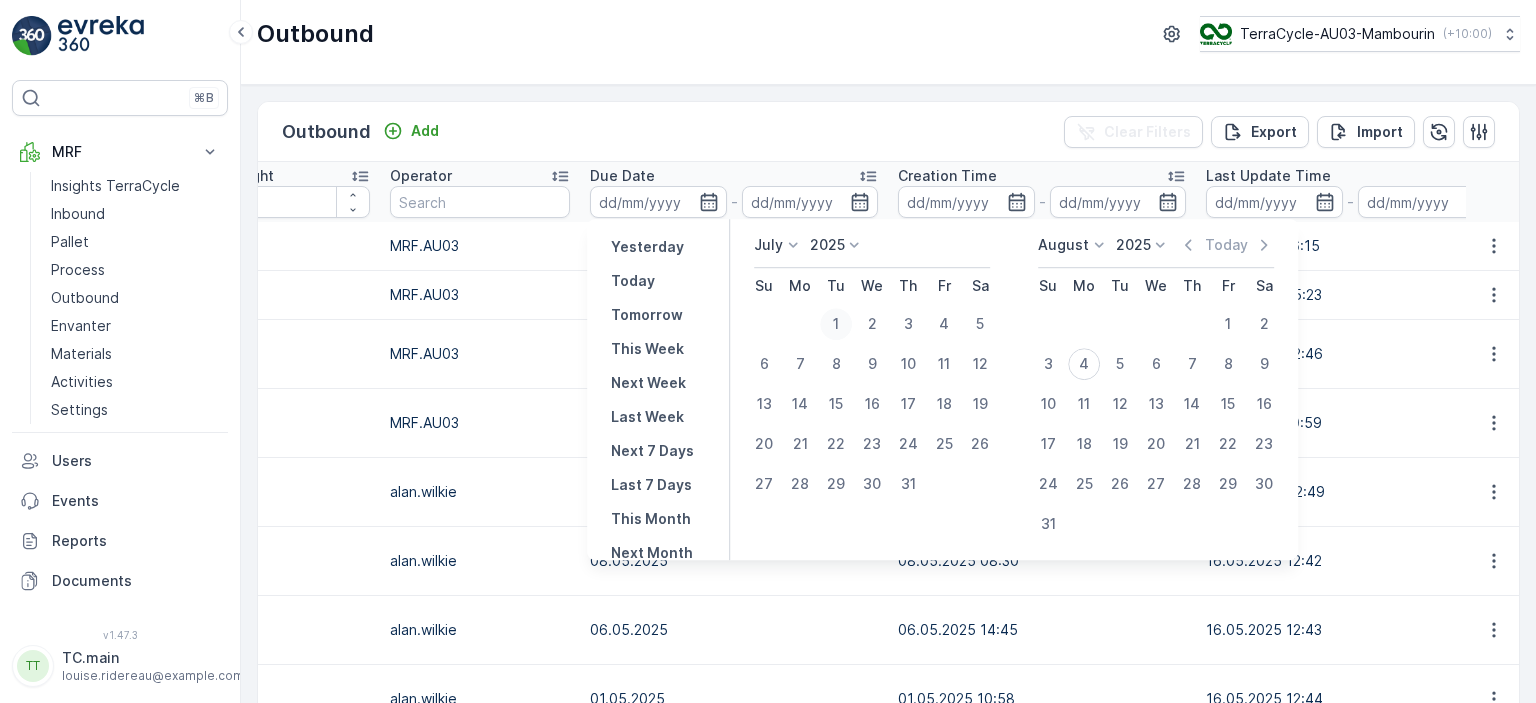 click on "1" at bounding box center [836, 324] 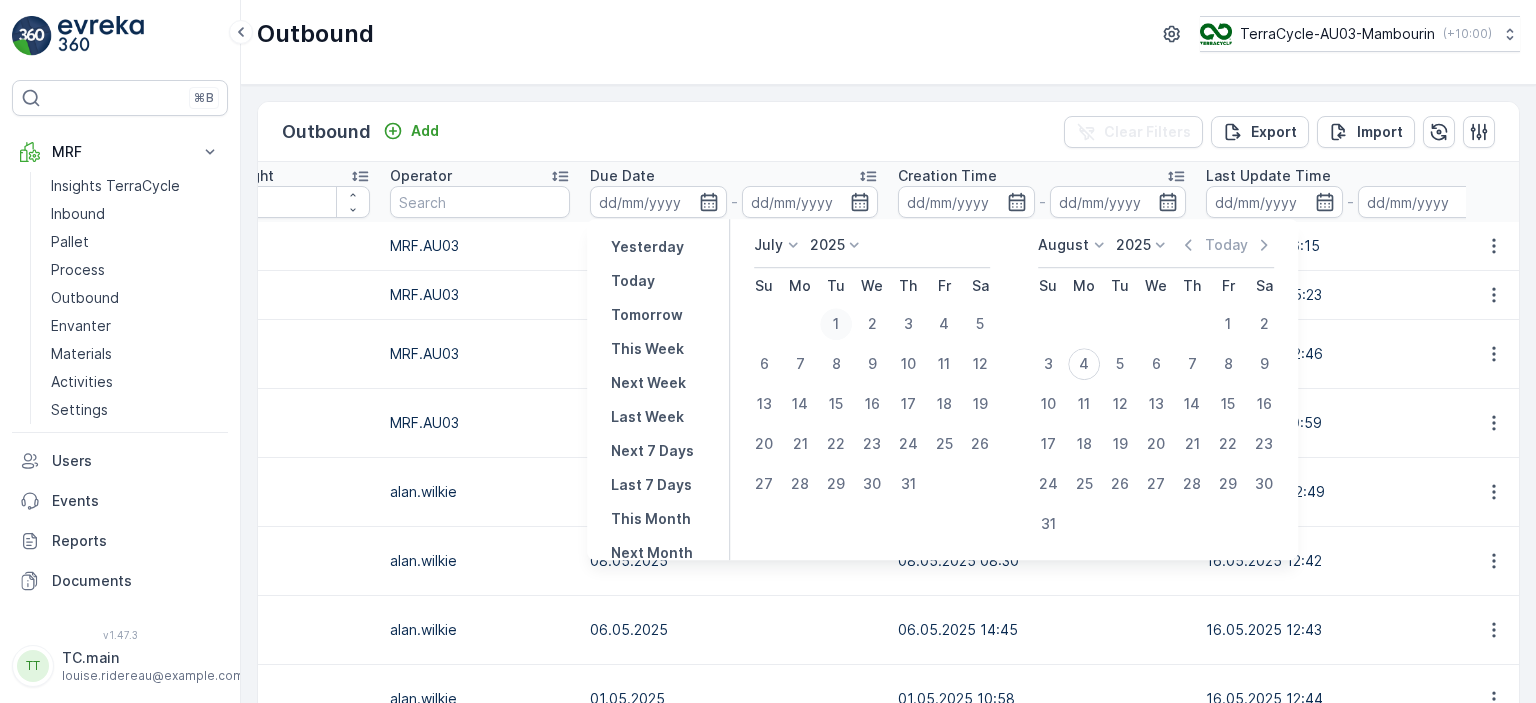 type on "01.07.2025" 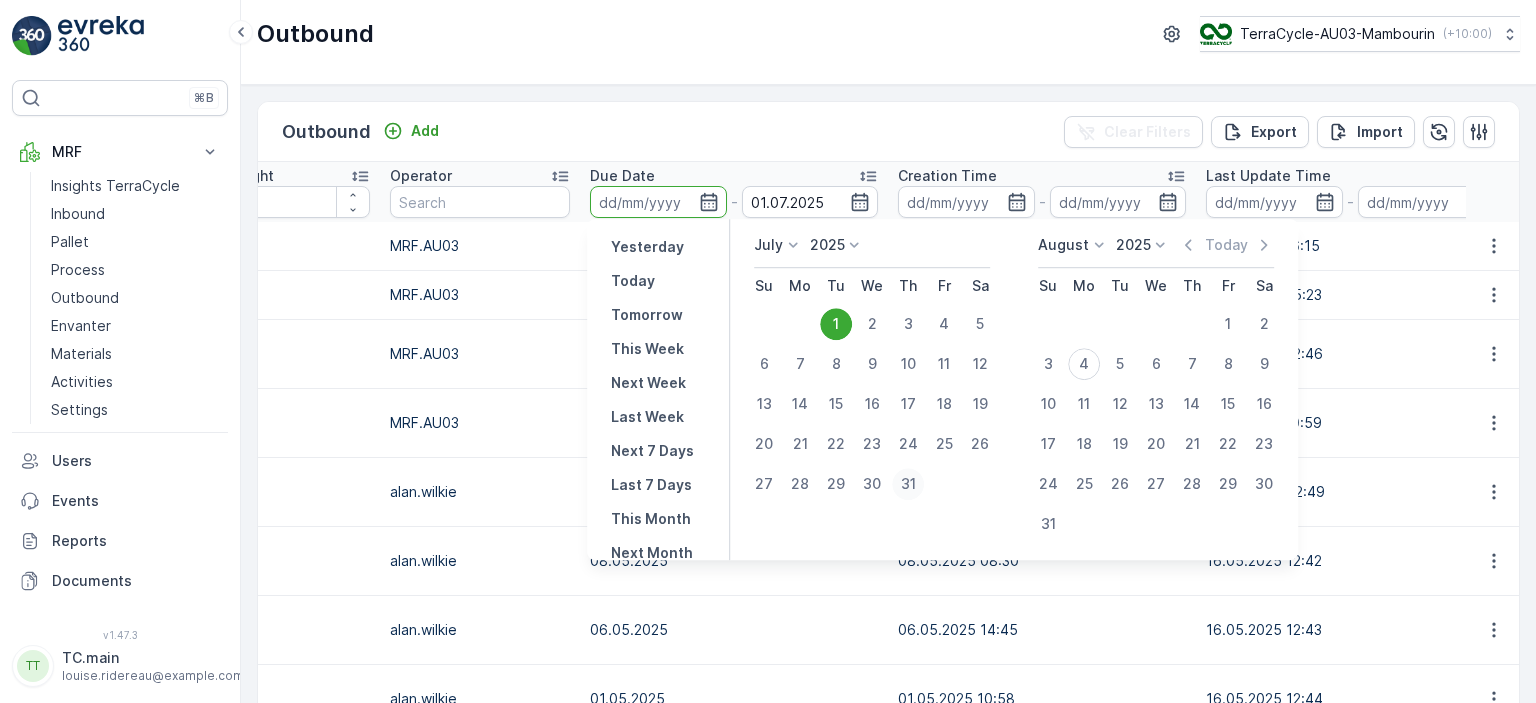 click on "31" at bounding box center (908, 484) 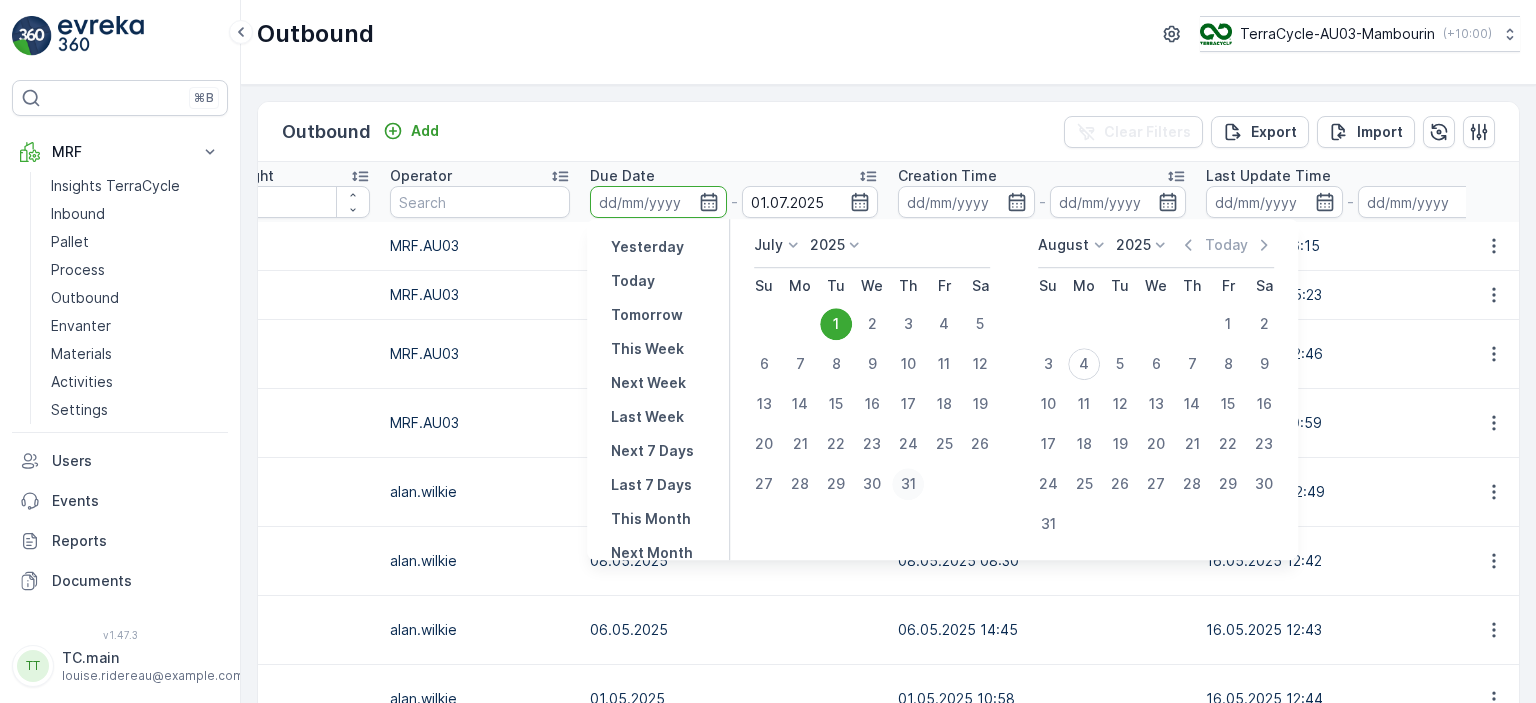 type on "31.07.2025" 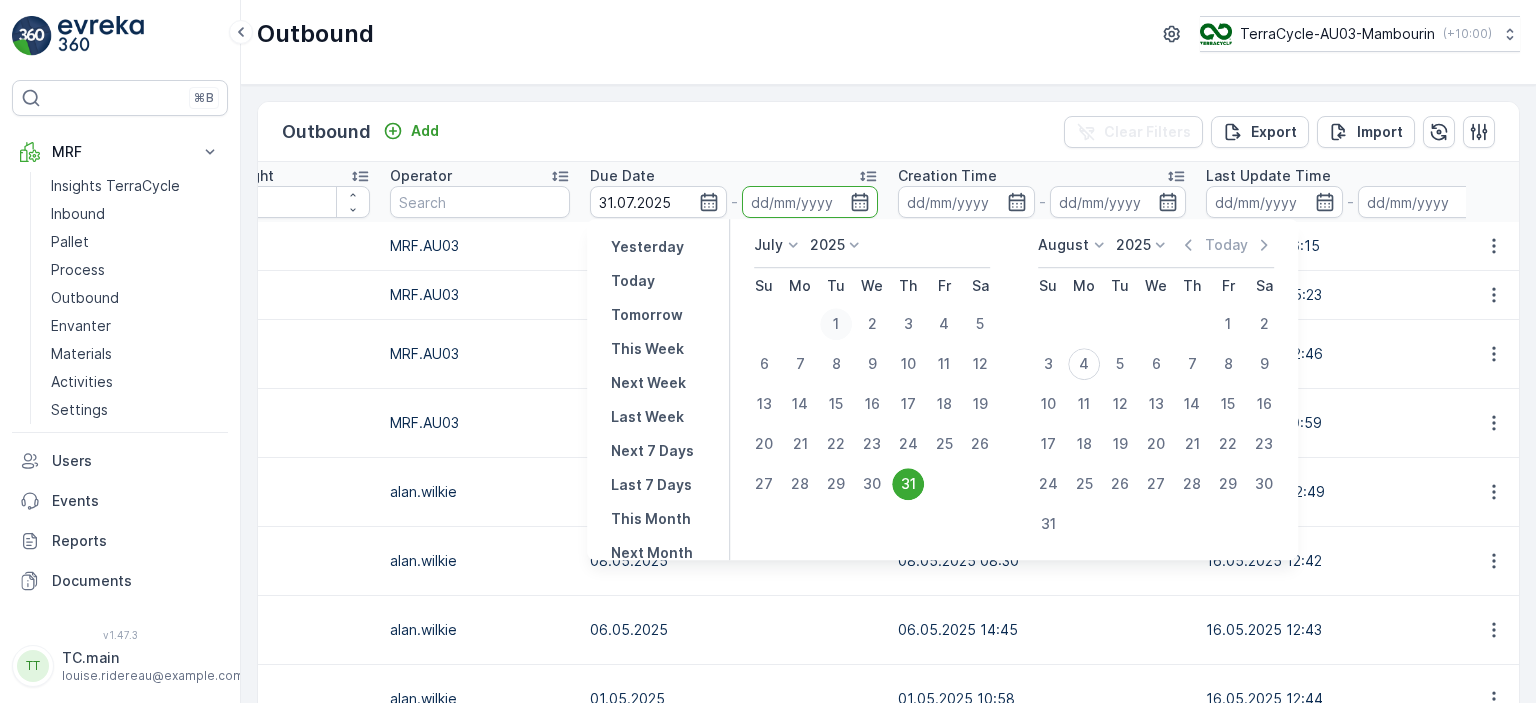 click on "1" at bounding box center [836, 324] 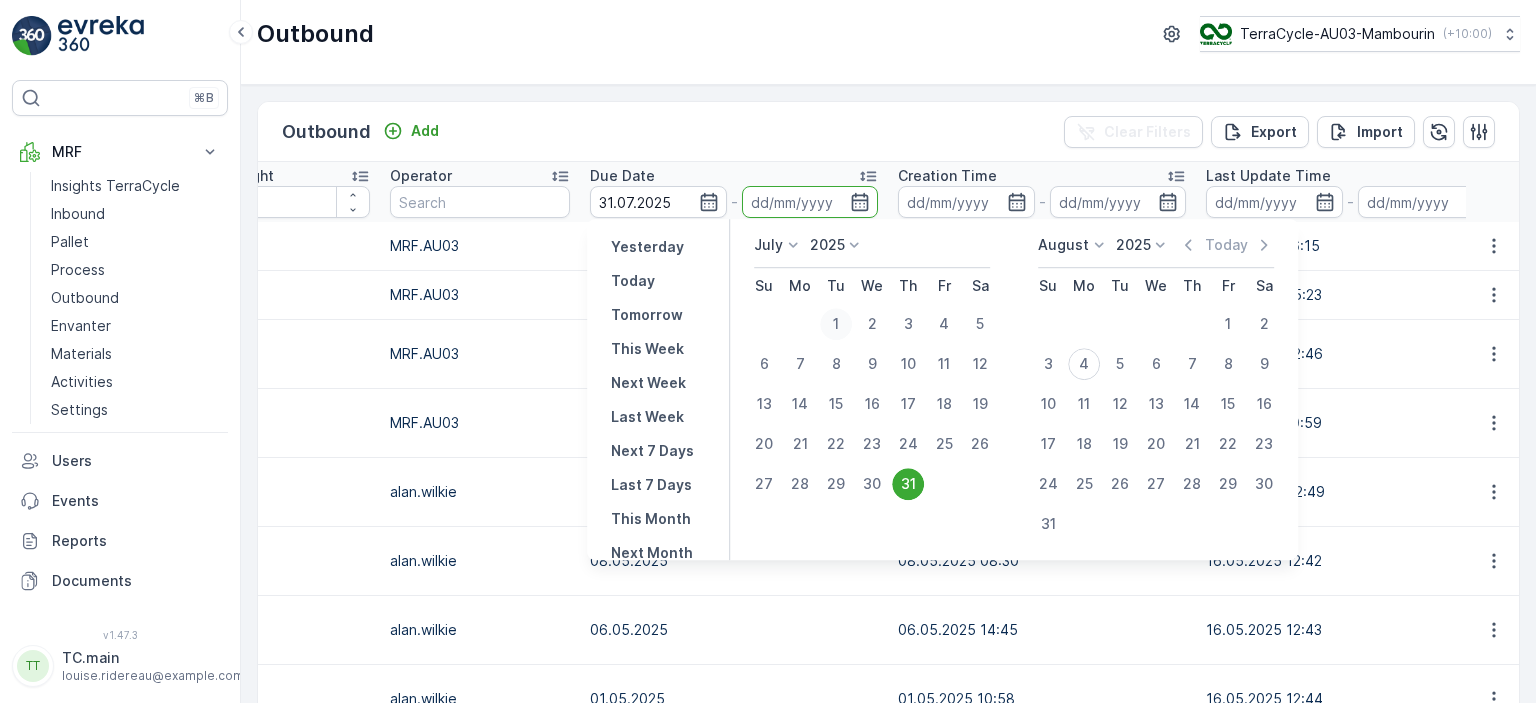 type on "01.07.2025" 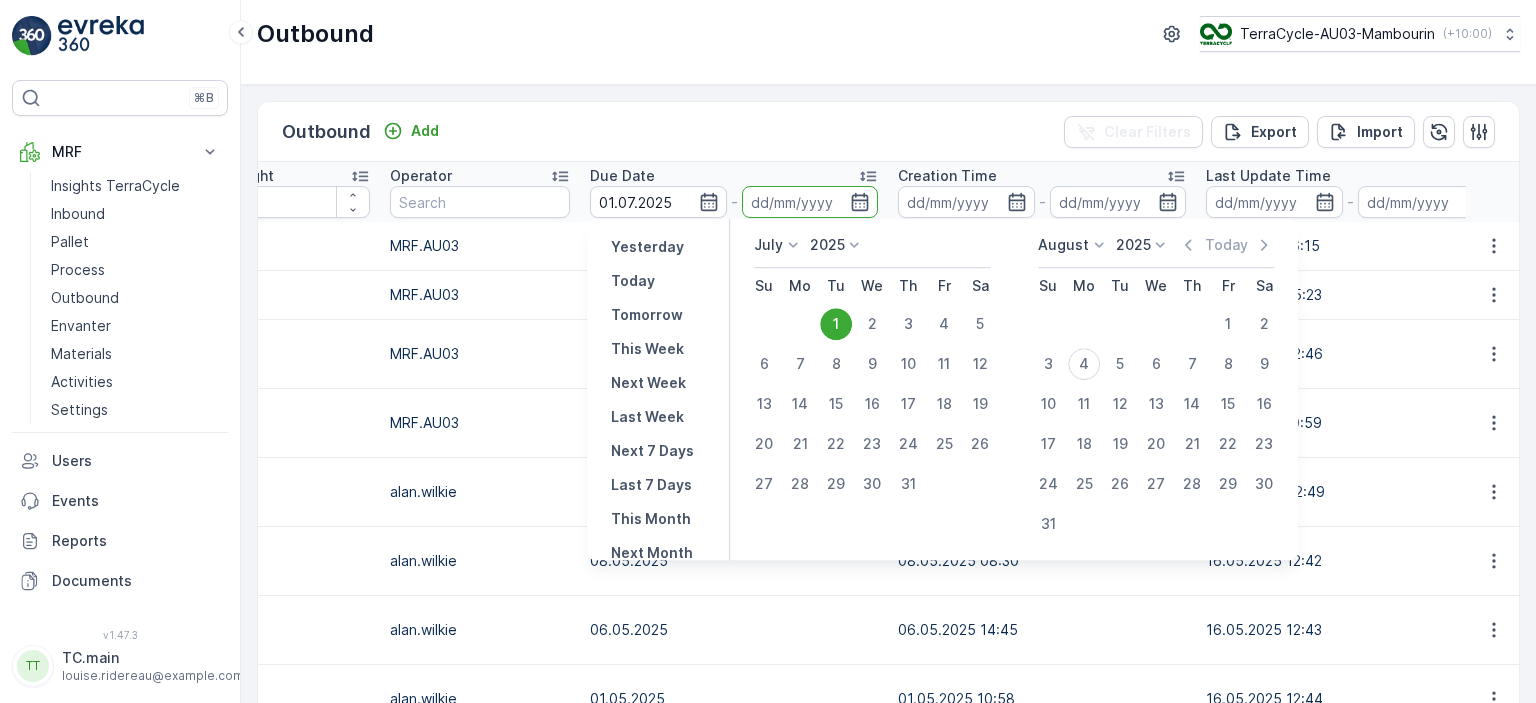 click on "31" at bounding box center [908, 484] 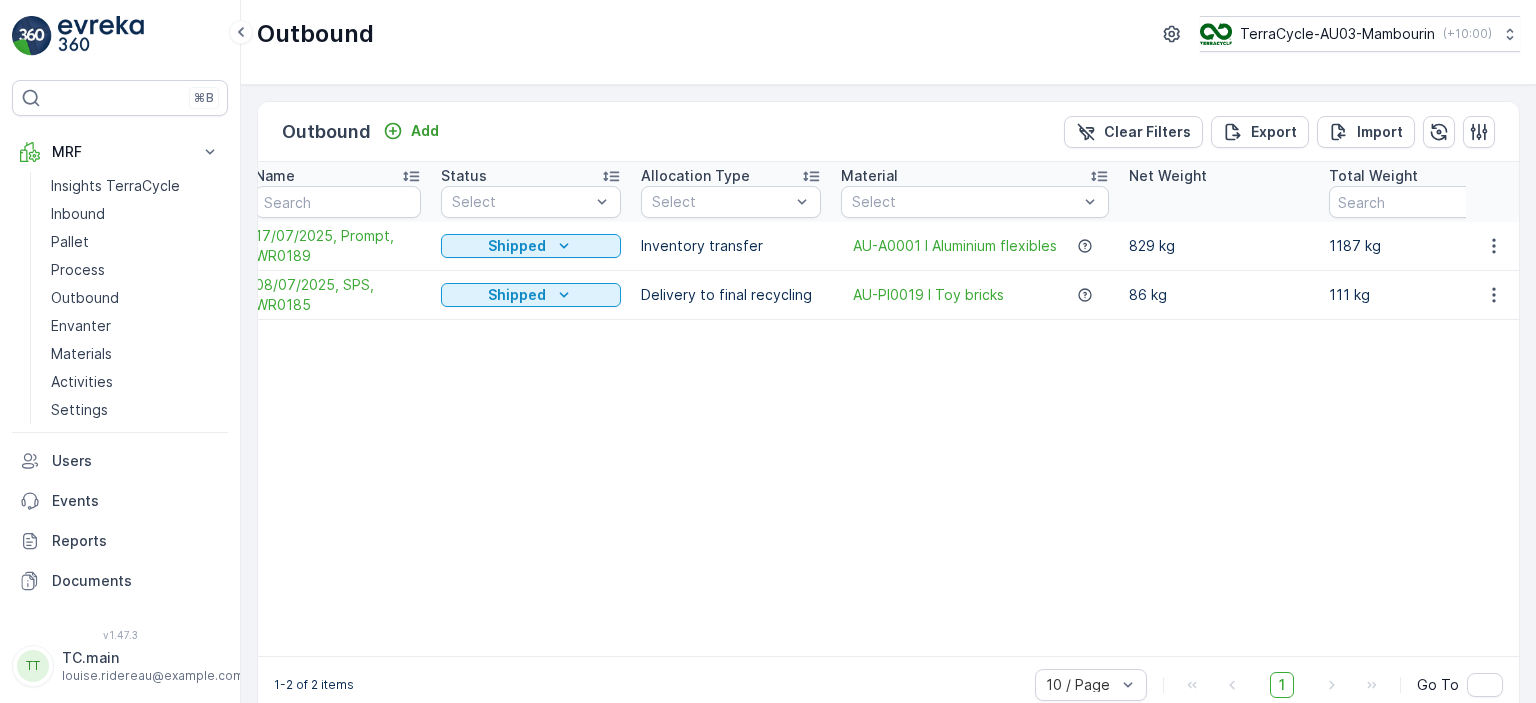 scroll, scrollTop: 0, scrollLeft: 0, axis: both 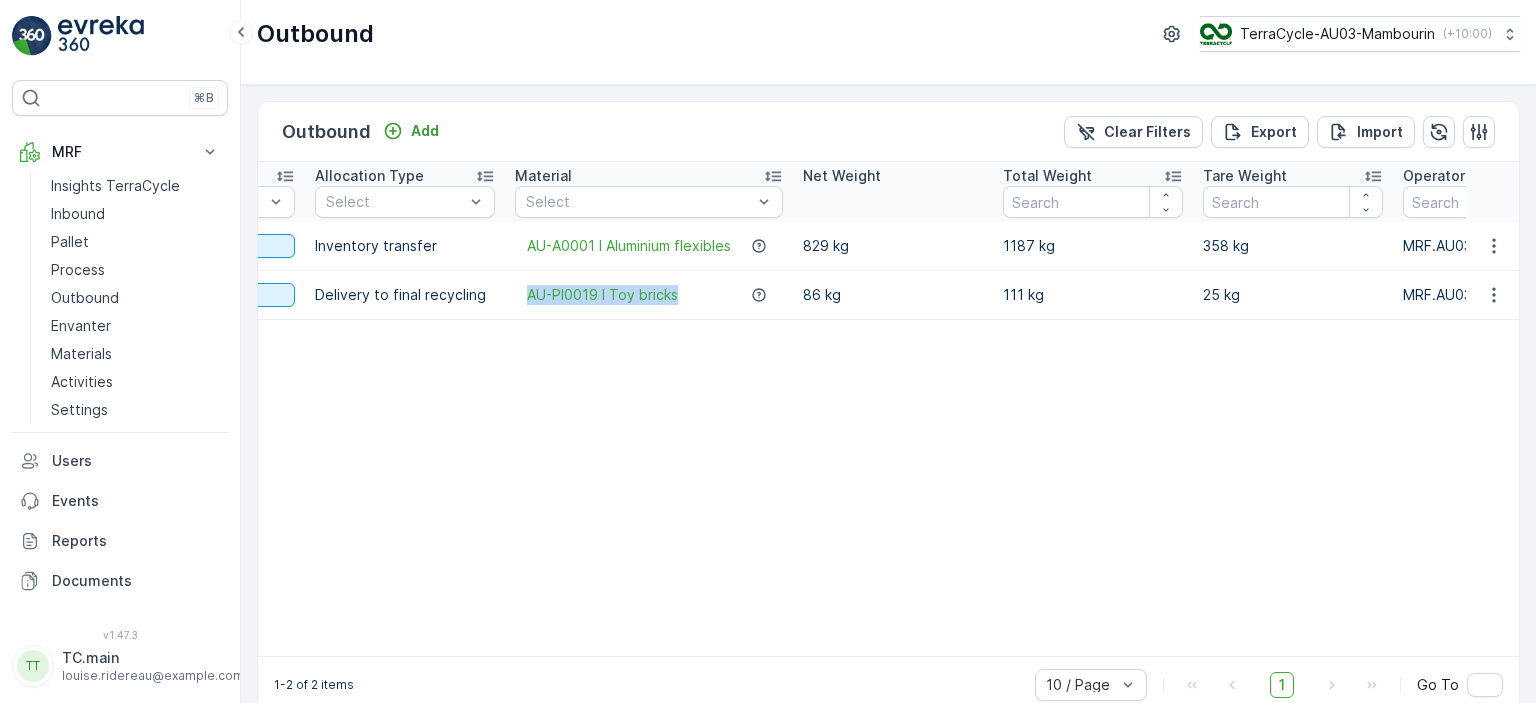 drag, startPoint x: 683, startPoint y: 290, endPoint x: 498, endPoint y: 302, distance: 185.38878 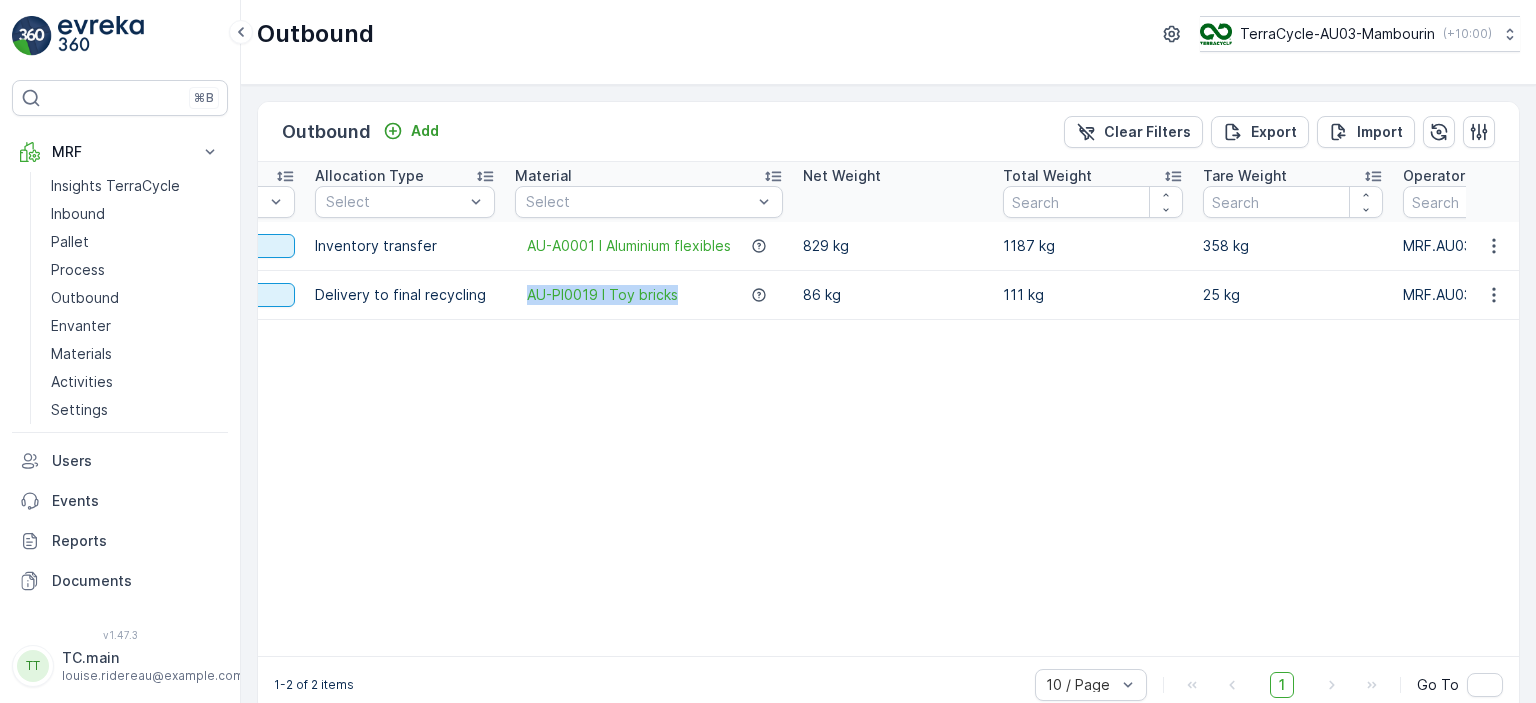 click on "08/07/2025, SPS, WR0185 Shipped Delivery to final recycling AU-PI0019 I Toy bricks 86   kg 111   kg 25   kg MRF.AU03 08.07.2025 08.07.2025 07:39 09.07.2025 15:23 1" at bounding box center (1338, 295) 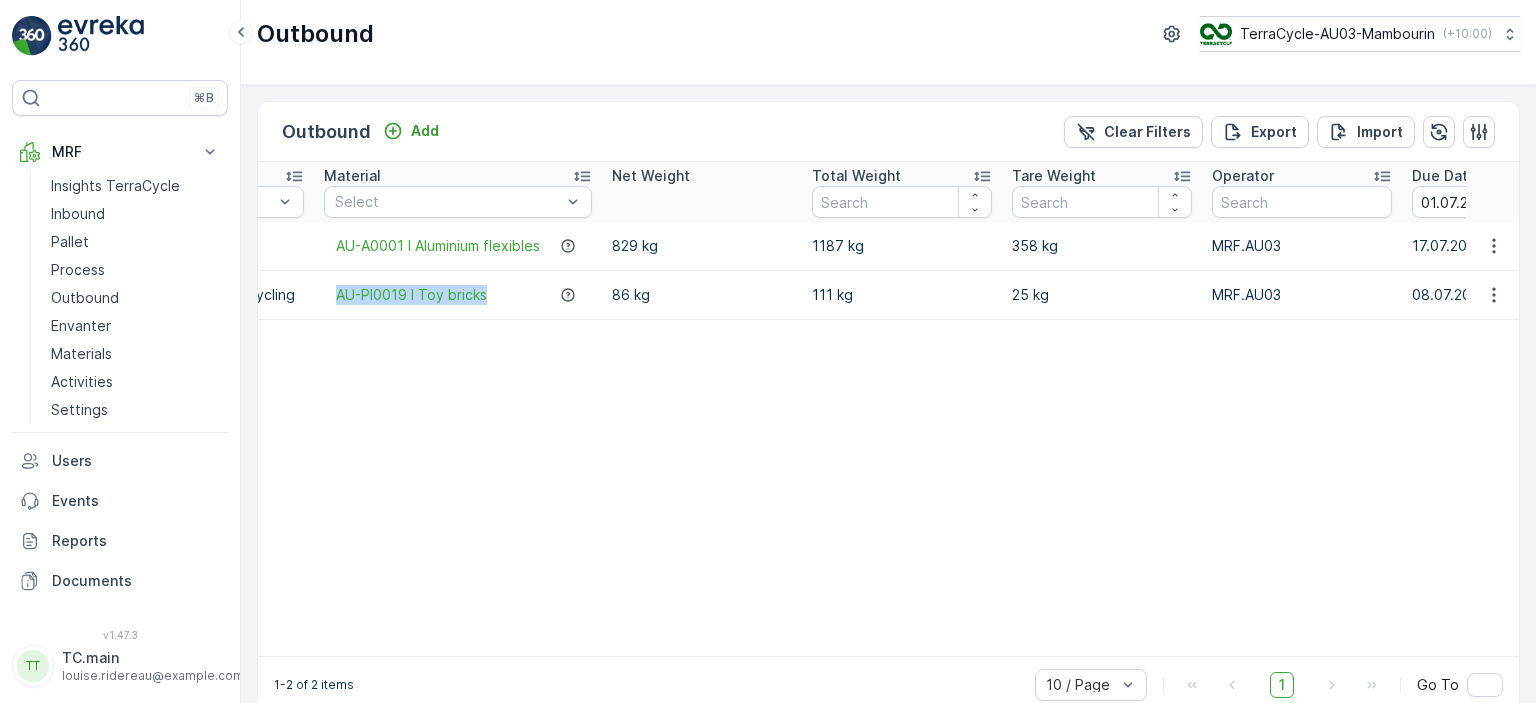 scroll, scrollTop: 0, scrollLeft: 547, axis: horizontal 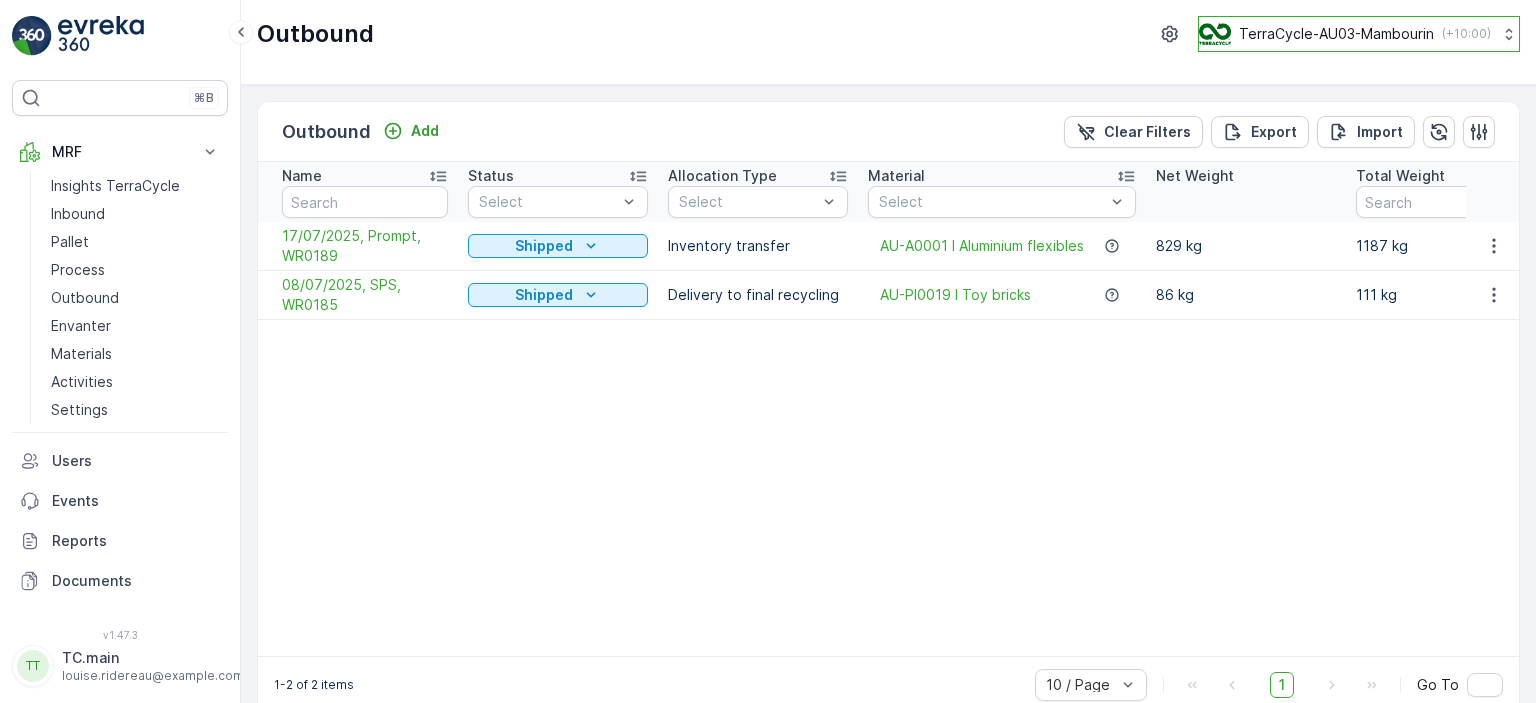 click 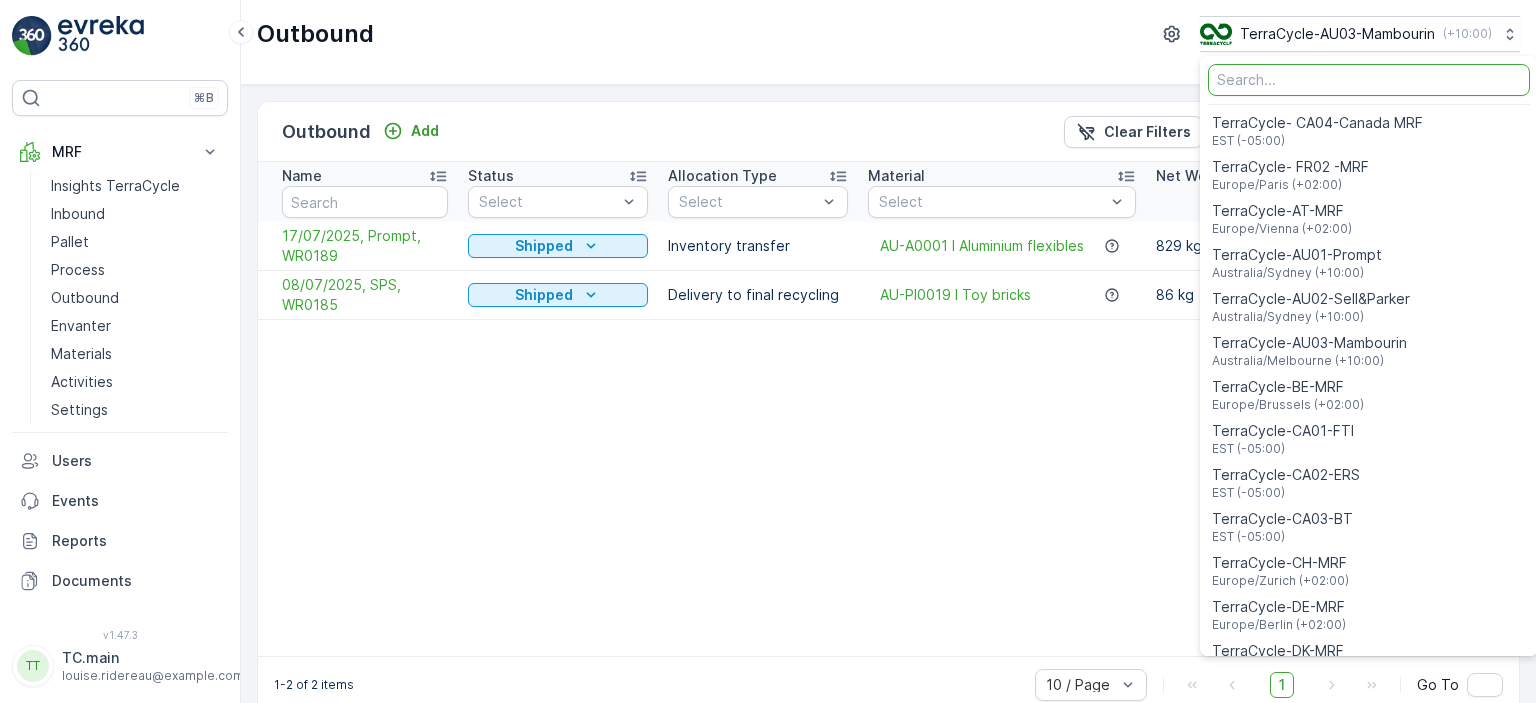 click at bounding box center (1369, 80) 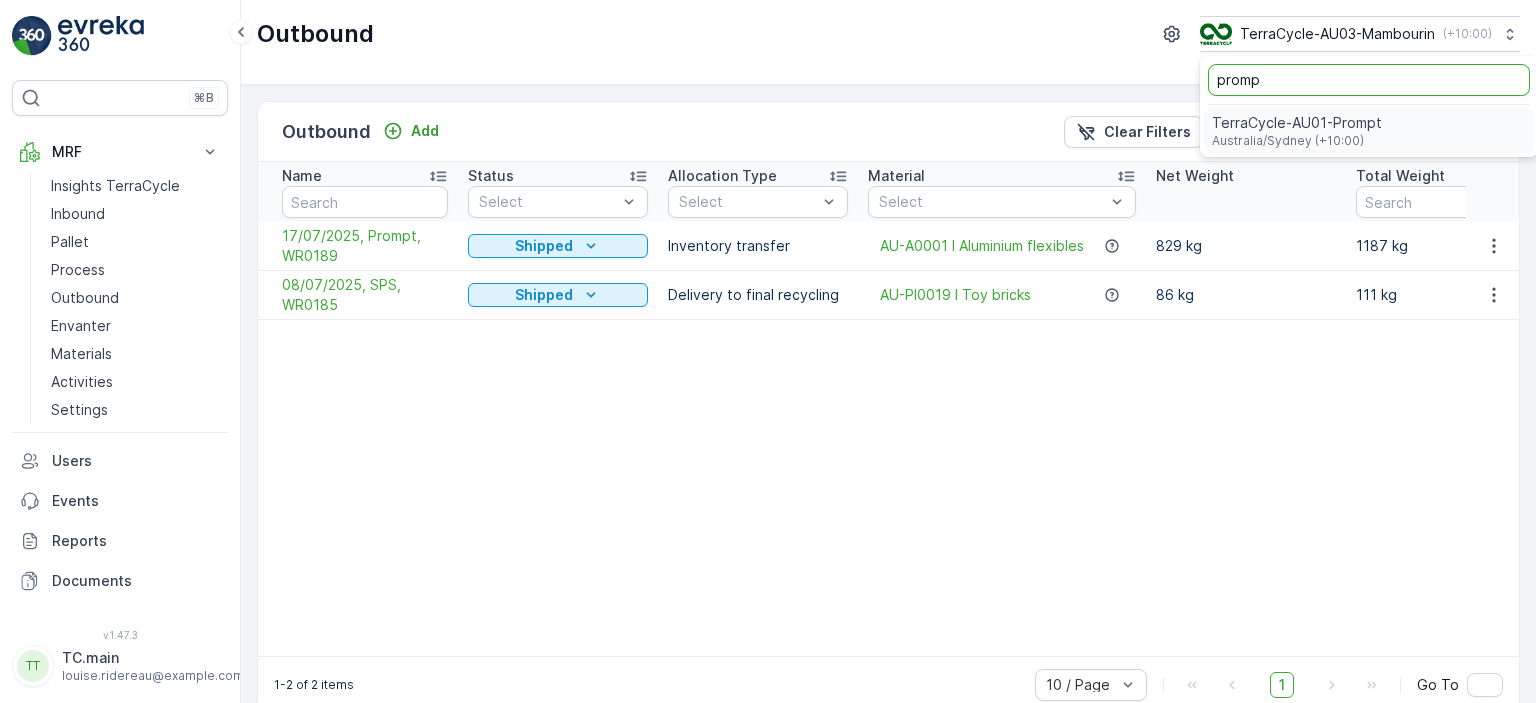 type on "promp" 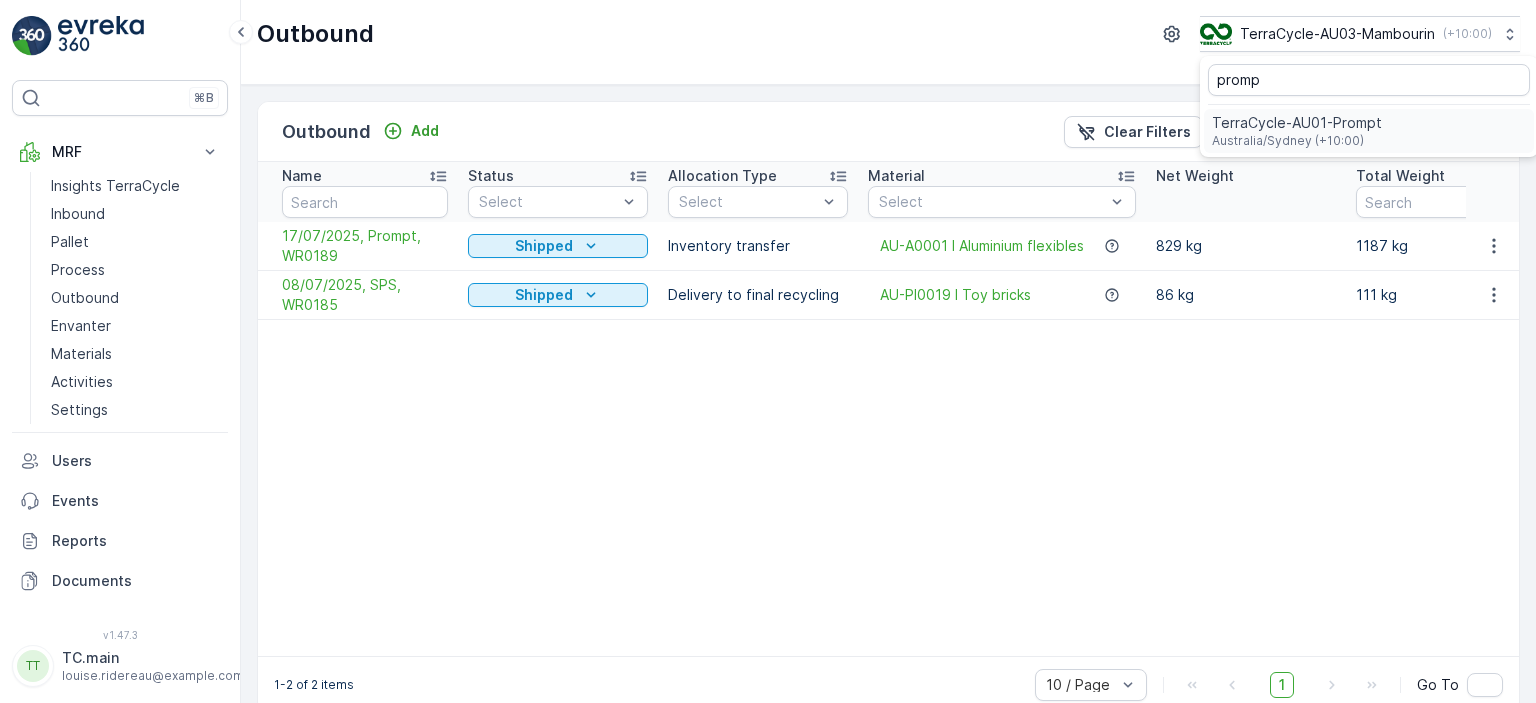 click on "TerraCycle-AU01-Prompt" at bounding box center (1297, 123) 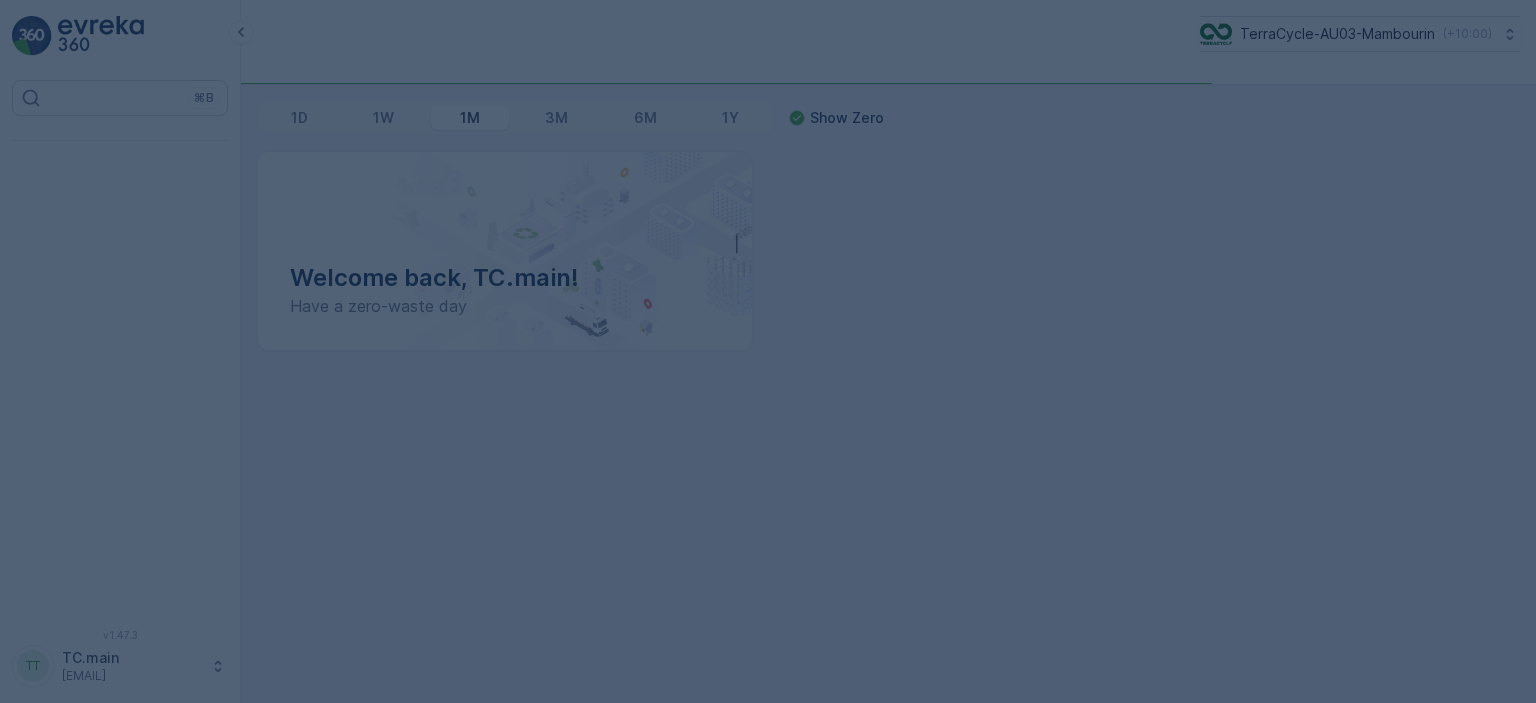 scroll, scrollTop: 0, scrollLeft: 0, axis: both 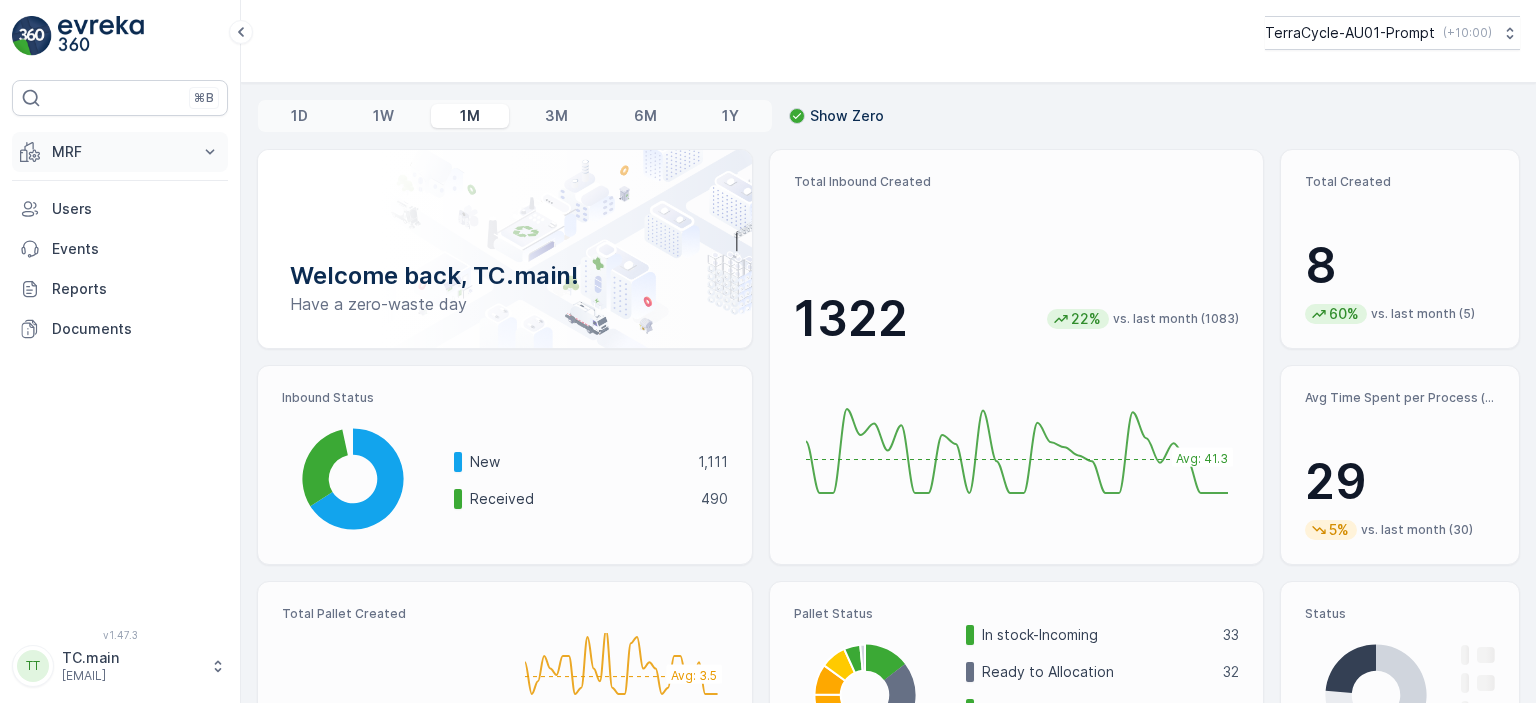 click 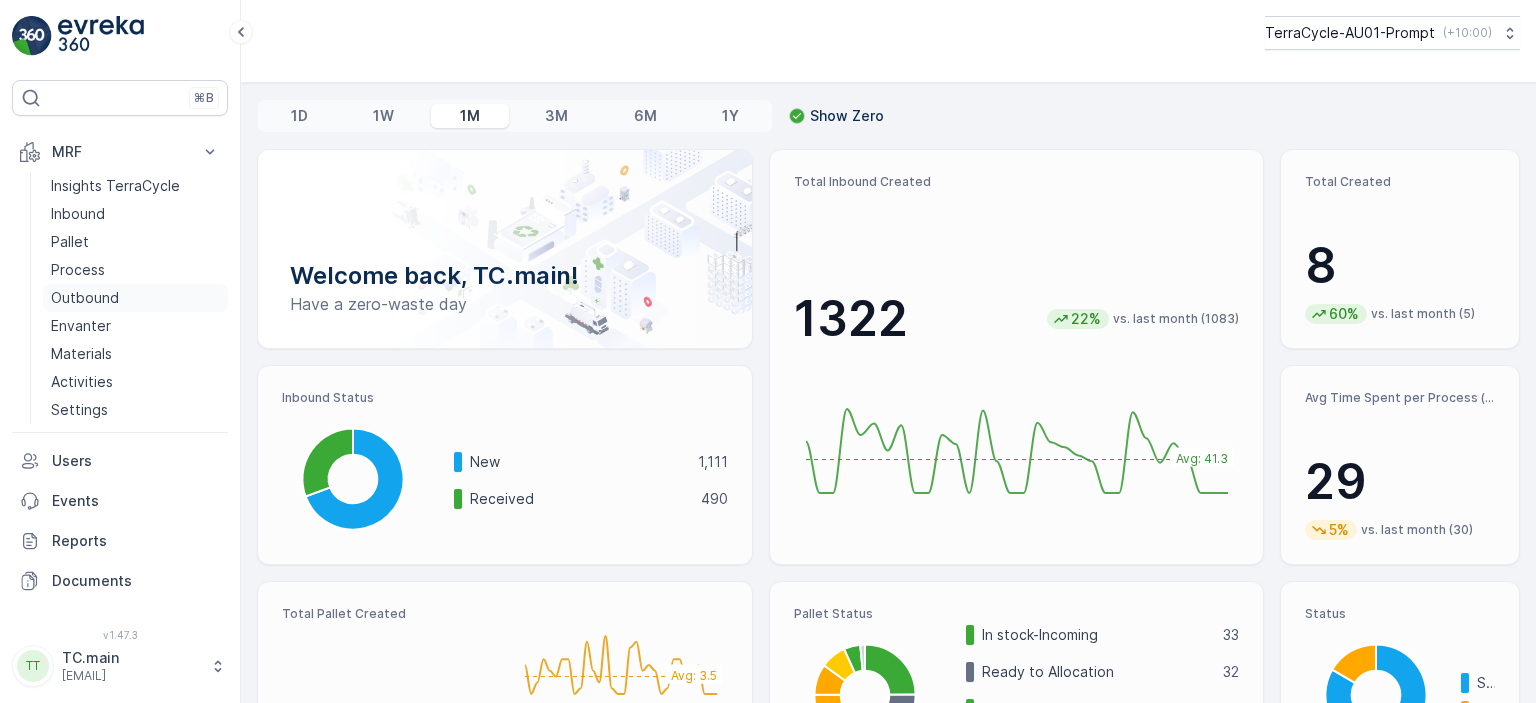 click on "Outbound" at bounding box center [85, 298] 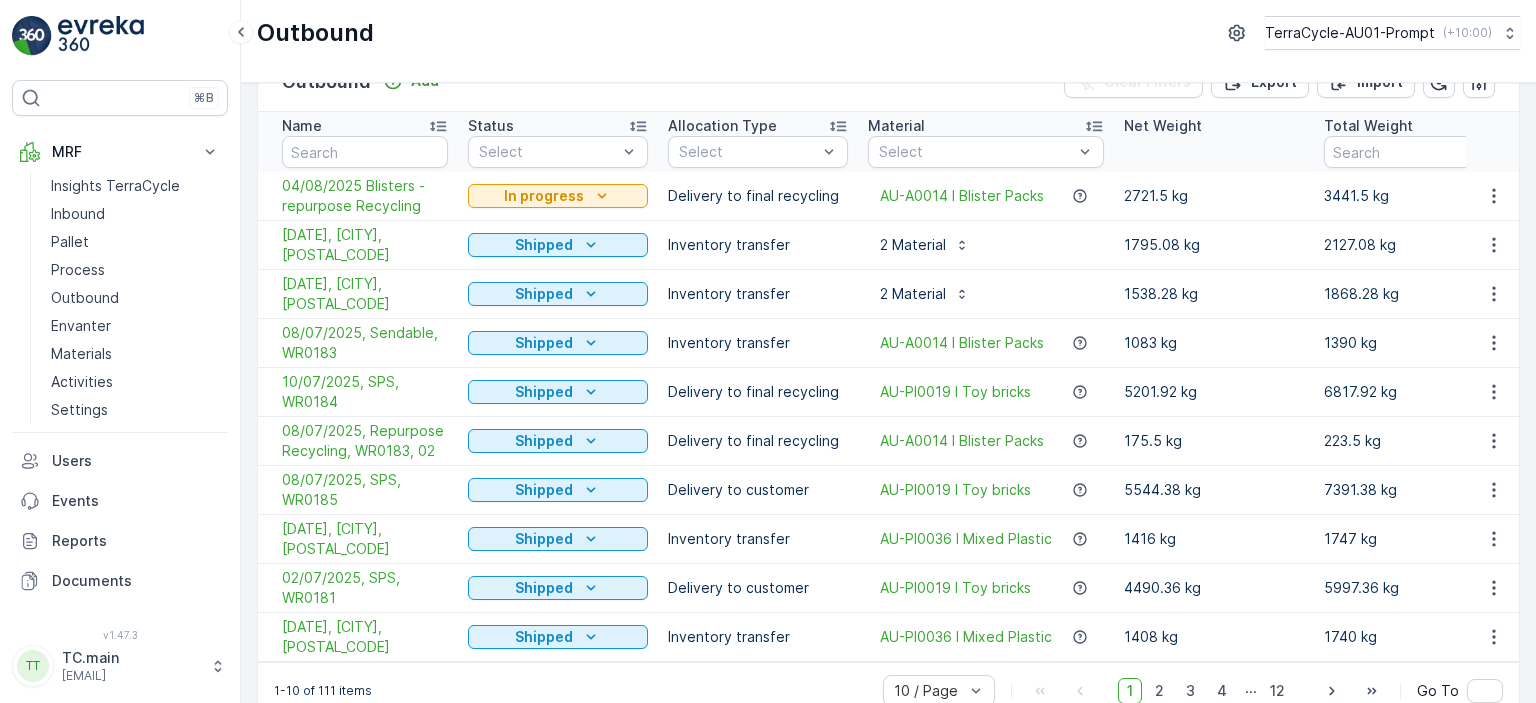 scroll, scrollTop: 87, scrollLeft: 0, axis: vertical 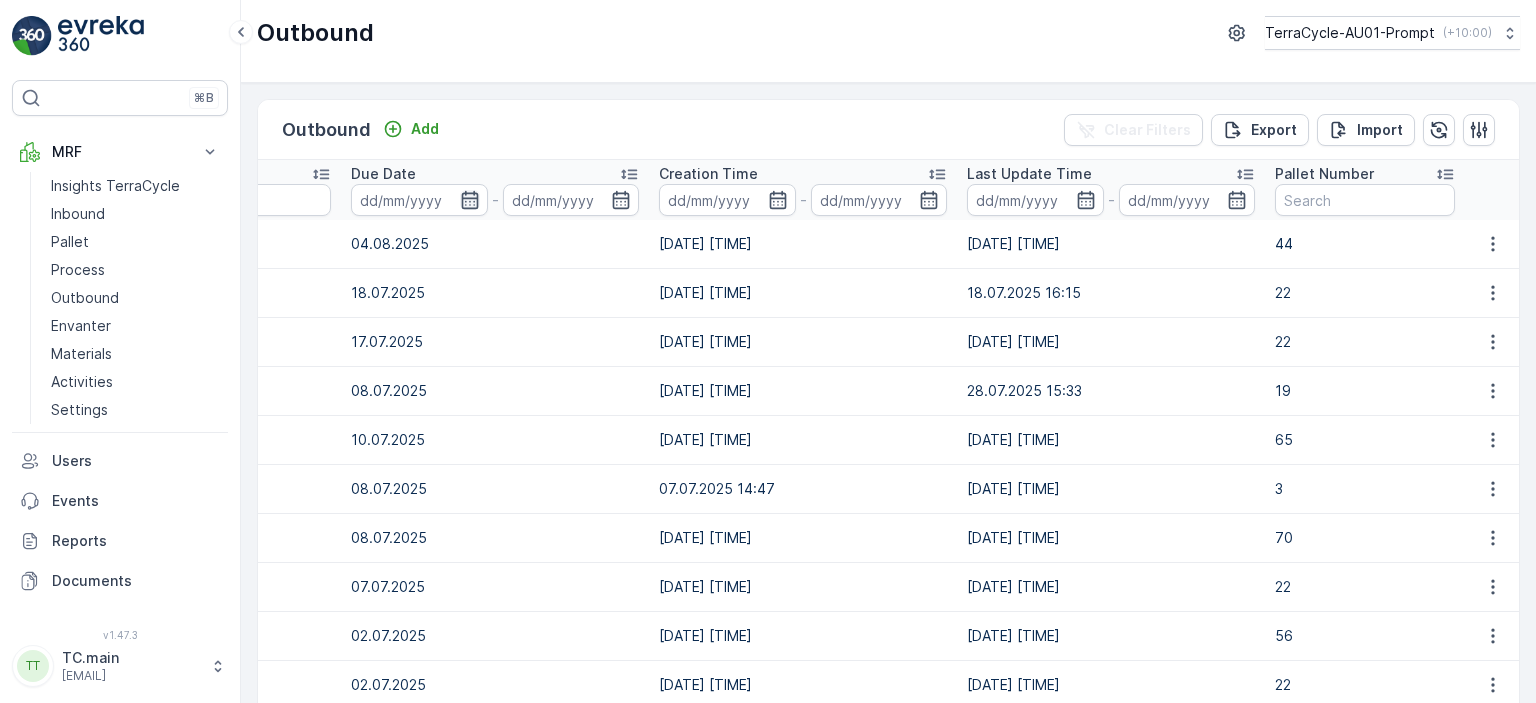 click 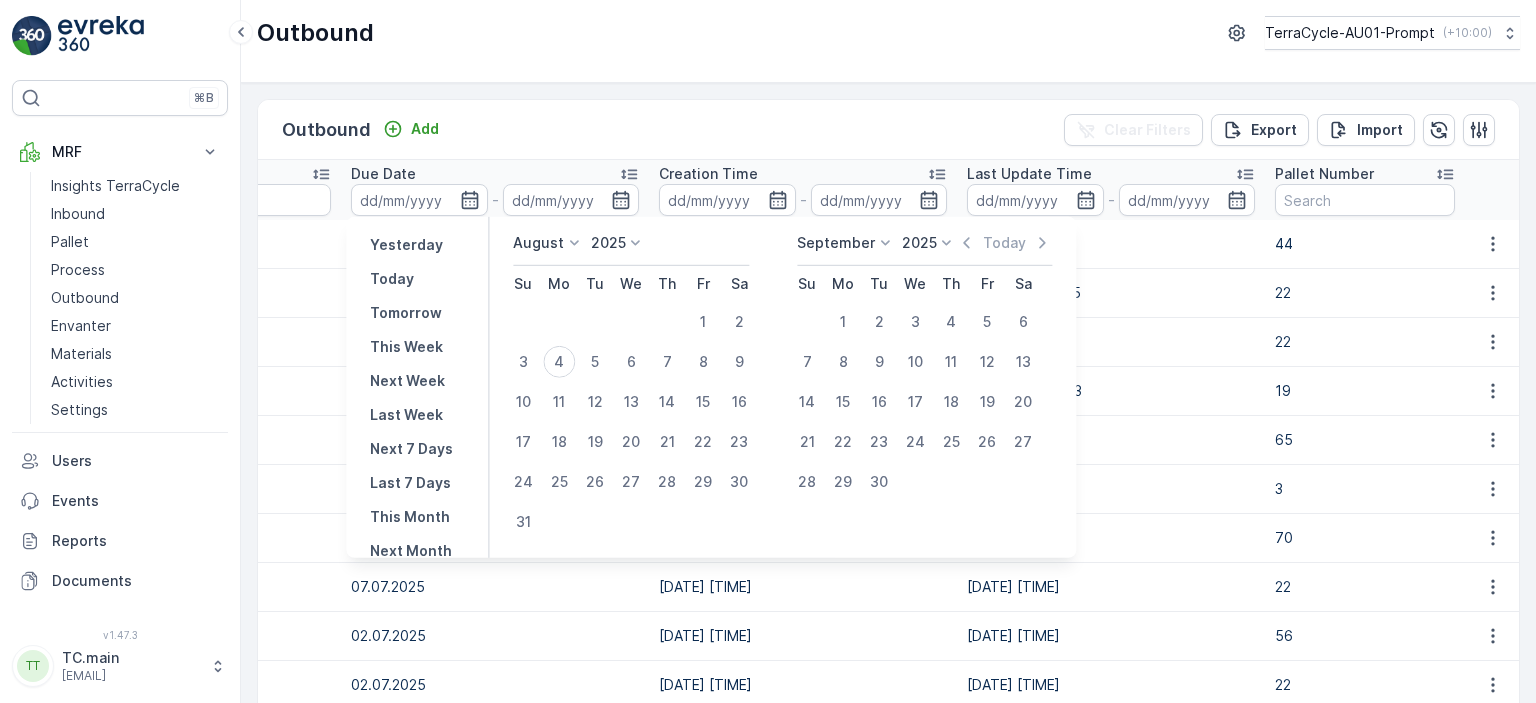 click 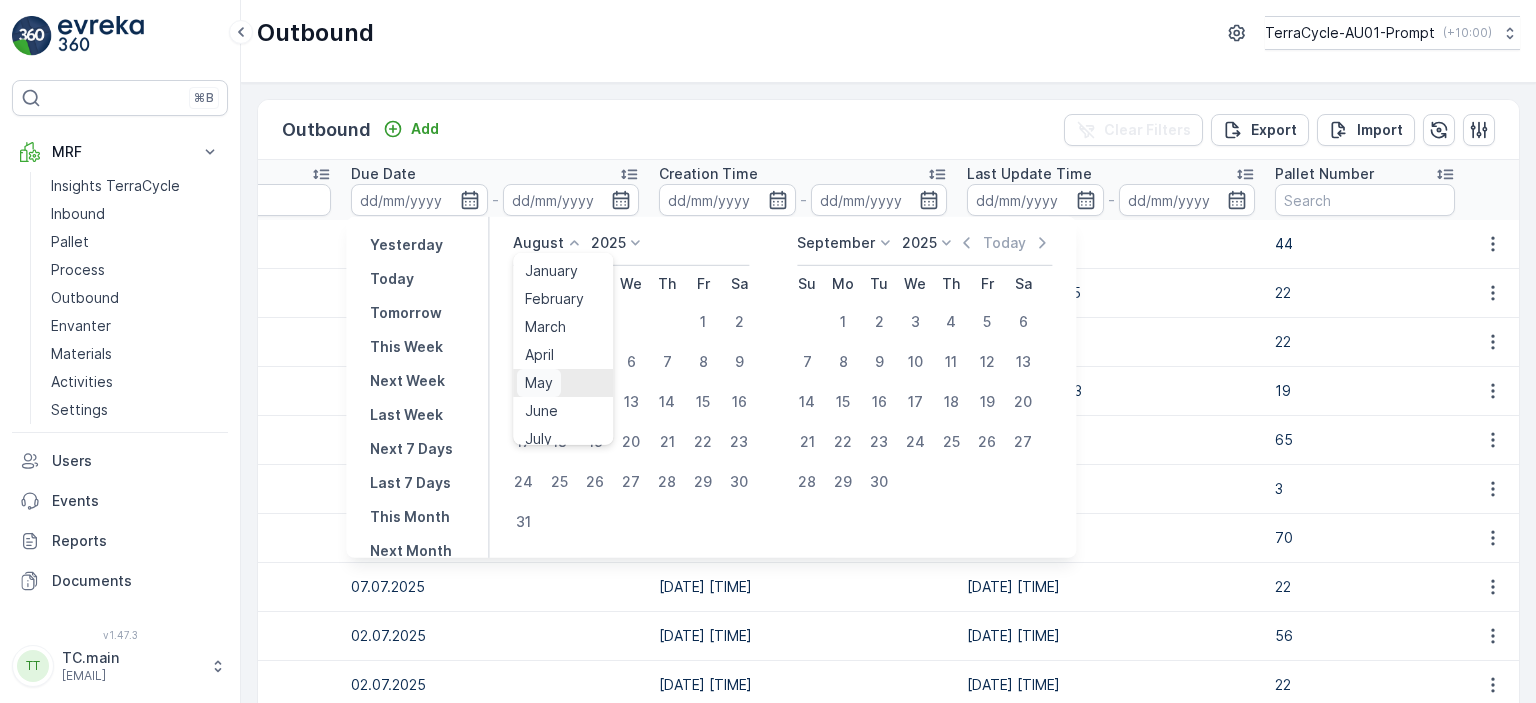 click on "May" at bounding box center (539, 383) 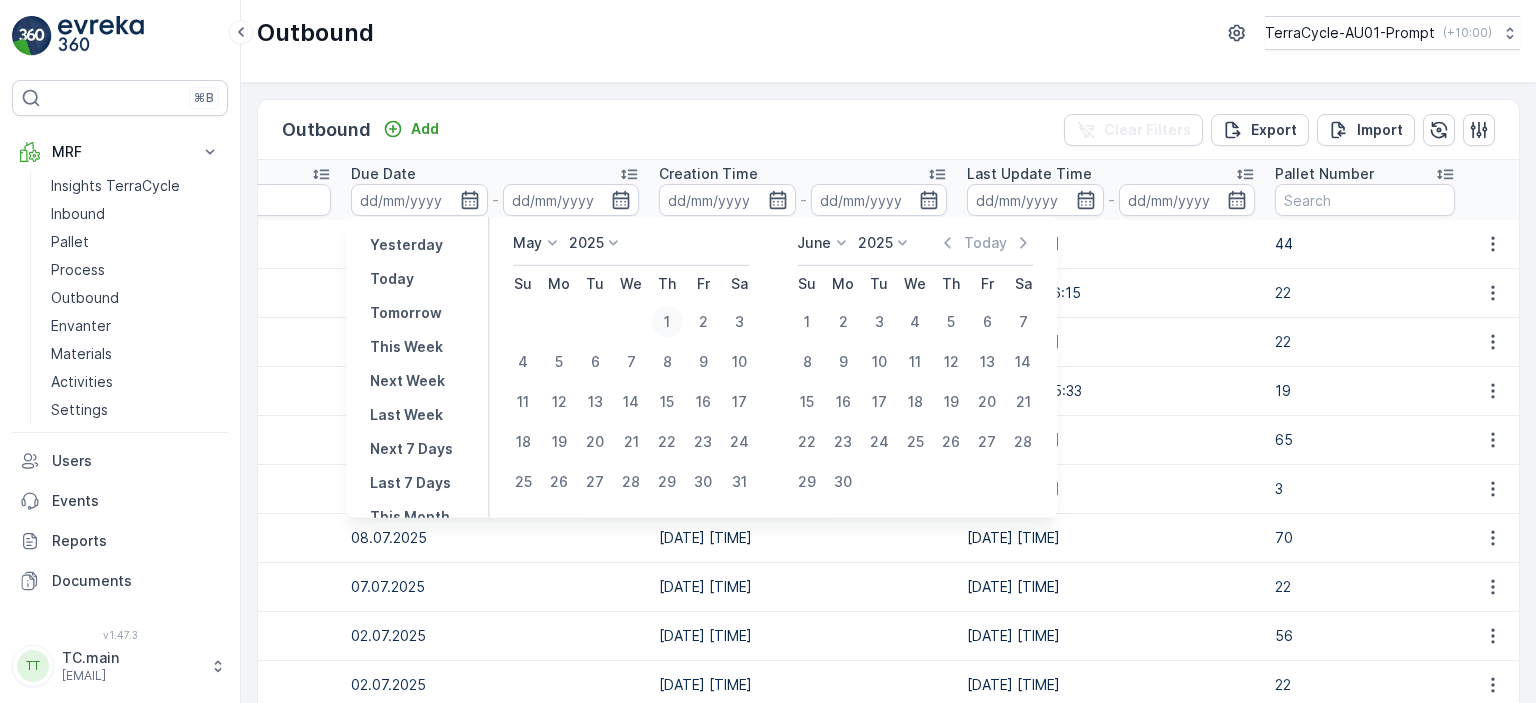 click on "1" at bounding box center (667, 322) 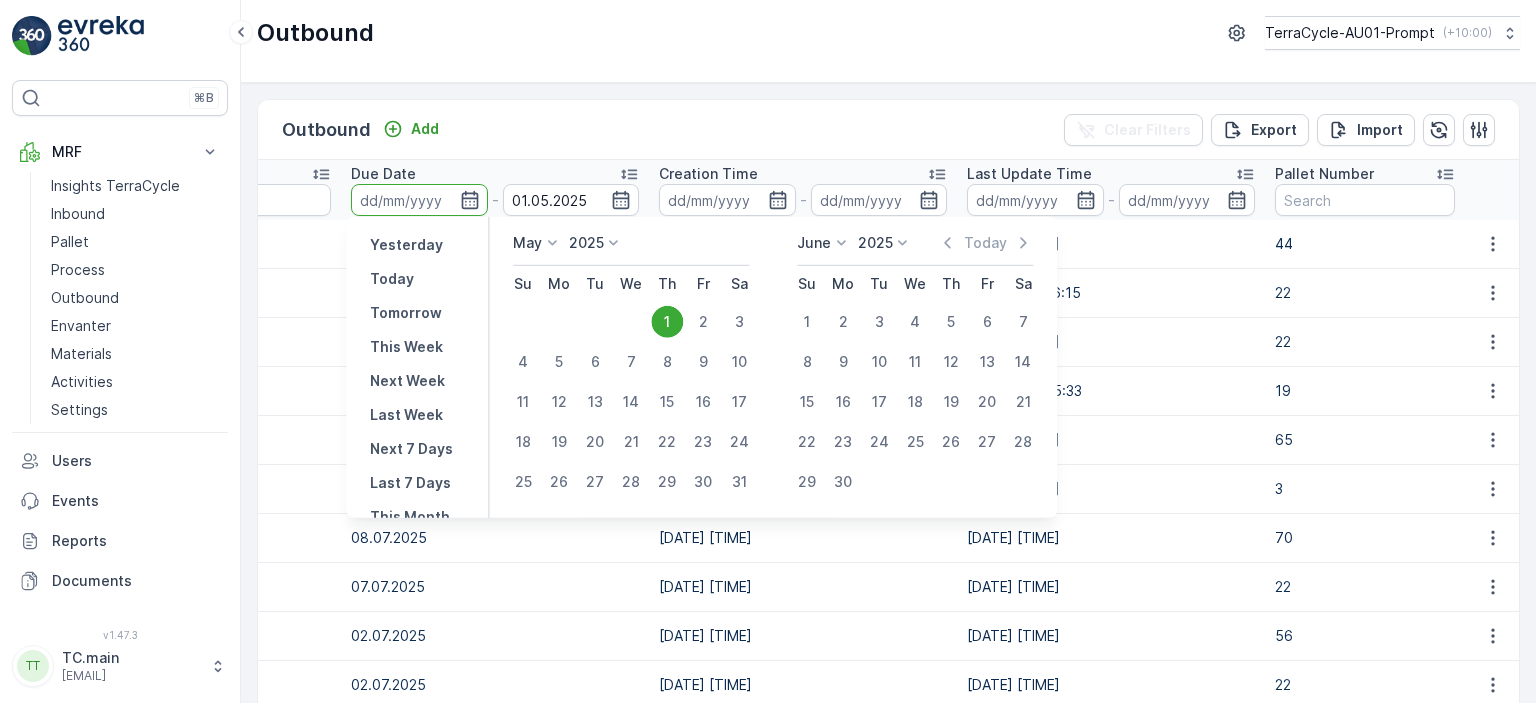 click on "1" at bounding box center (667, 322) 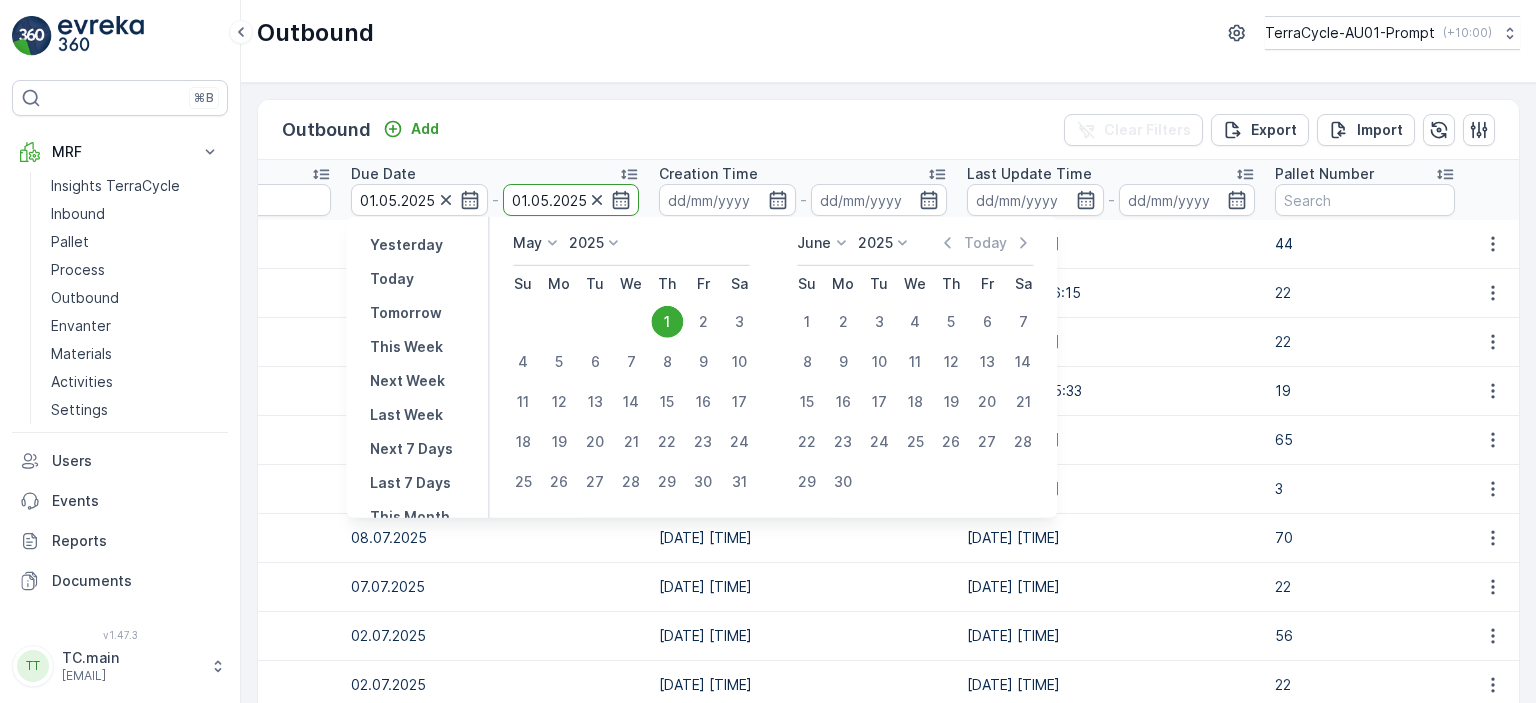 click on "01.05.2025" at bounding box center [571, 200] 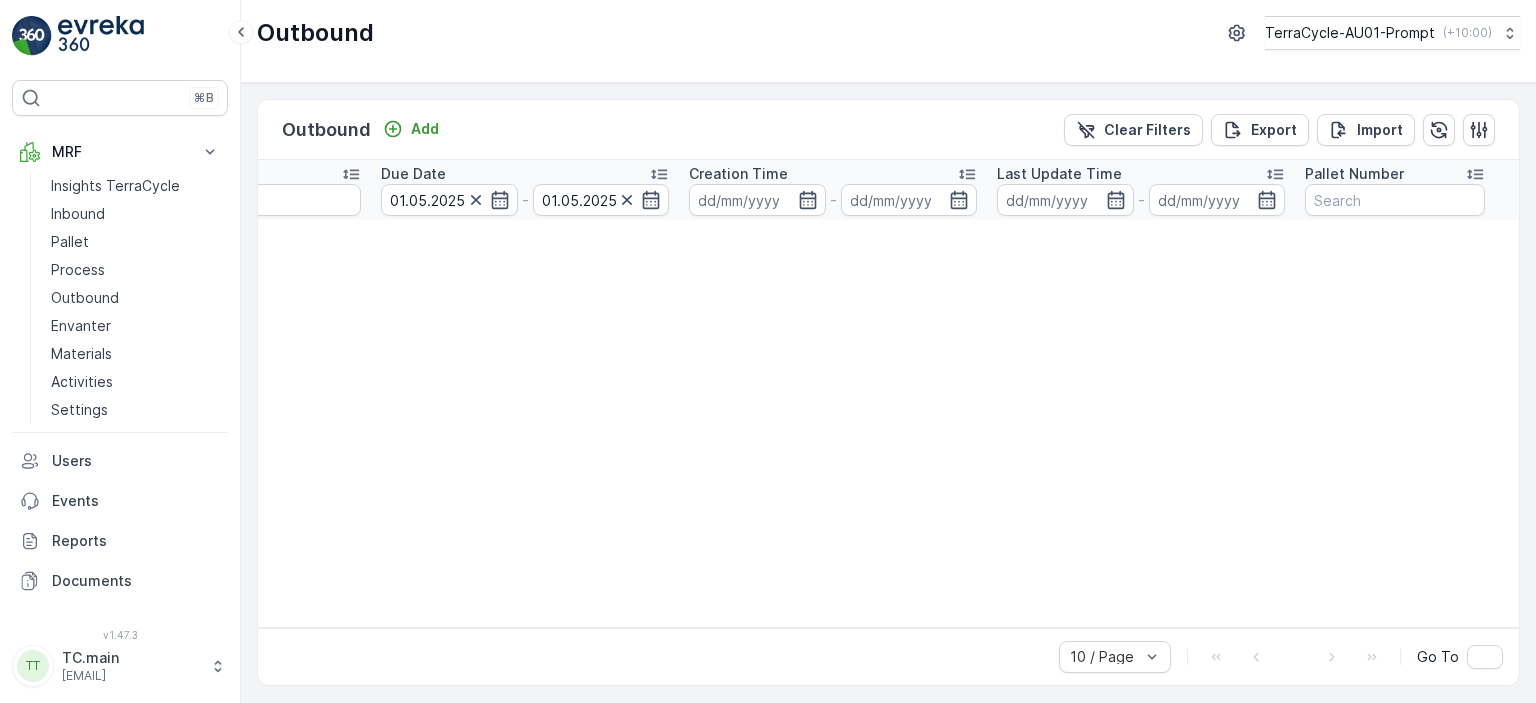 scroll, scrollTop: 0, scrollLeft: 1491, axis: horizontal 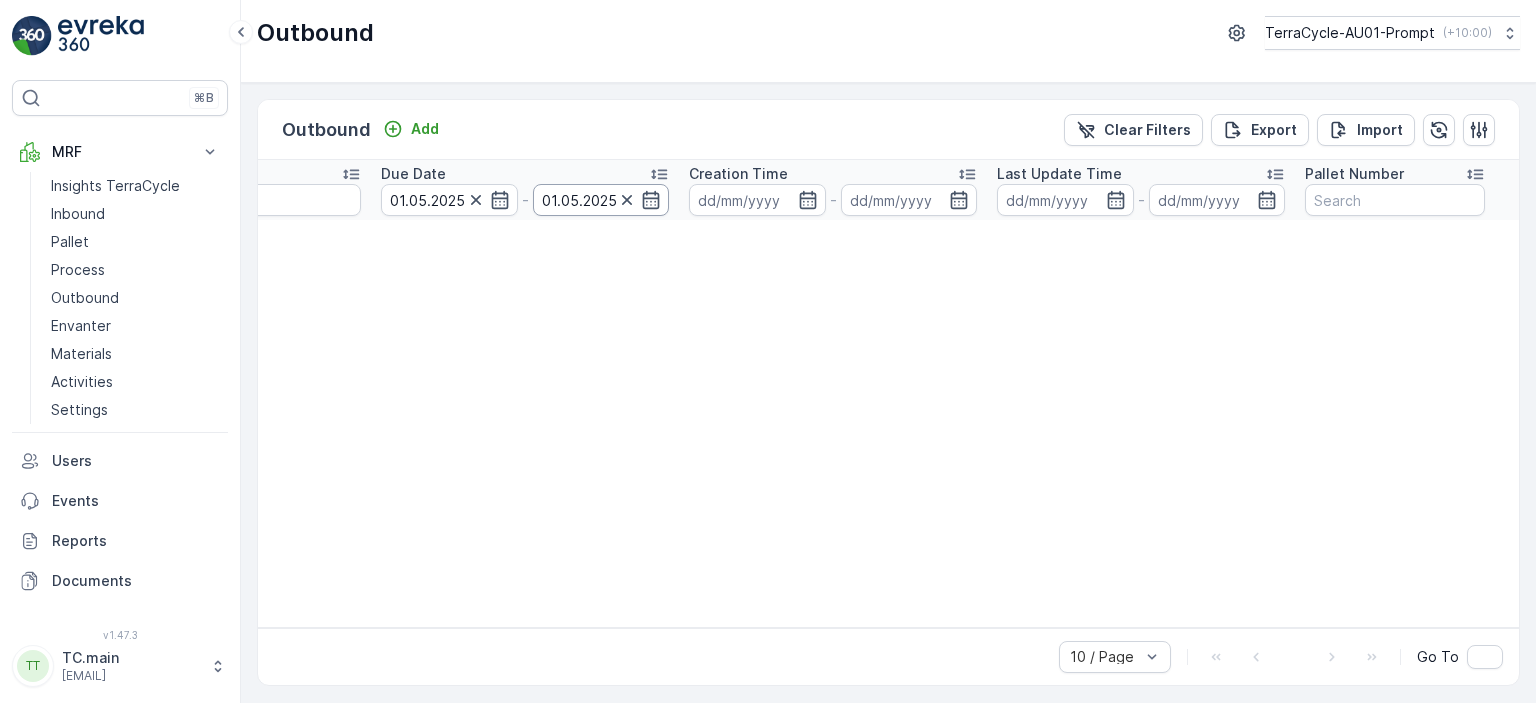 click on "01.05.2025" at bounding box center [601, 200] 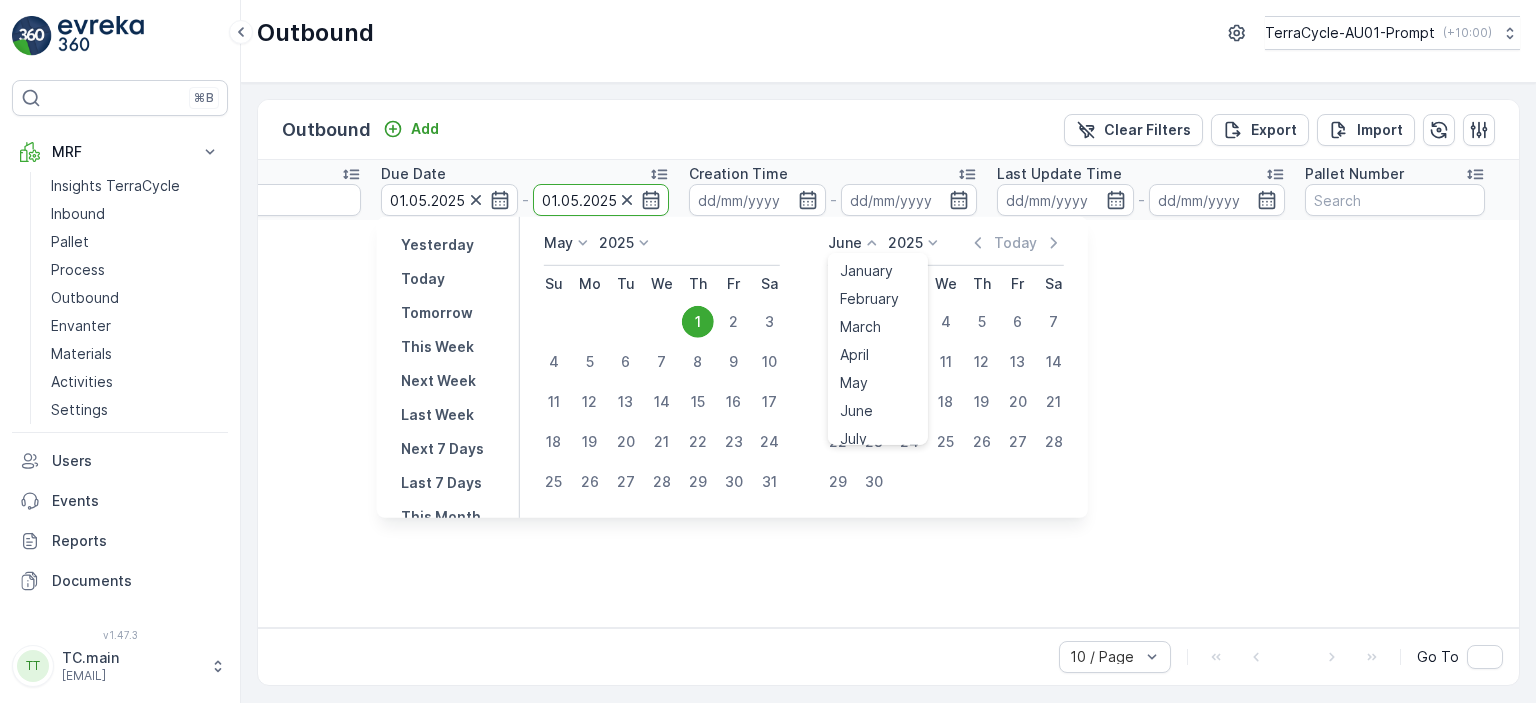 click 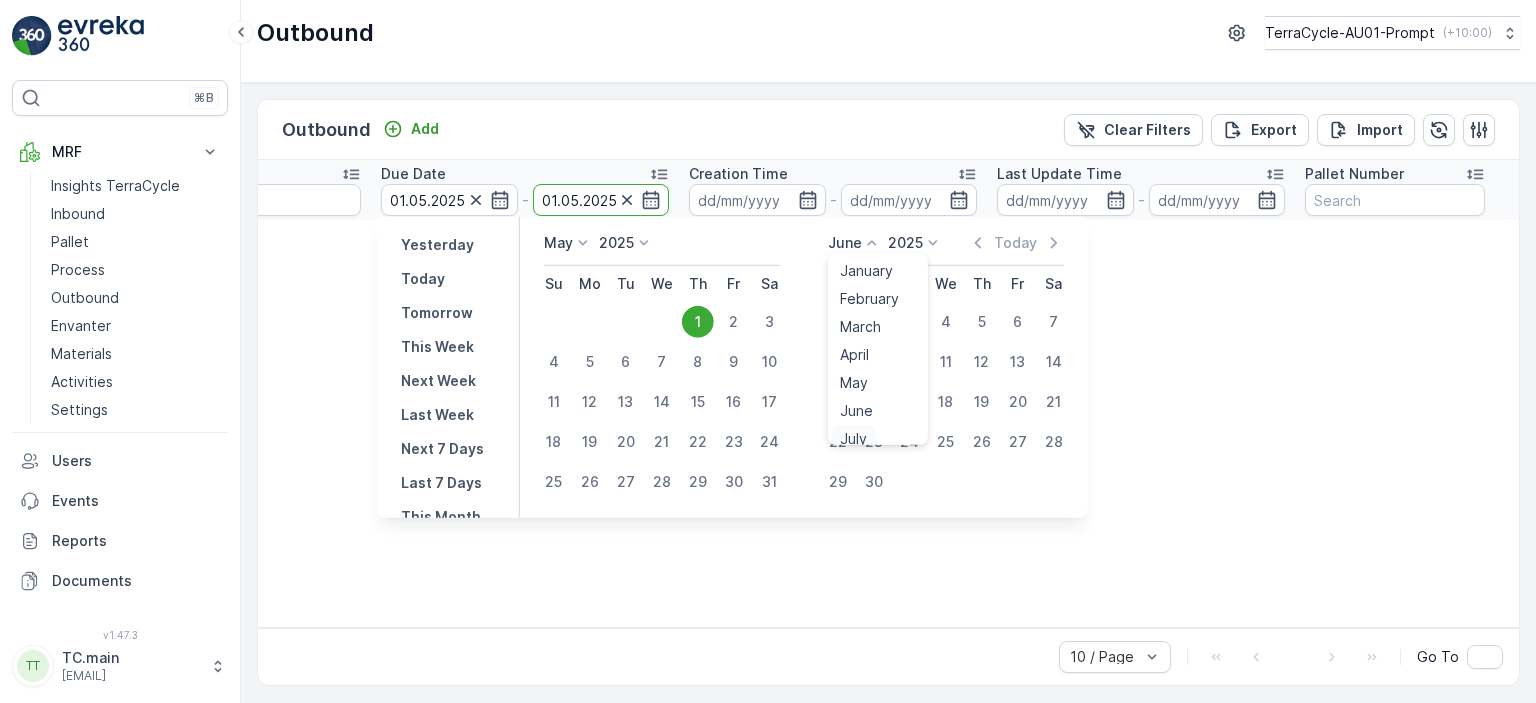 scroll, scrollTop: 8, scrollLeft: 0, axis: vertical 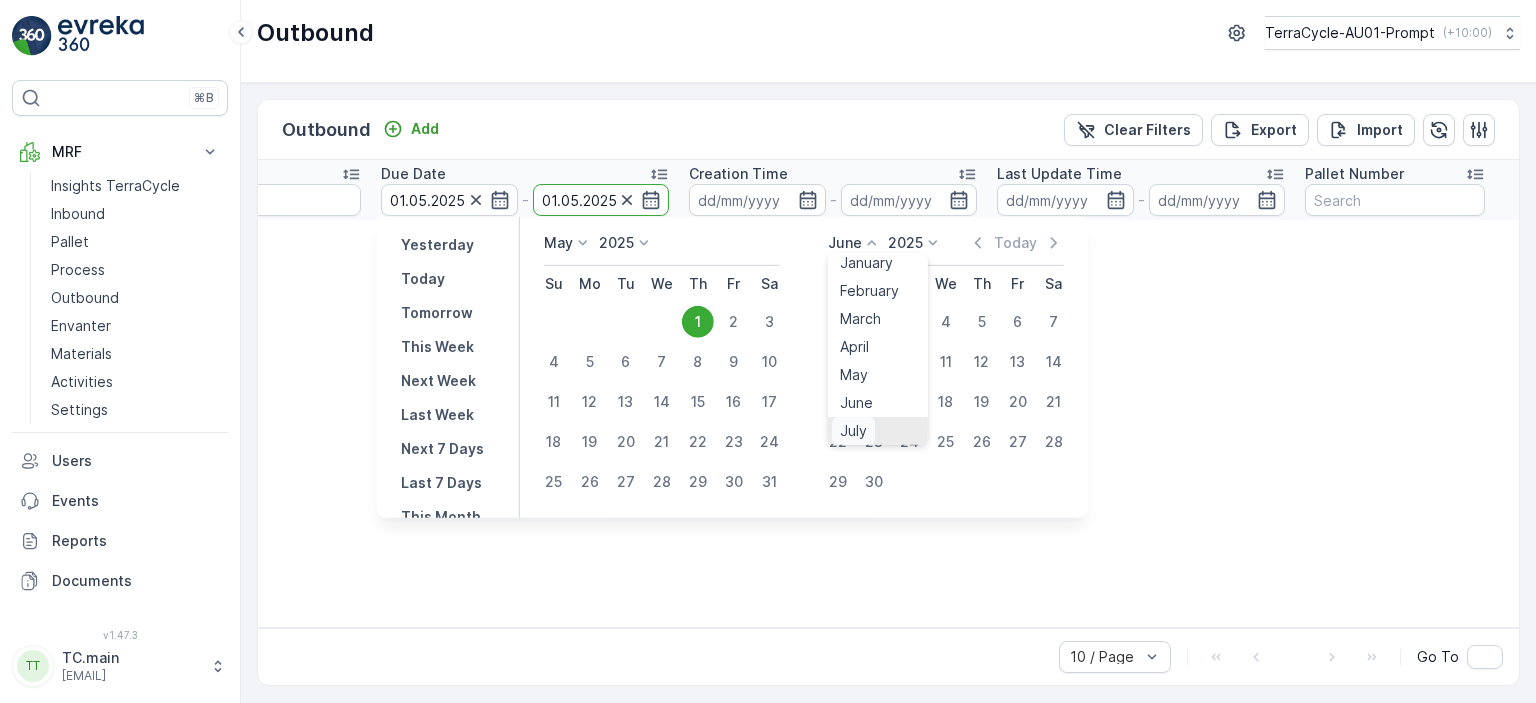 click on "July" at bounding box center [853, 431] 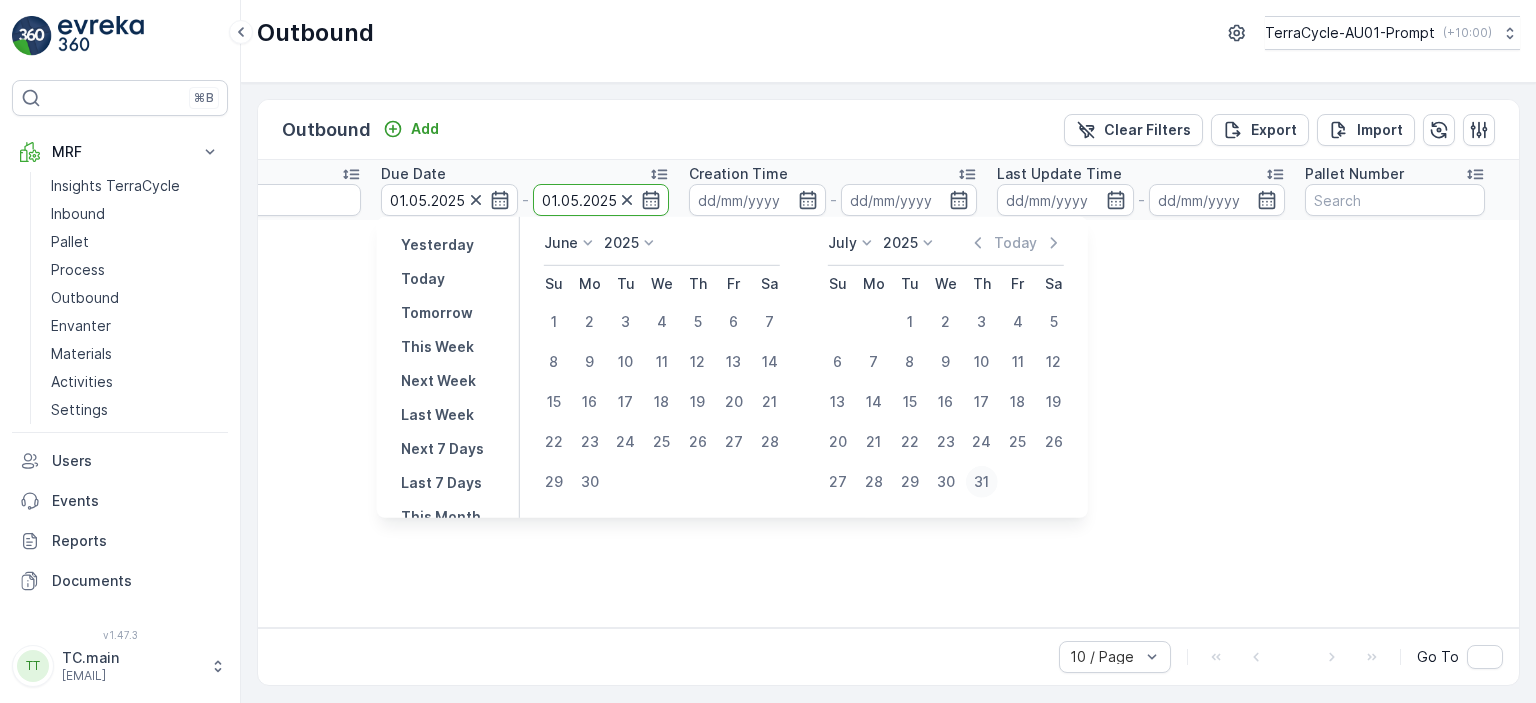 click on "31" at bounding box center [982, 482] 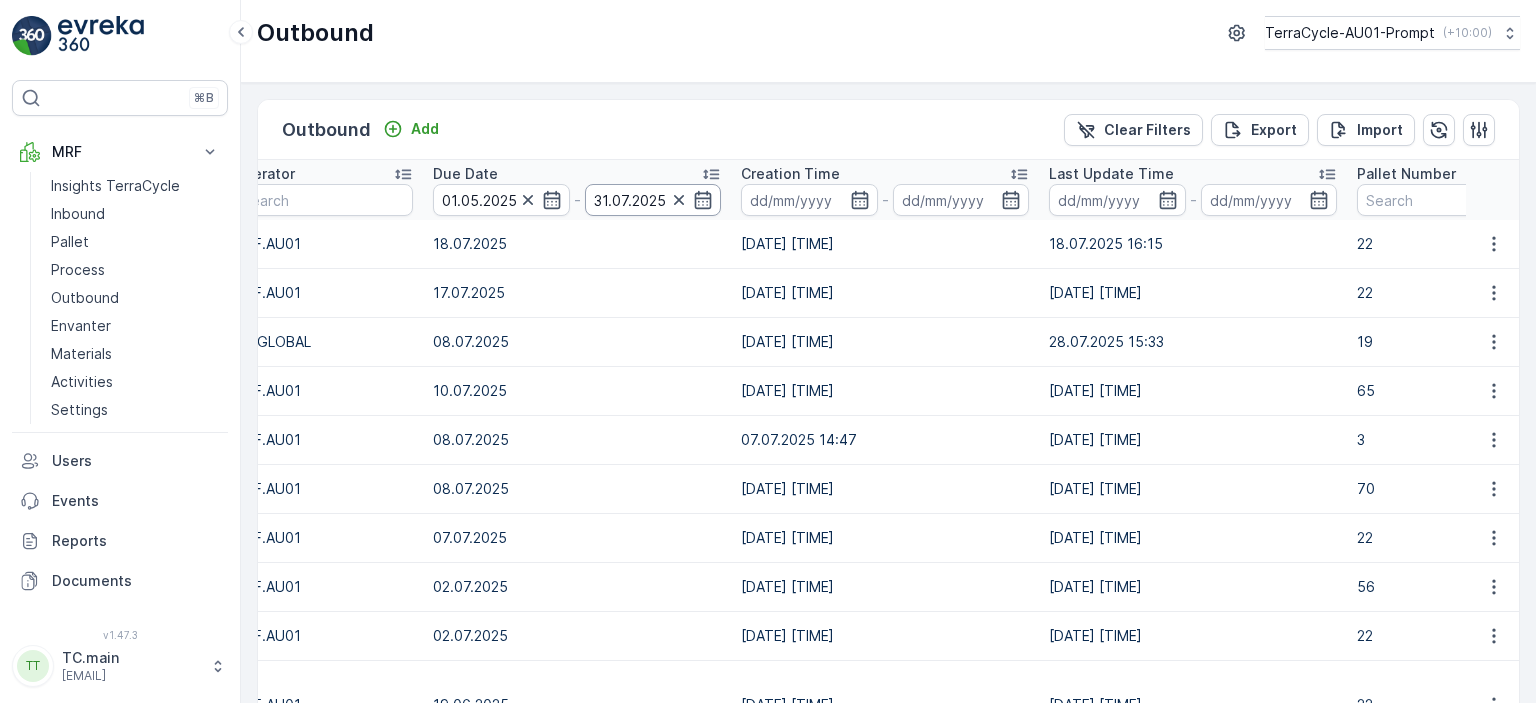click on "31.07.2025" at bounding box center [653, 200] 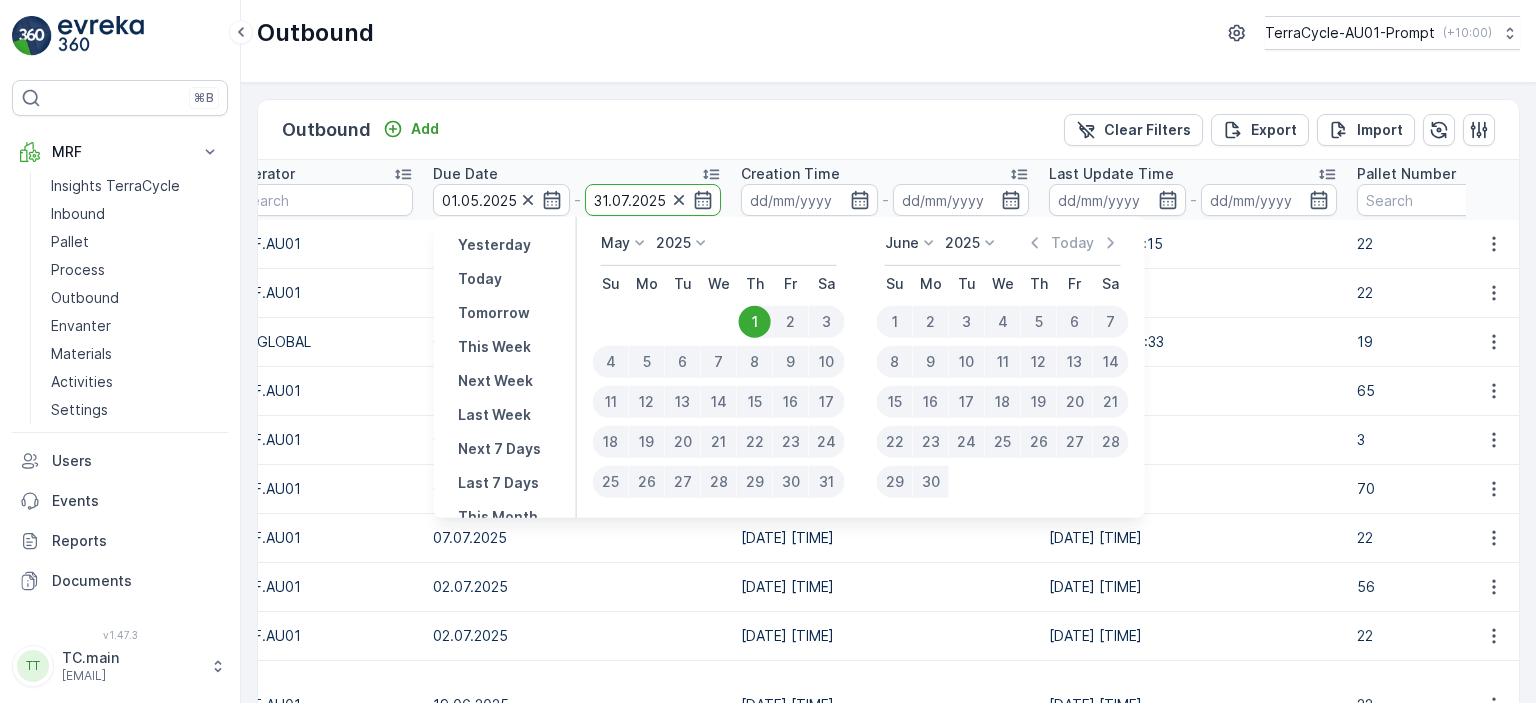 click on "30" at bounding box center (931, 482) 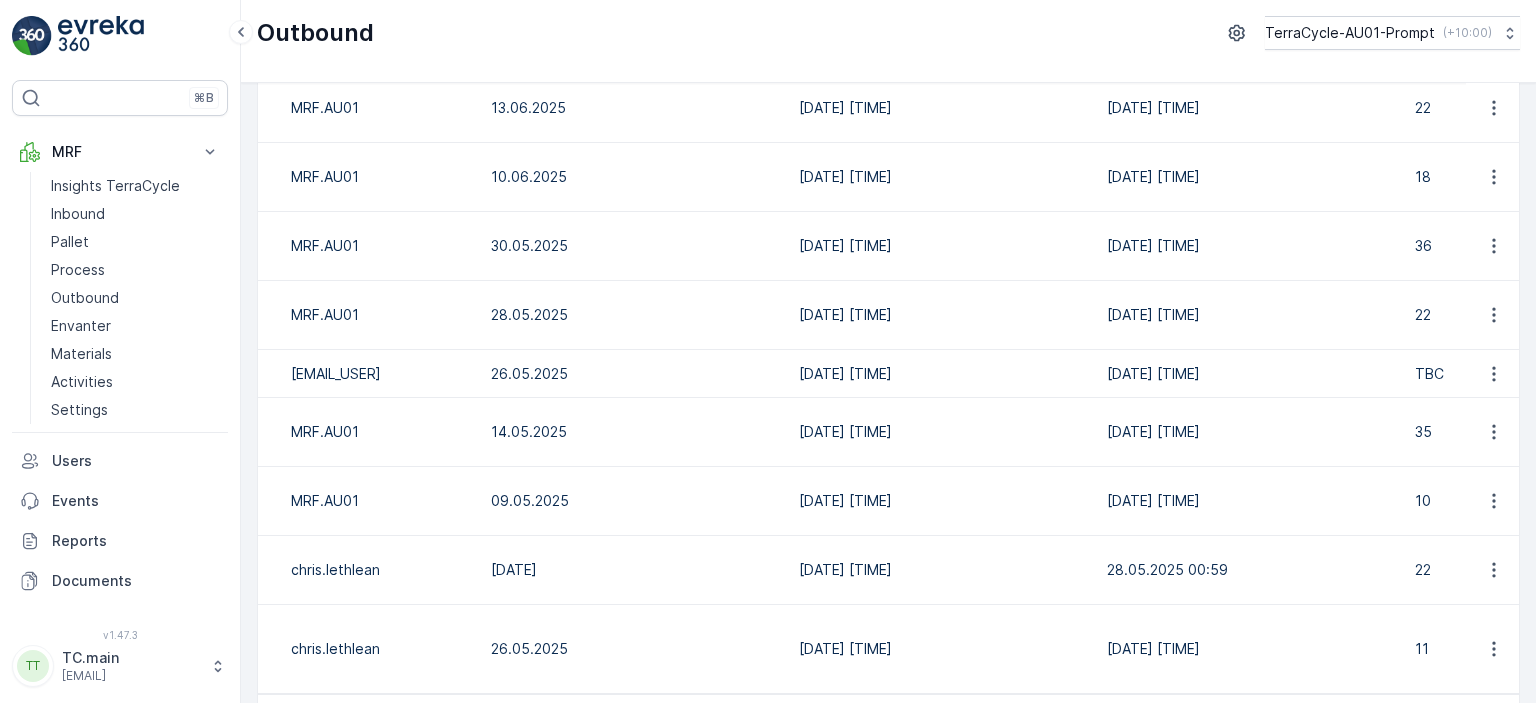scroll, scrollTop: 266, scrollLeft: 0, axis: vertical 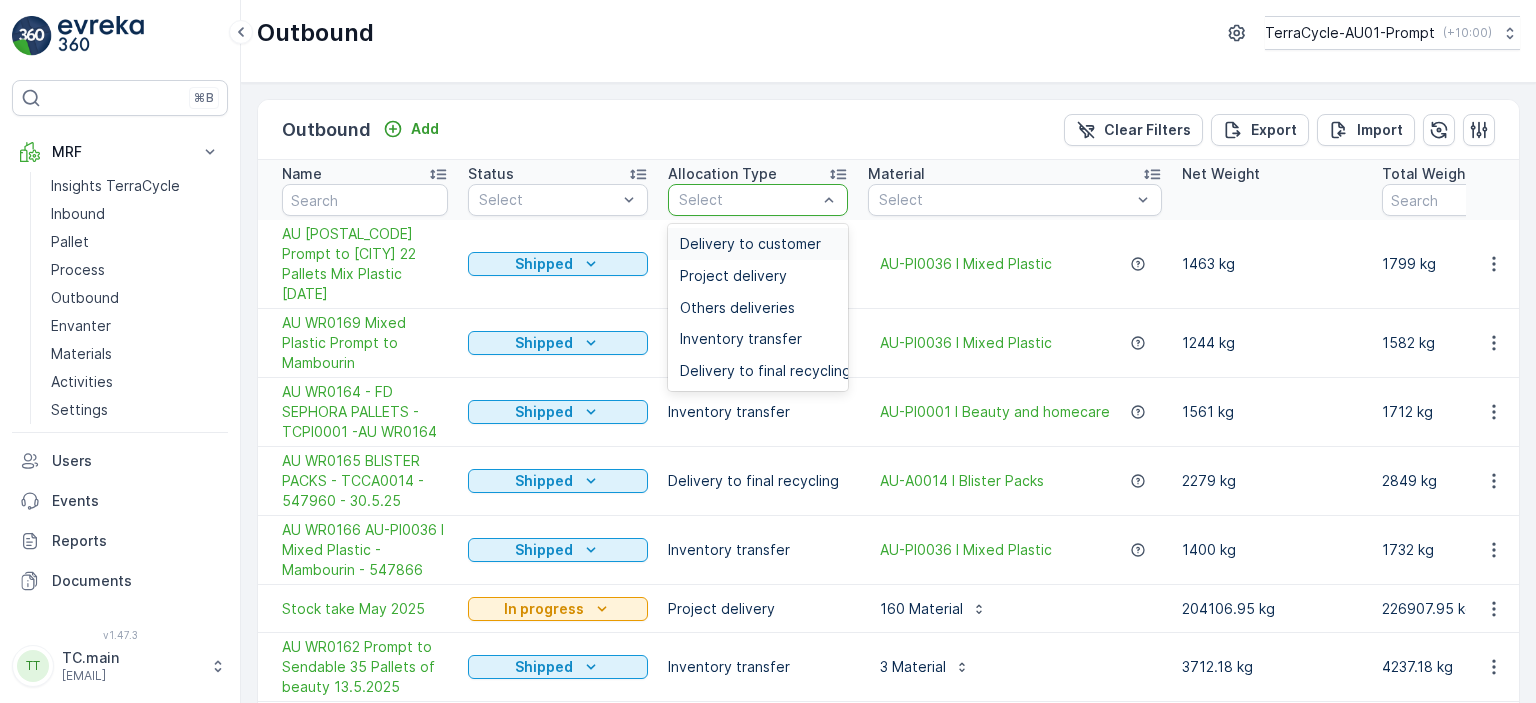 click at bounding box center (748, 200) 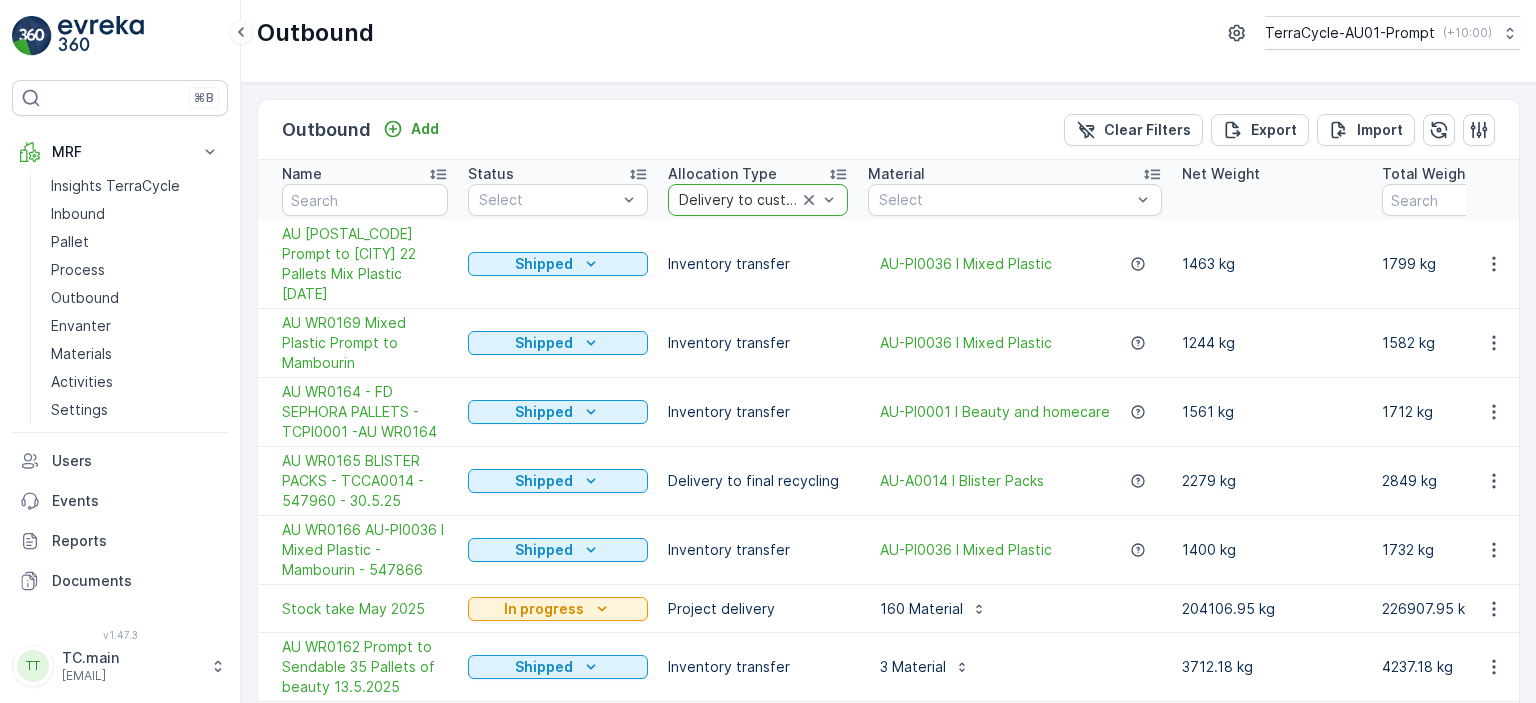 click on "Inventory transfer" at bounding box center (758, 264) 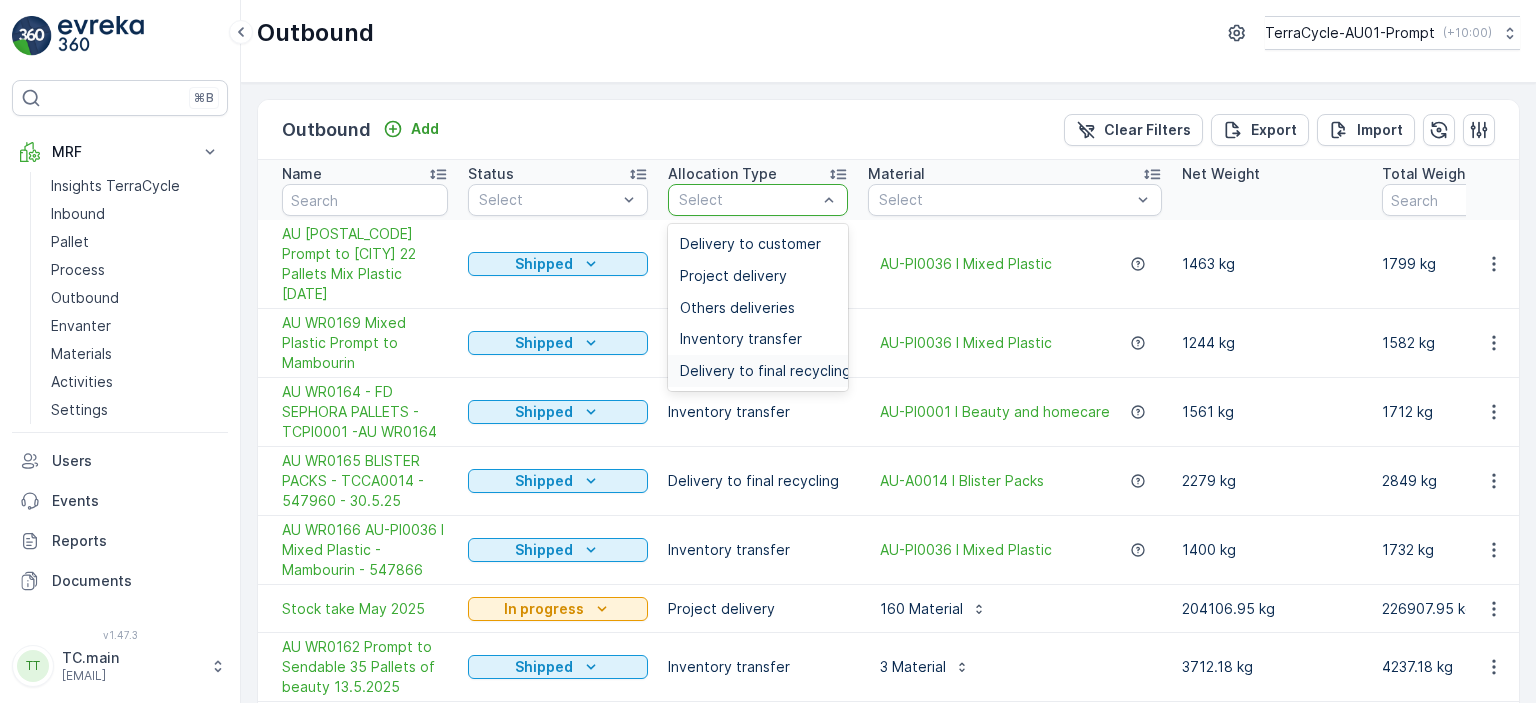 click on "Delivery to final recycling" at bounding box center (765, 371) 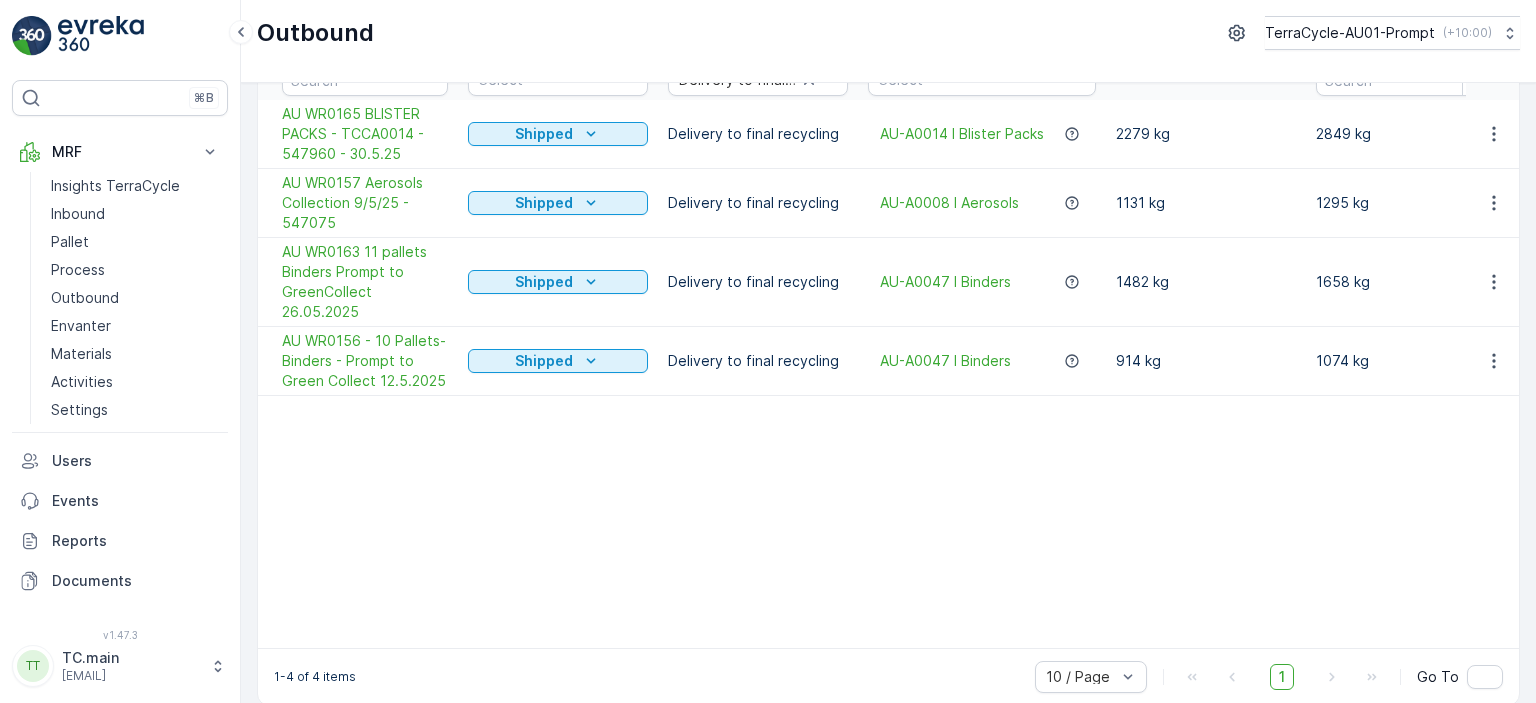 scroll, scrollTop: 126, scrollLeft: 0, axis: vertical 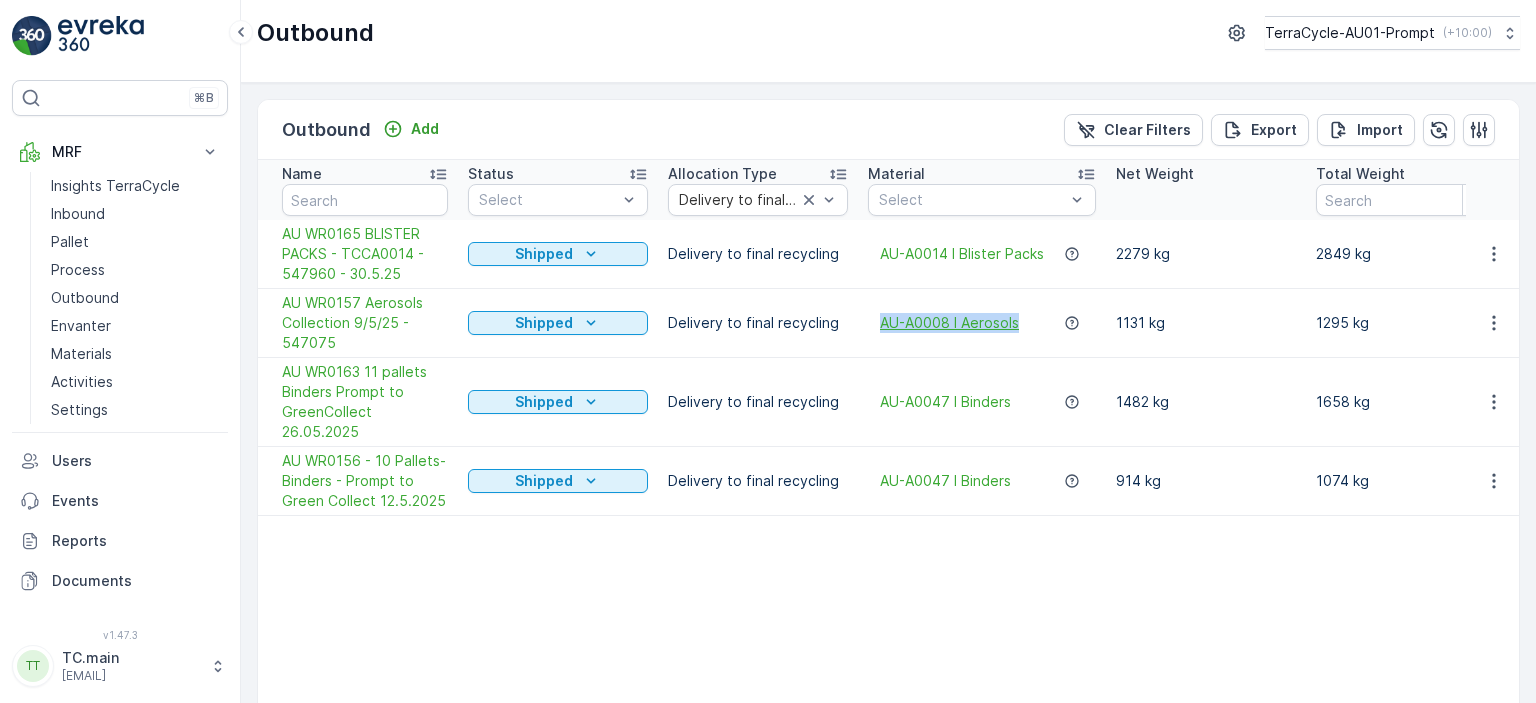 drag, startPoint x: 1028, startPoint y: 325, endPoint x: 881, endPoint y: 324, distance: 147.0034 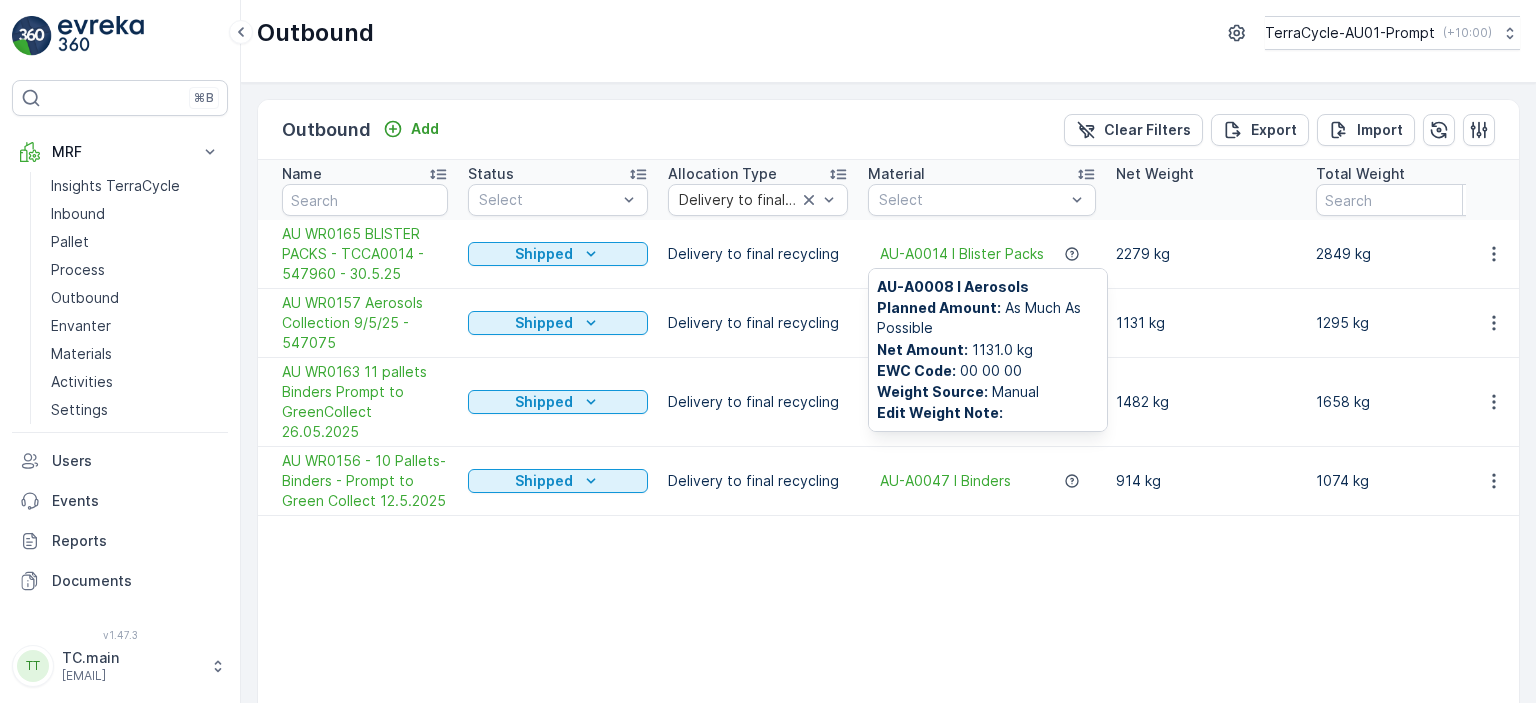 scroll, scrollTop: 100, scrollLeft: 0, axis: vertical 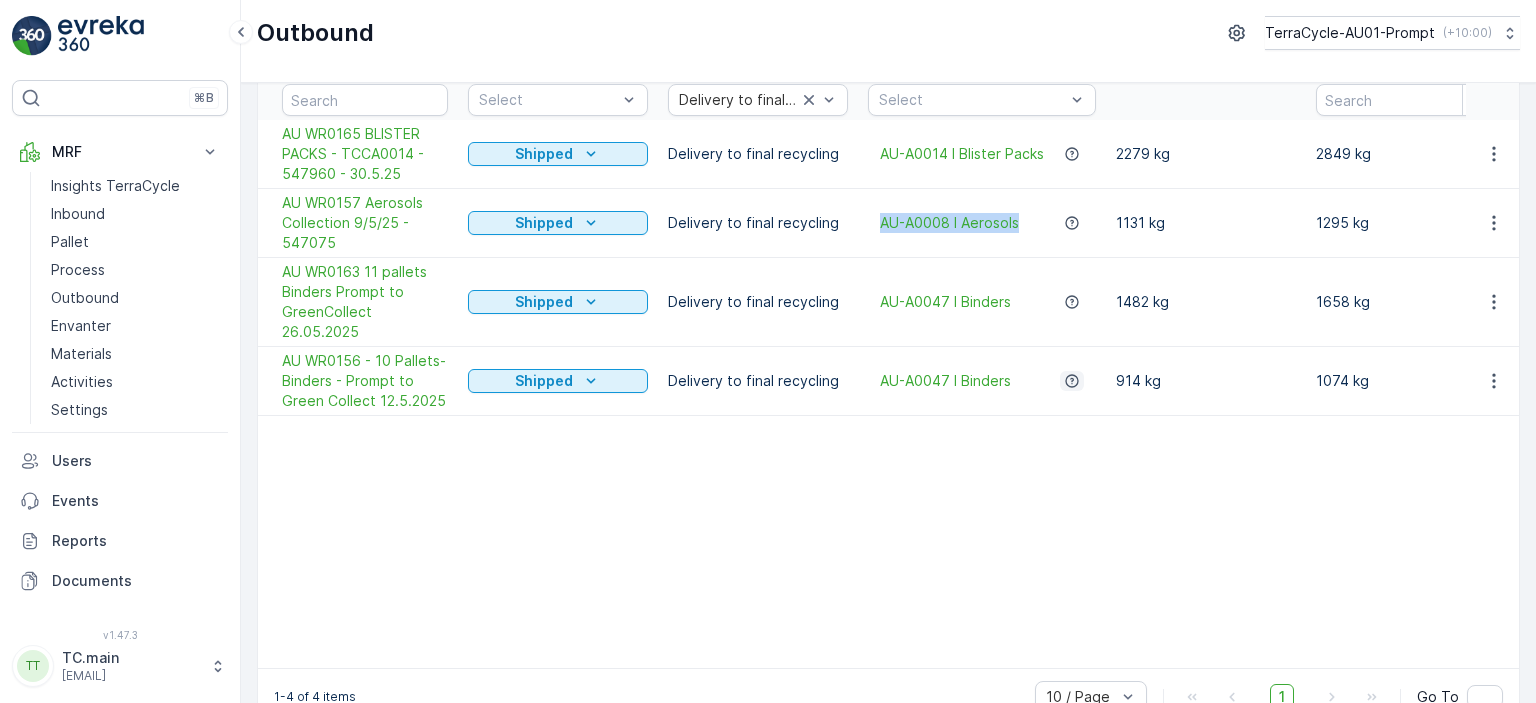 copy on "AU-A0008 I Aerosols" 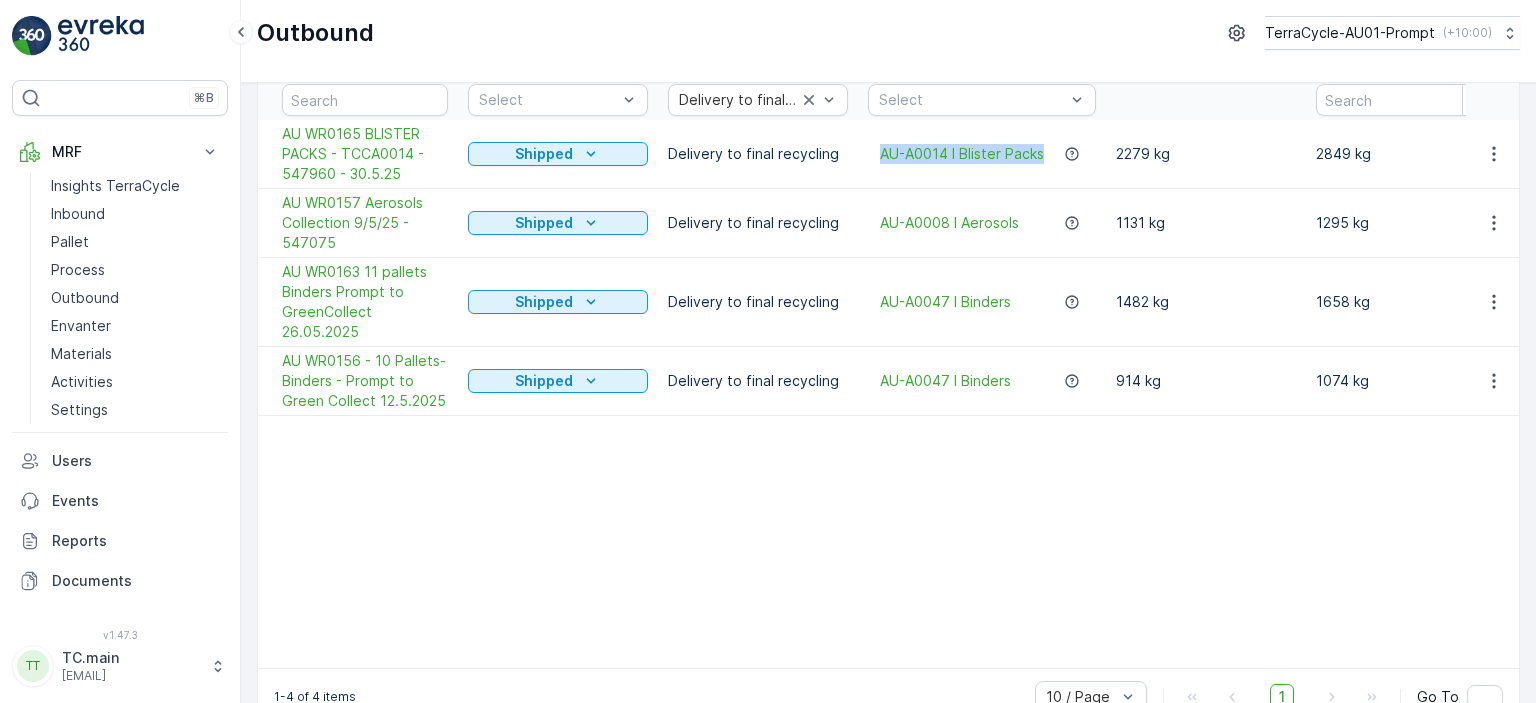 drag, startPoint x: 1048, startPoint y: 152, endPoint x: 876, endPoint y: 151, distance: 172.00291 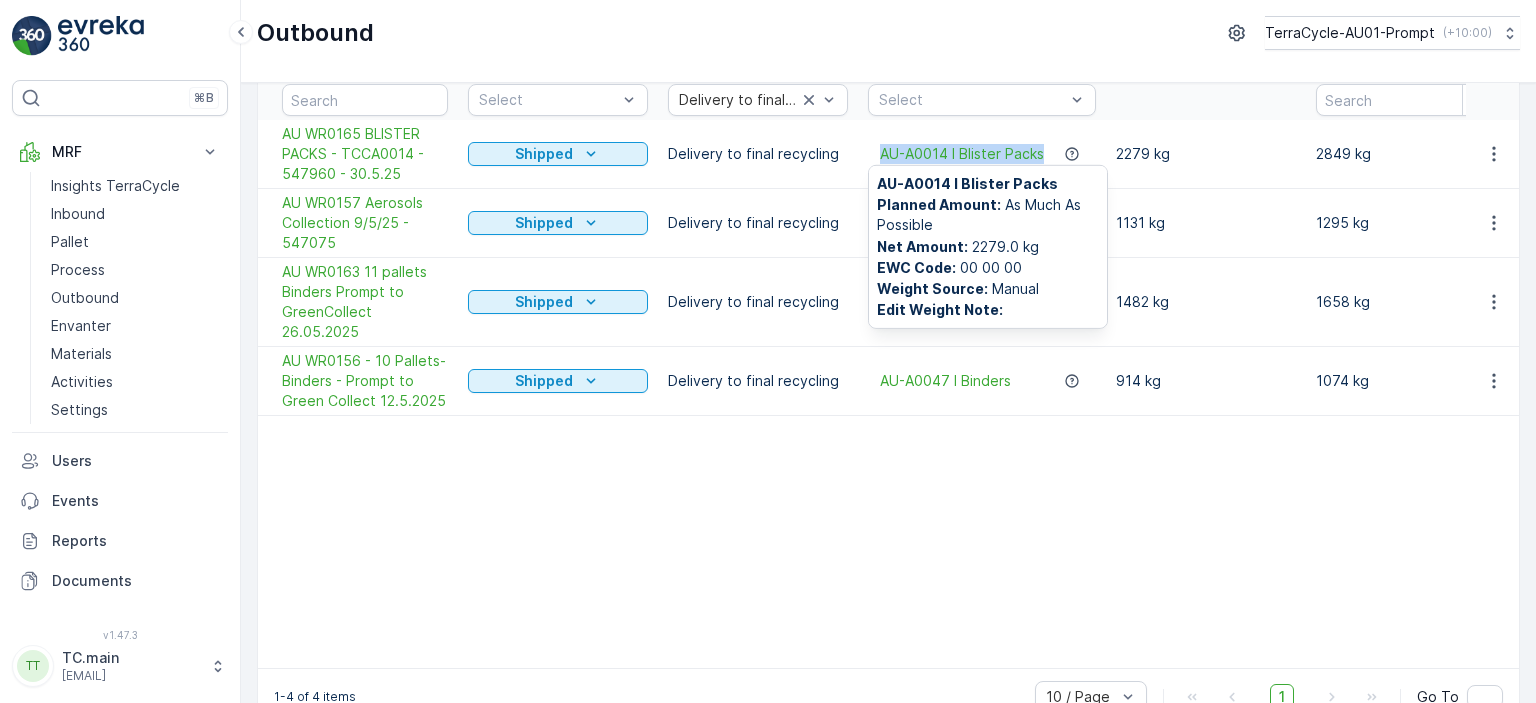 copy on "AU-A0014 I Blister Packs" 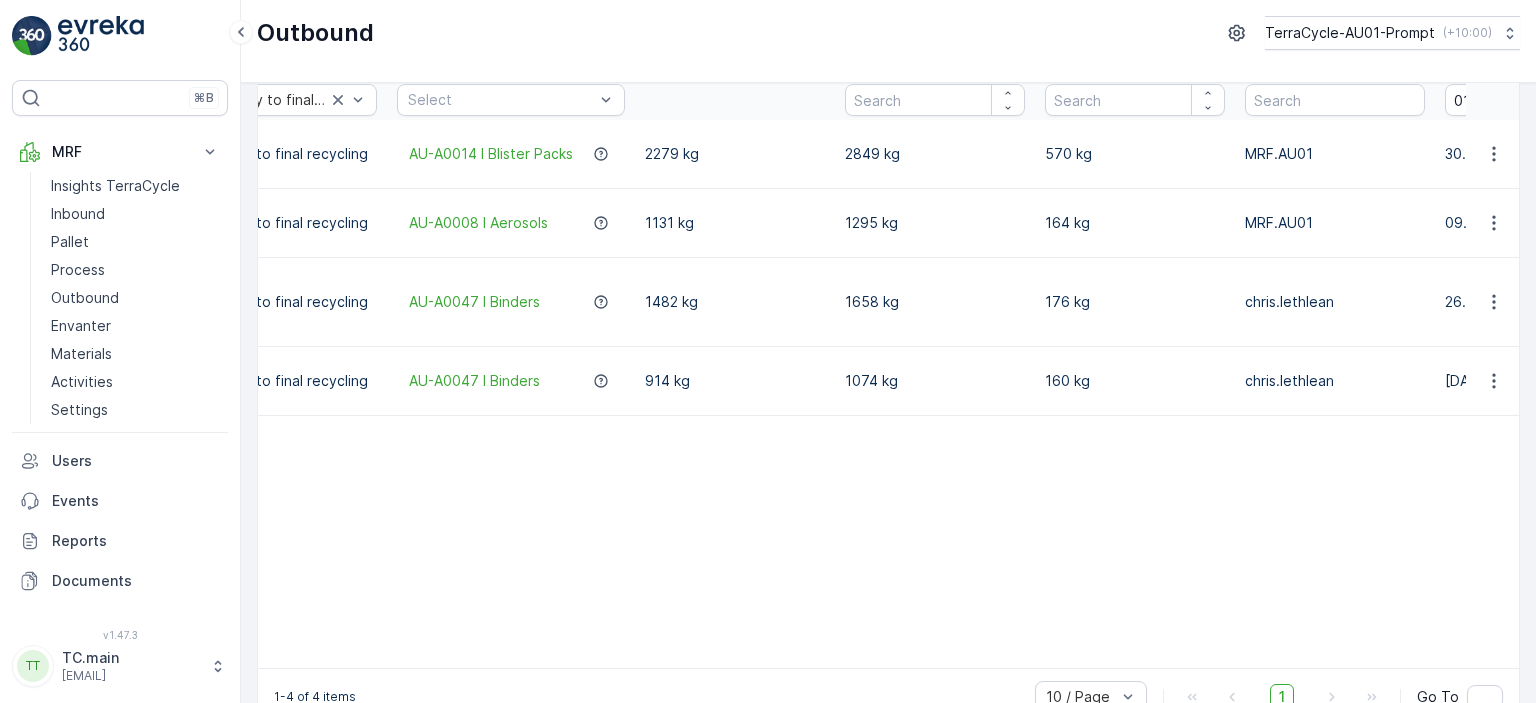 scroll, scrollTop: 0, scrollLeft: 406, axis: horizontal 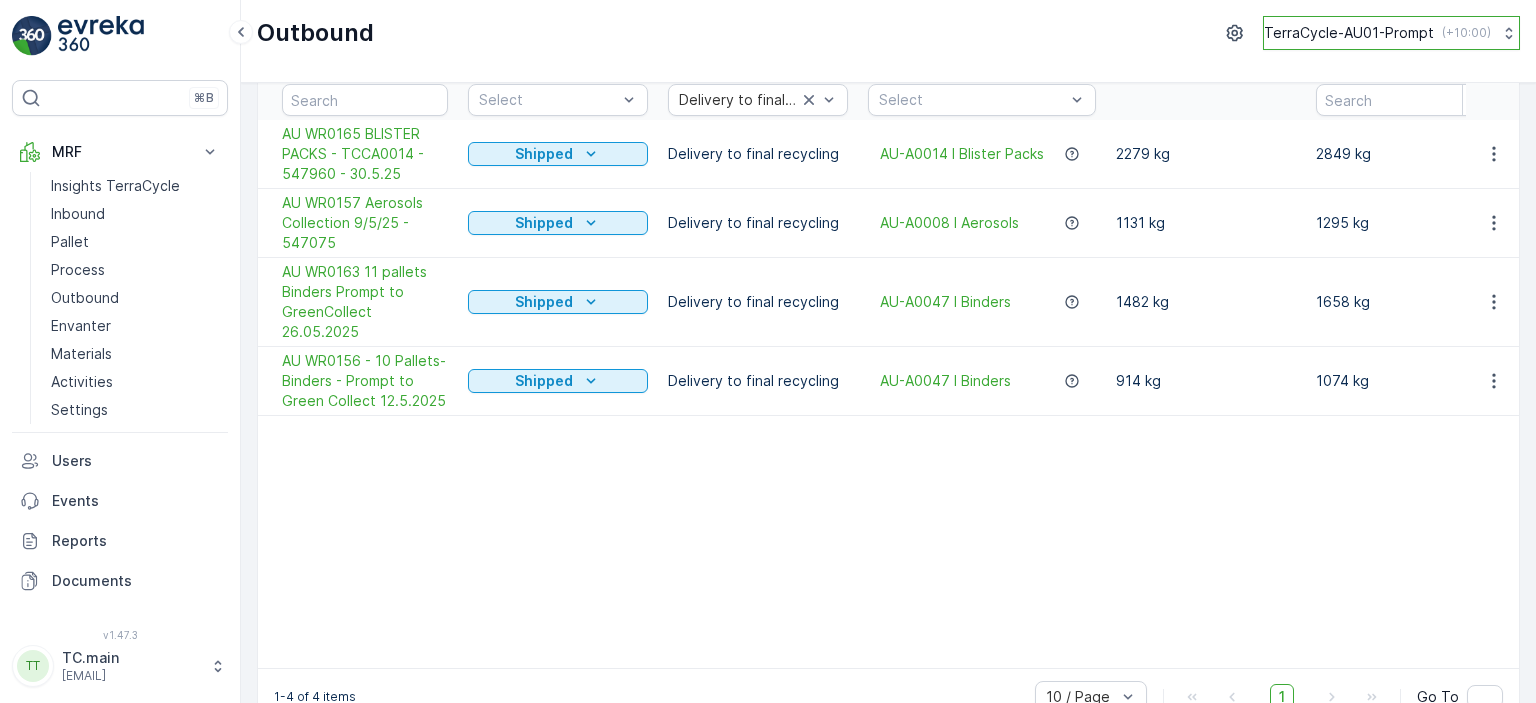 click 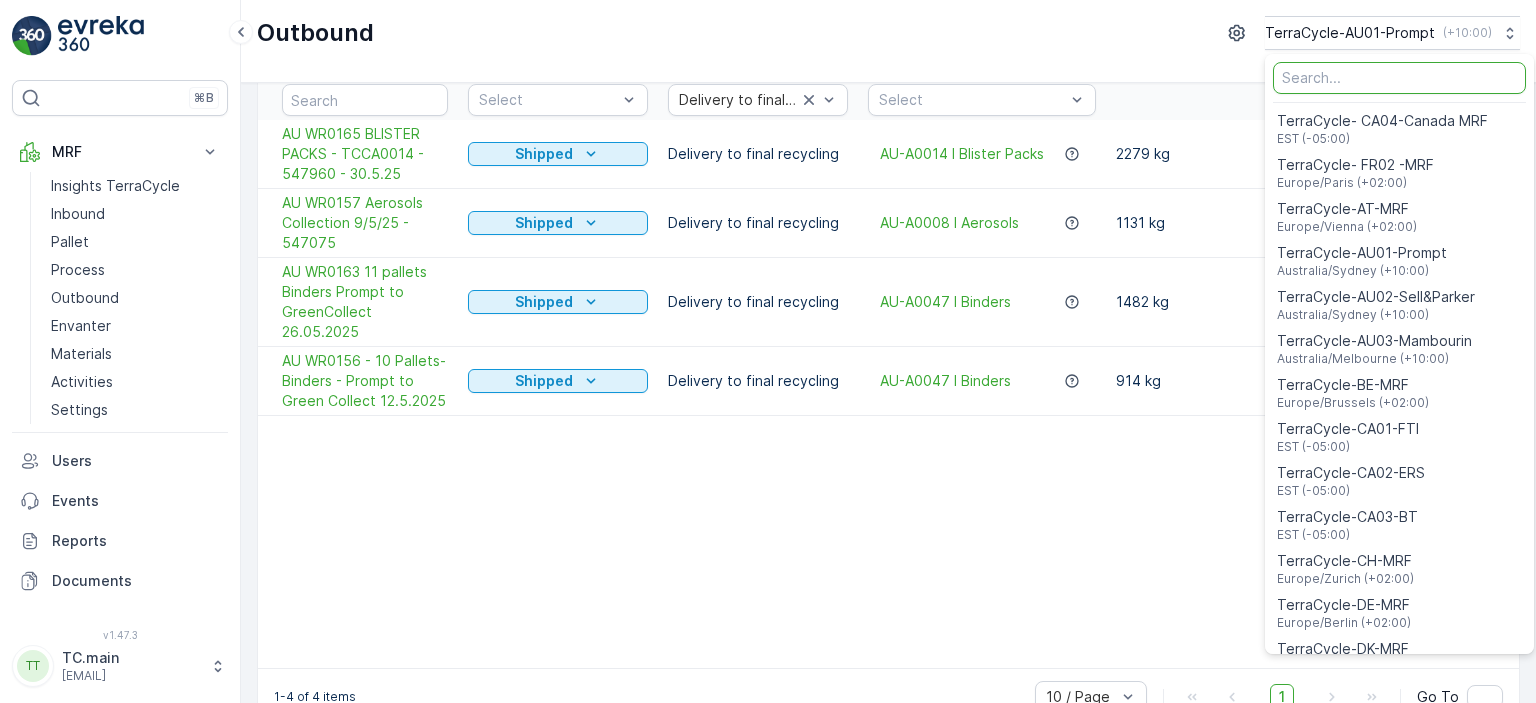 click at bounding box center (1399, 78) 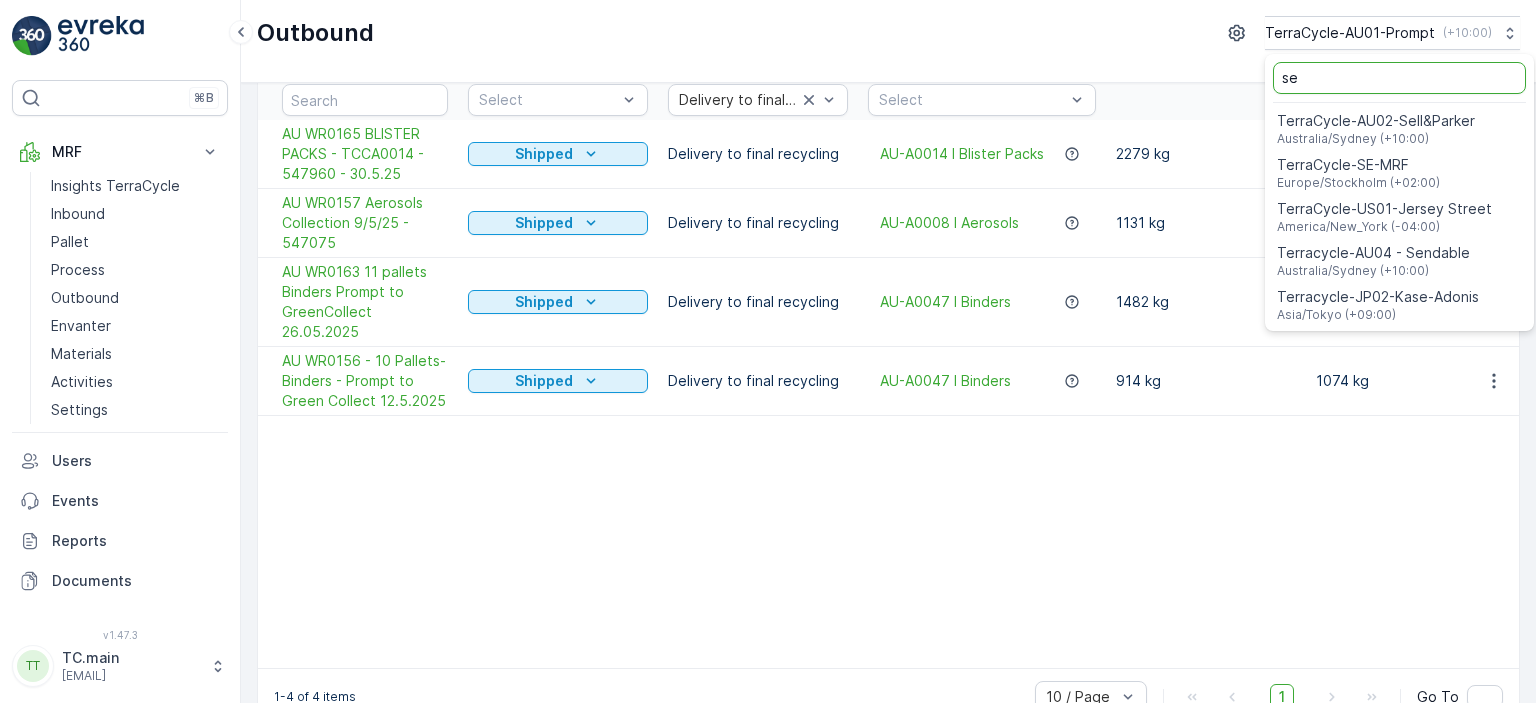 type on "s" 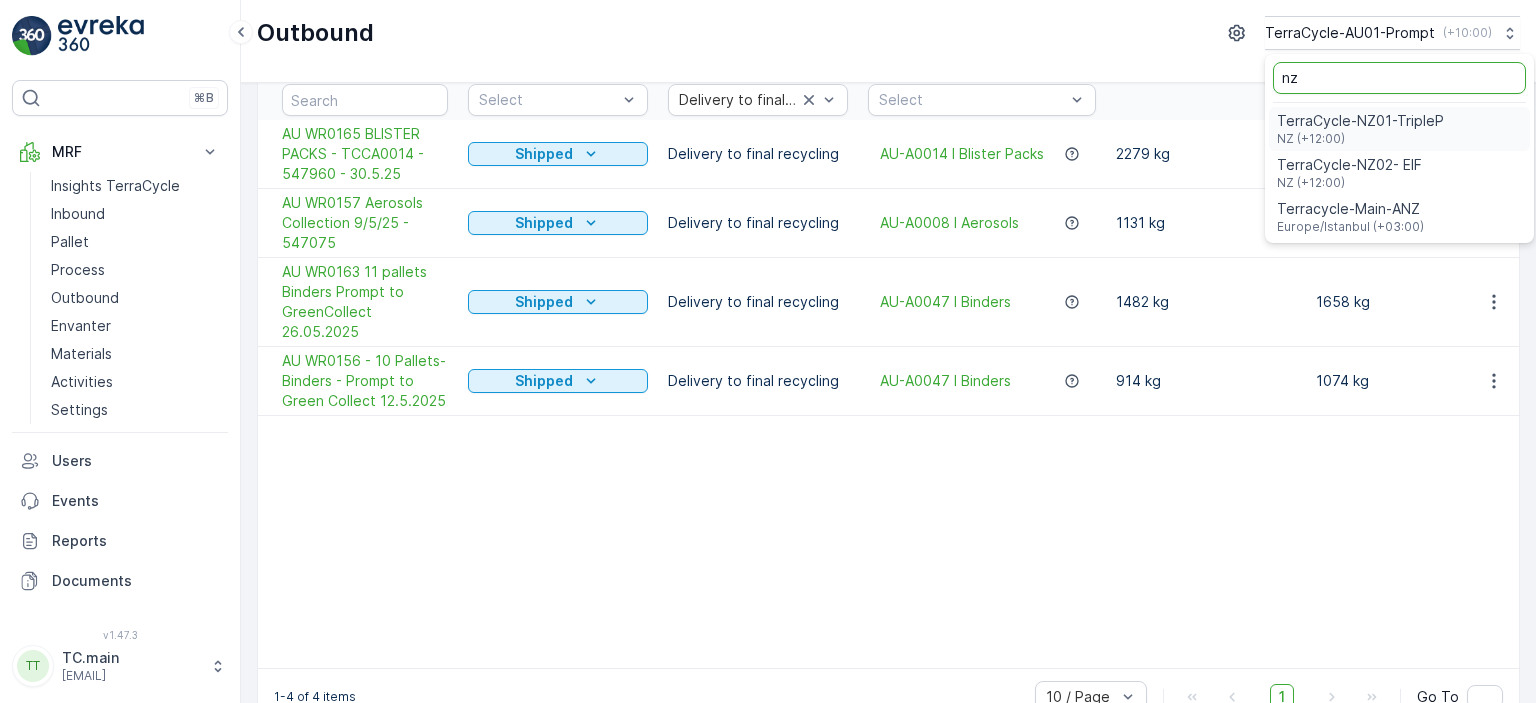type on "nz" 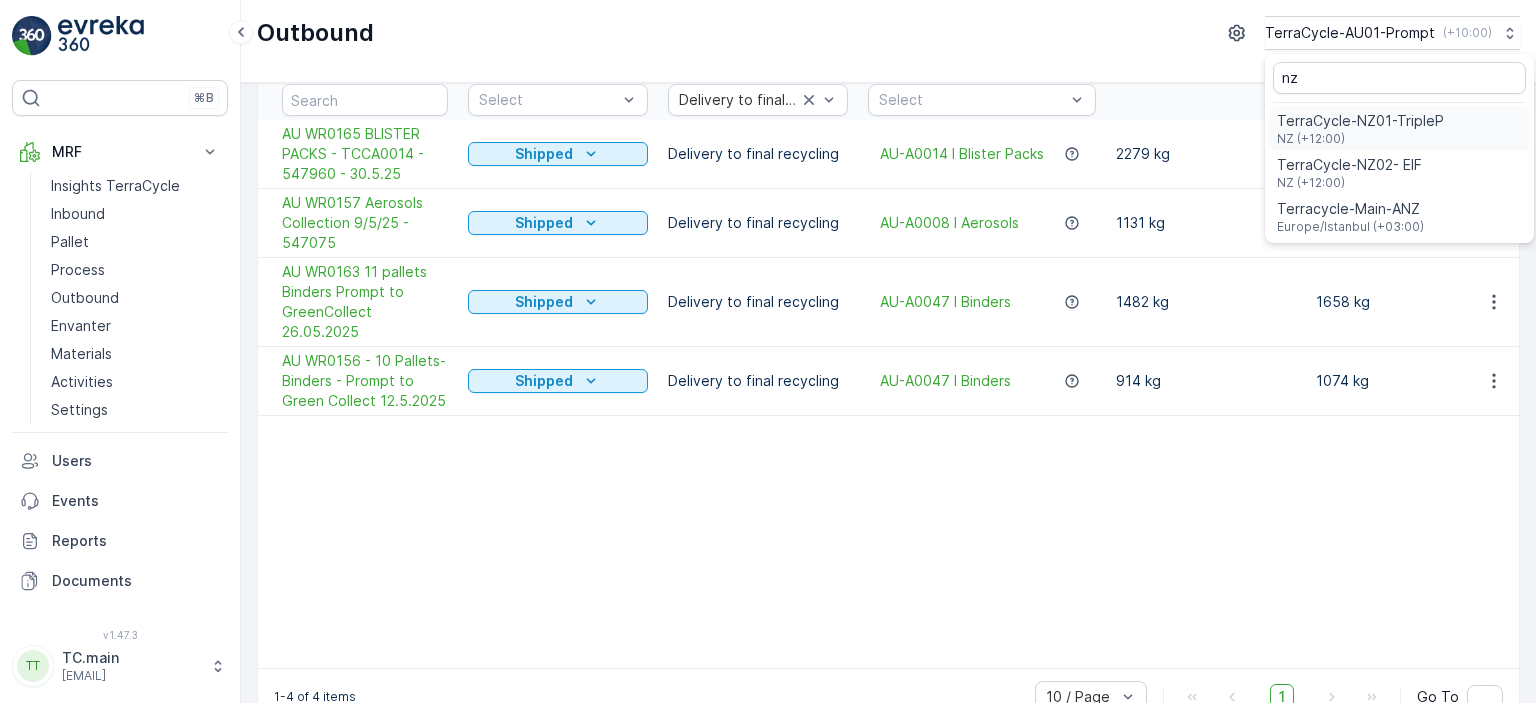 click on "TerraCycle-NZ01-TripleP" at bounding box center (1360, 121) 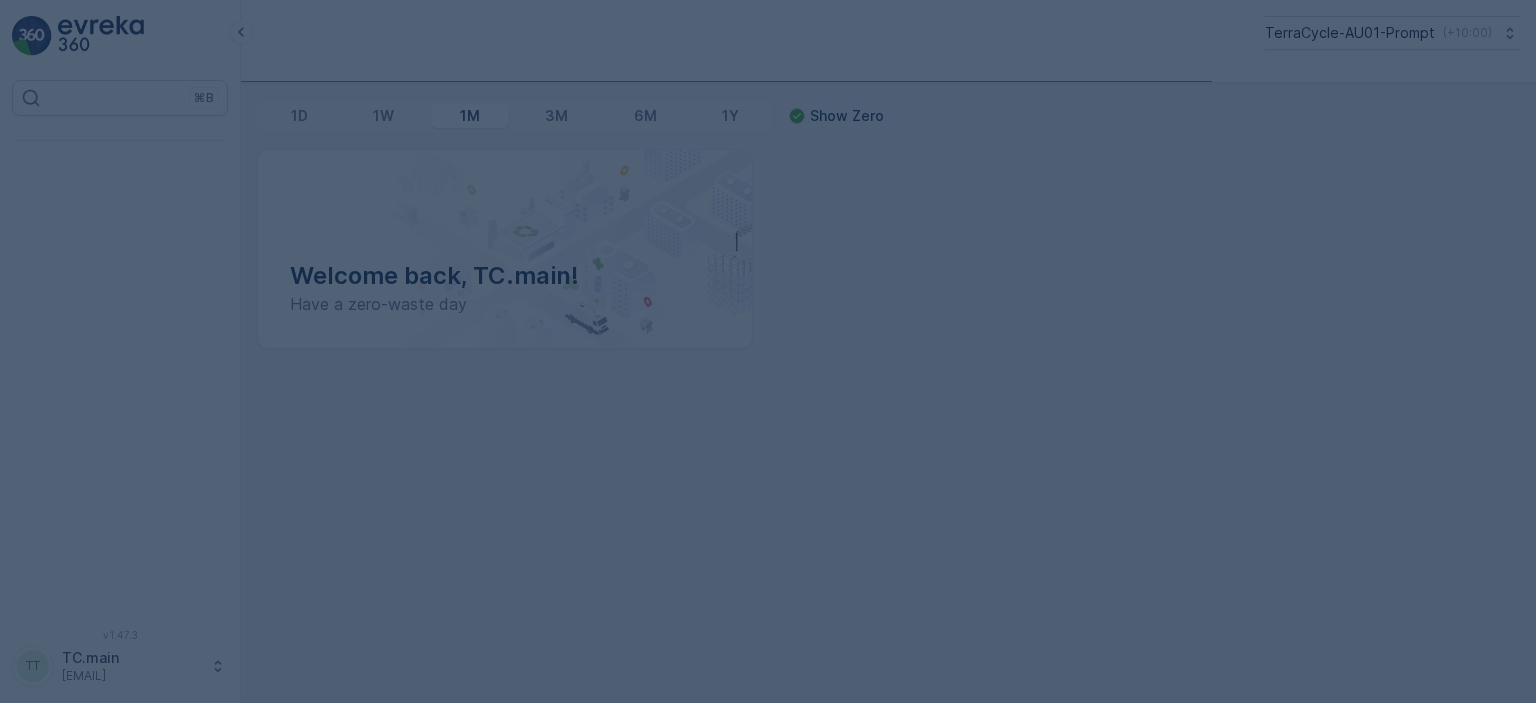 scroll, scrollTop: 0, scrollLeft: 0, axis: both 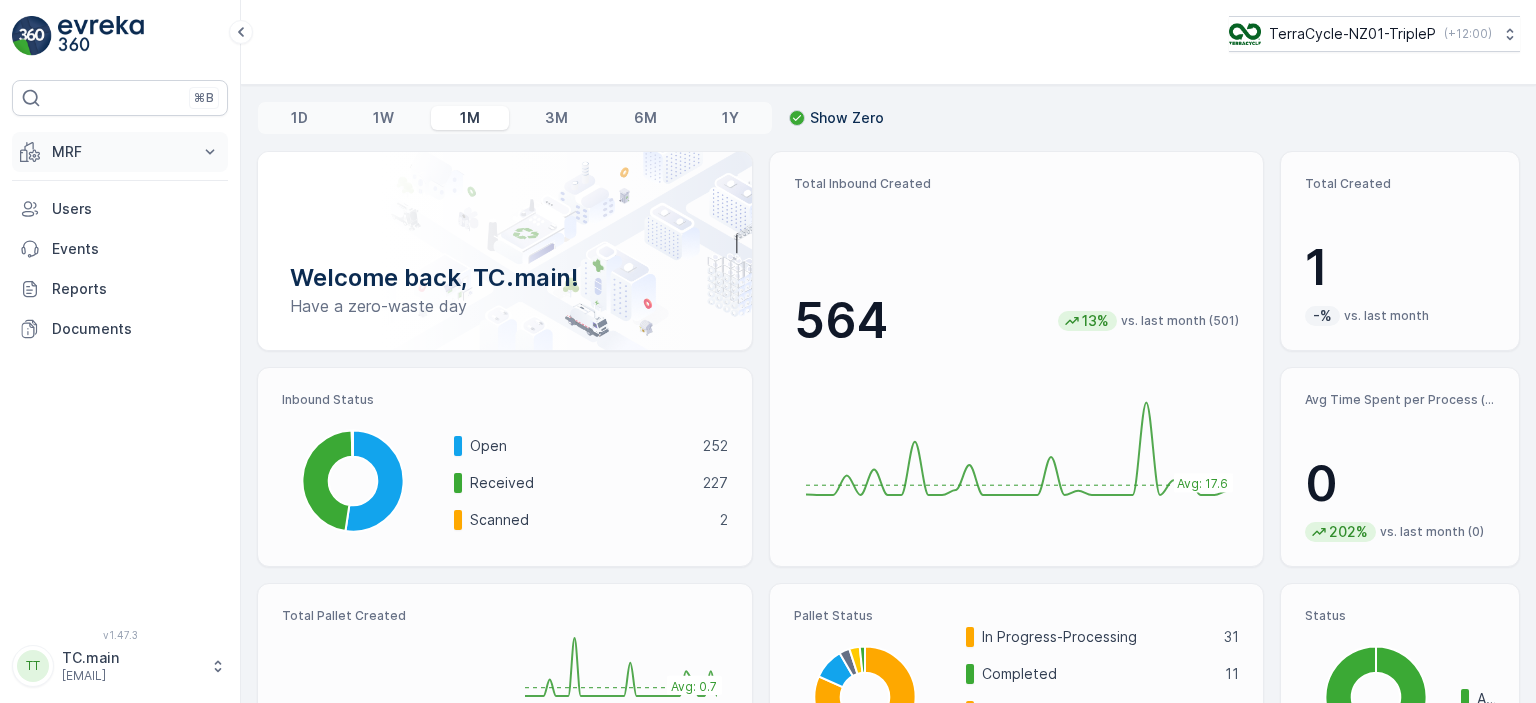 click 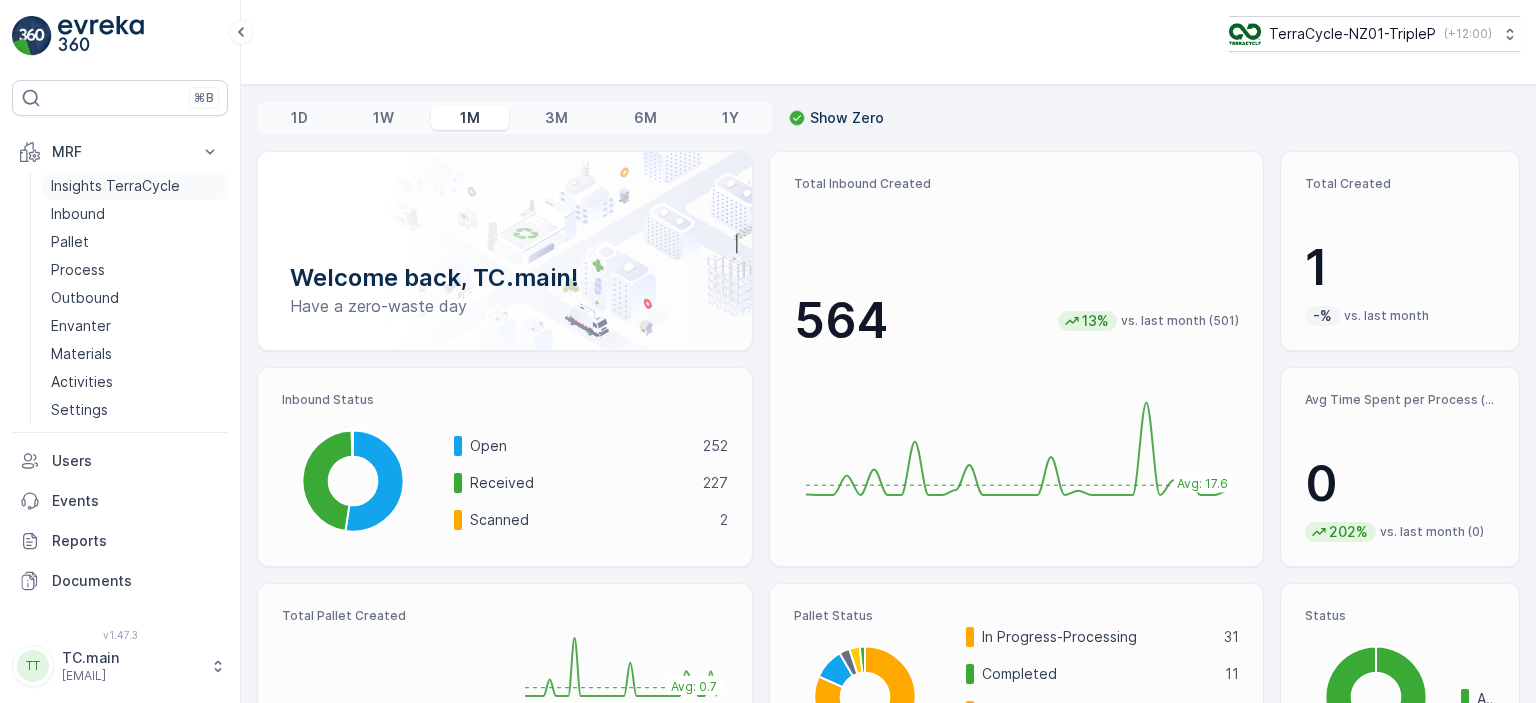 click on "Insights TerraCycle" at bounding box center (115, 186) 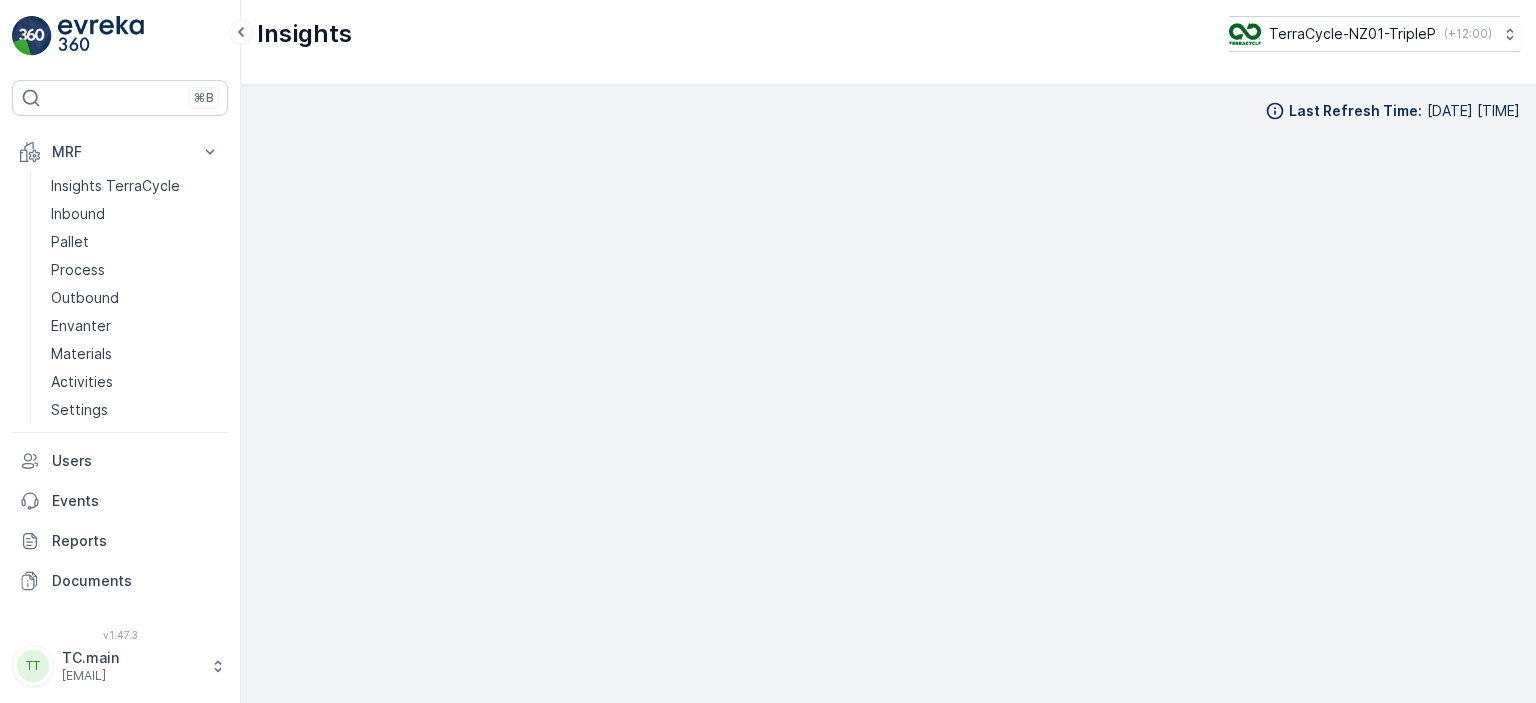 scroll, scrollTop: 16, scrollLeft: 0, axis: vertical 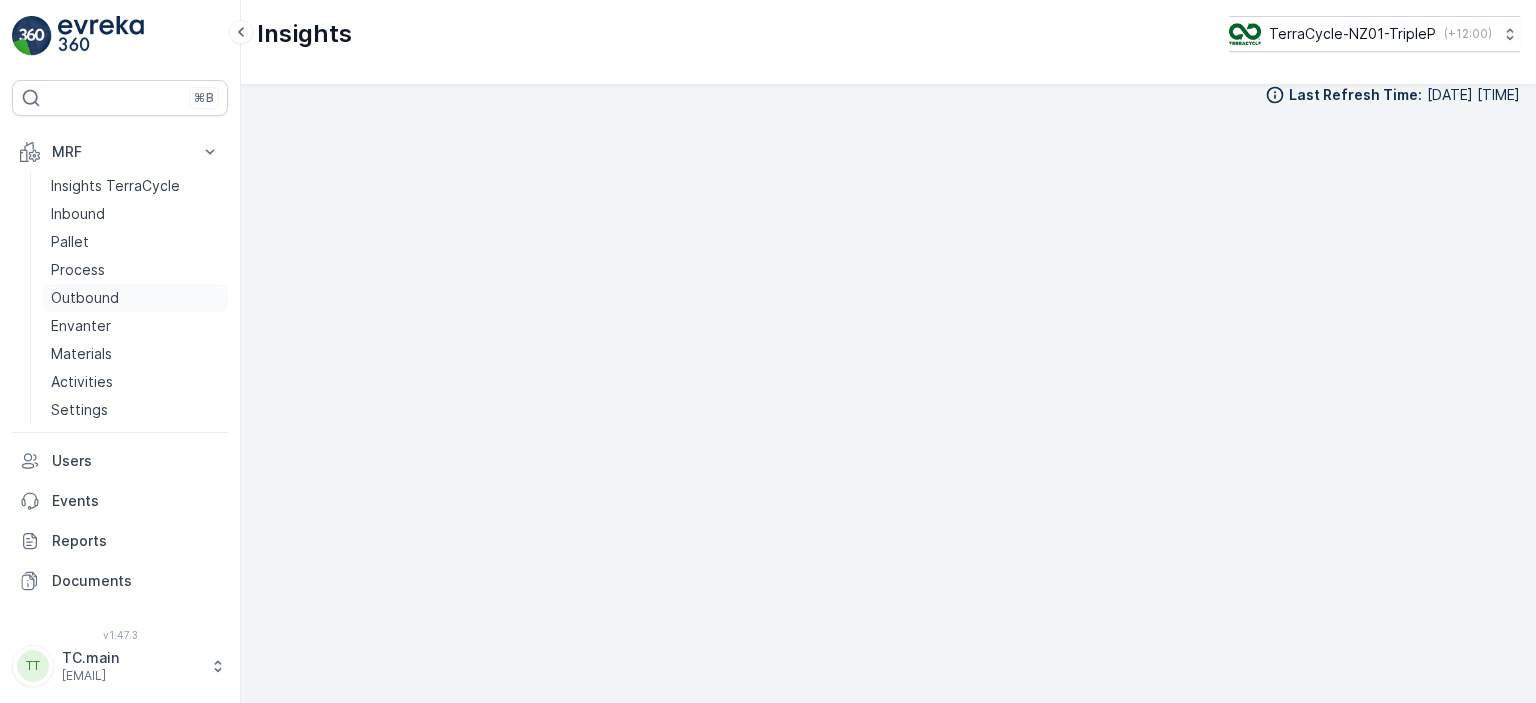 click on "Outbound" at bounding box center (85, 298) 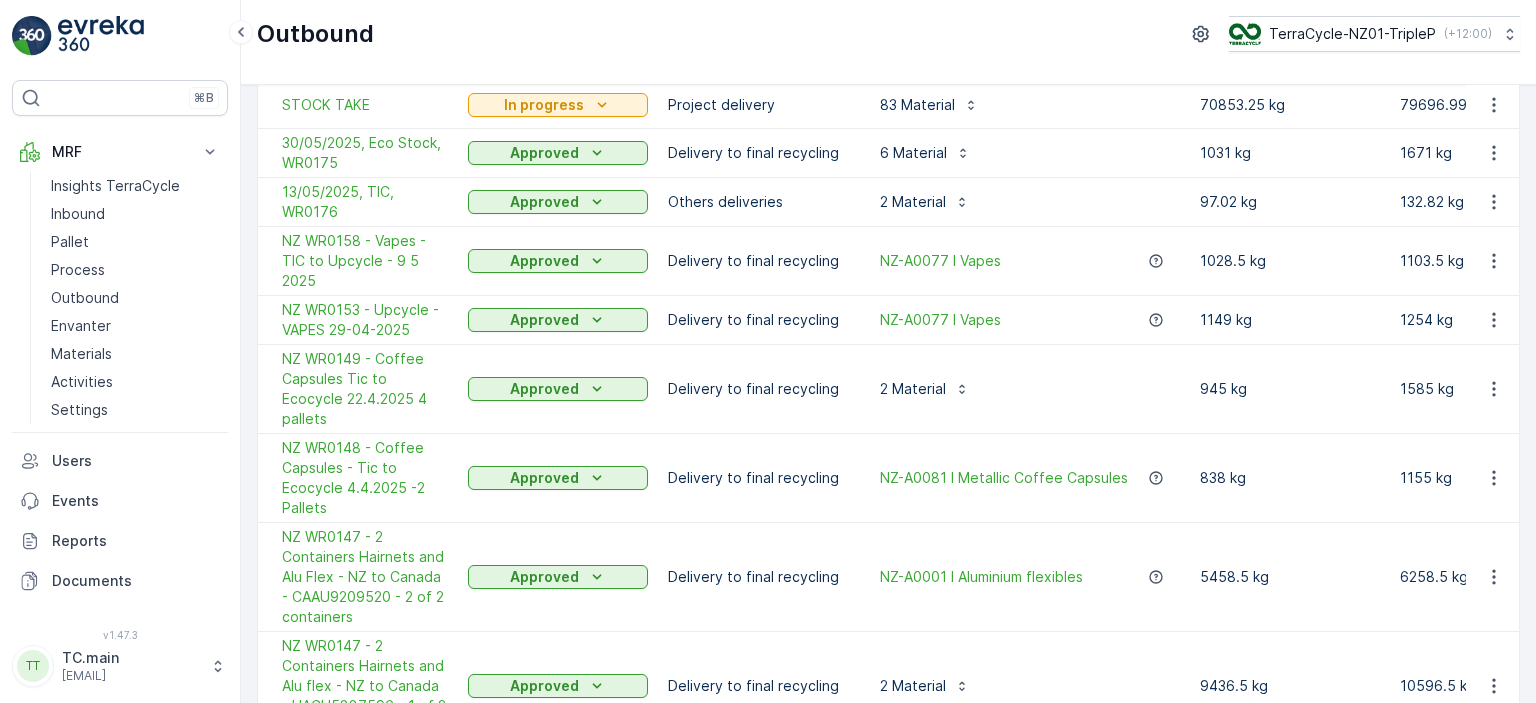 scroll, scrollTop: 288, scrollLeft: 0, axis: vertical 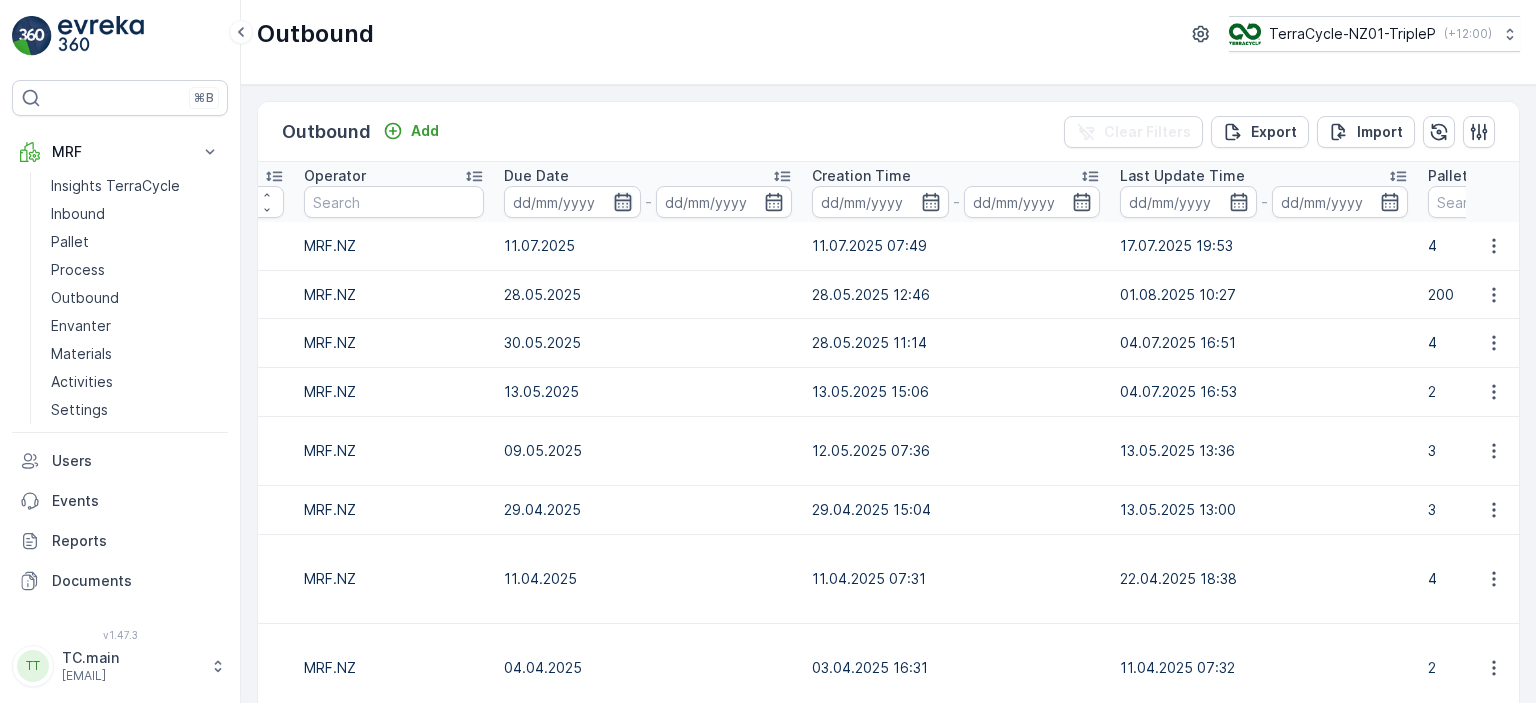click 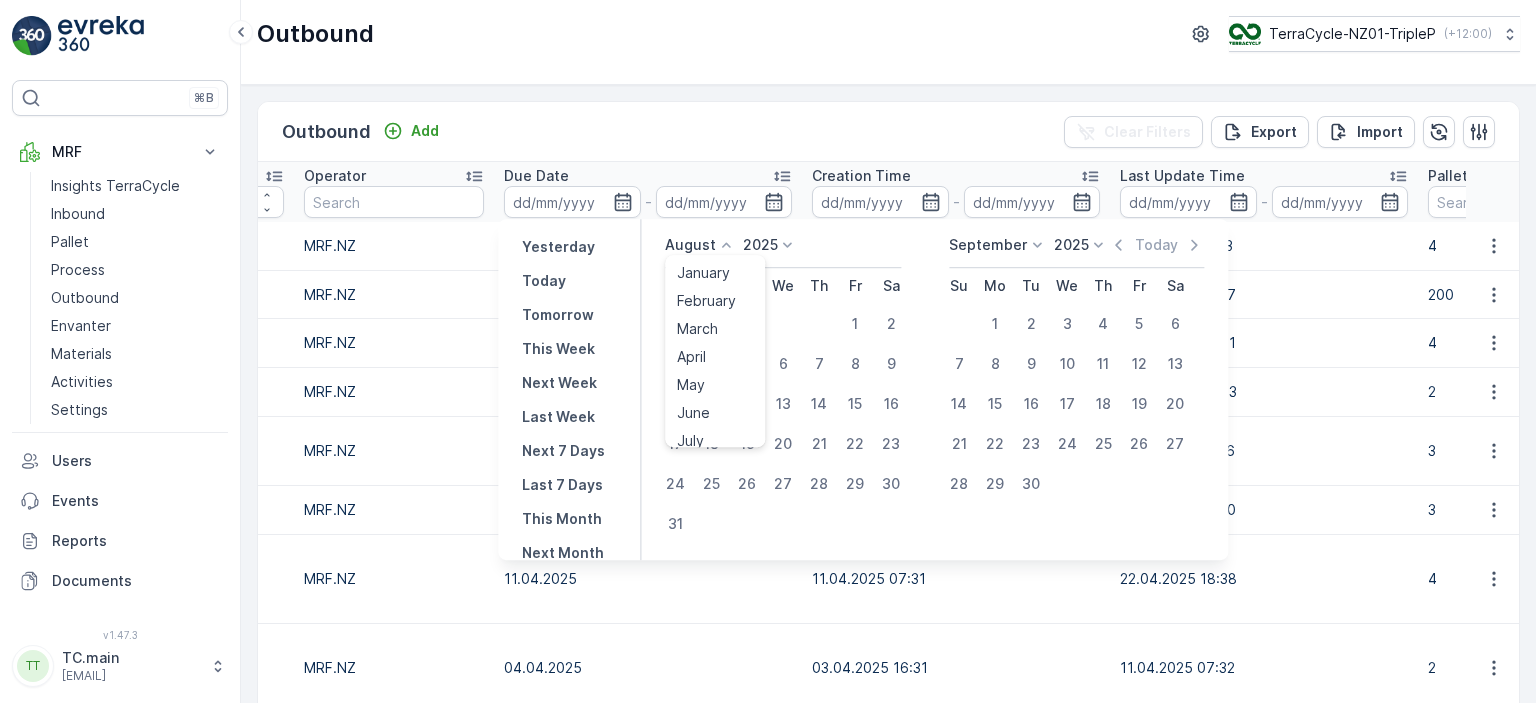 click 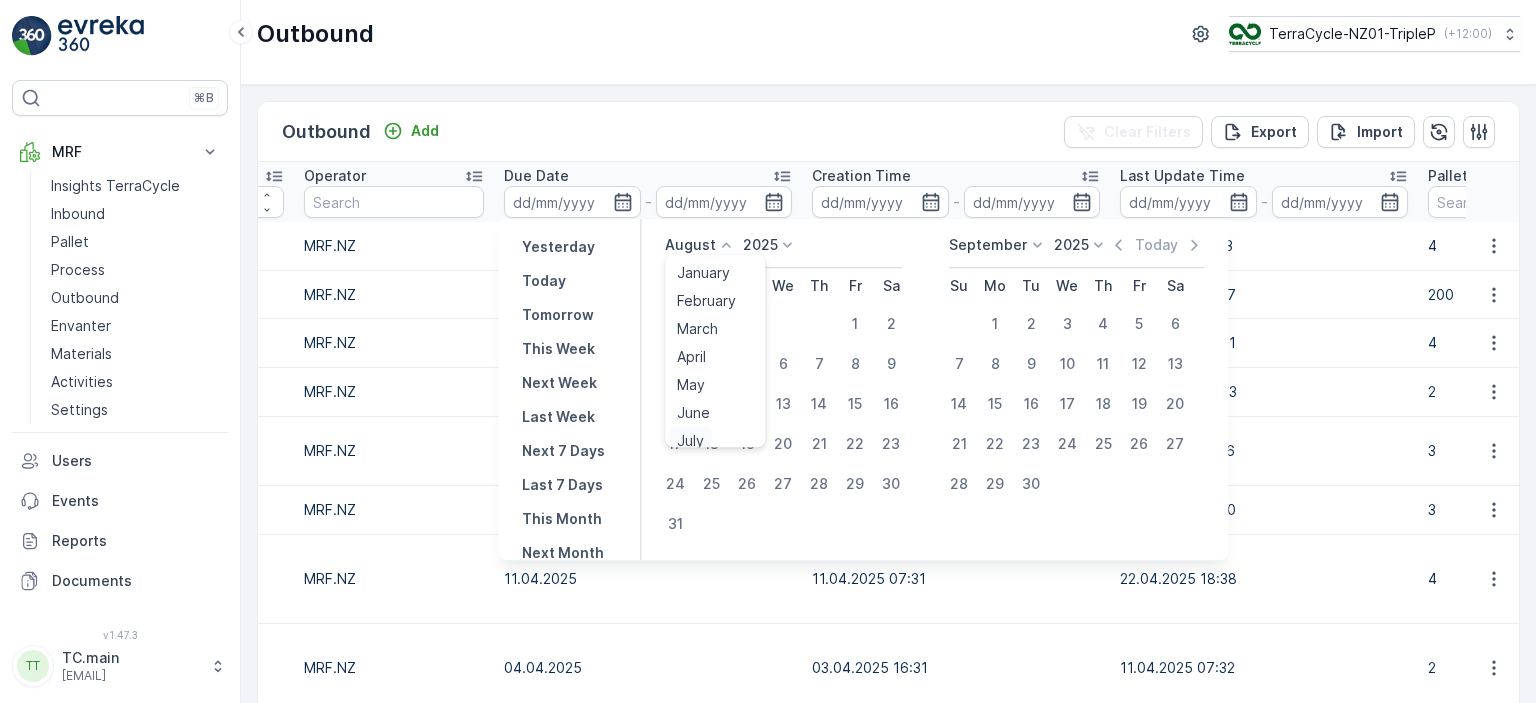scroll, scrollTop: 8, scrollLeft: 0, axis: vertical 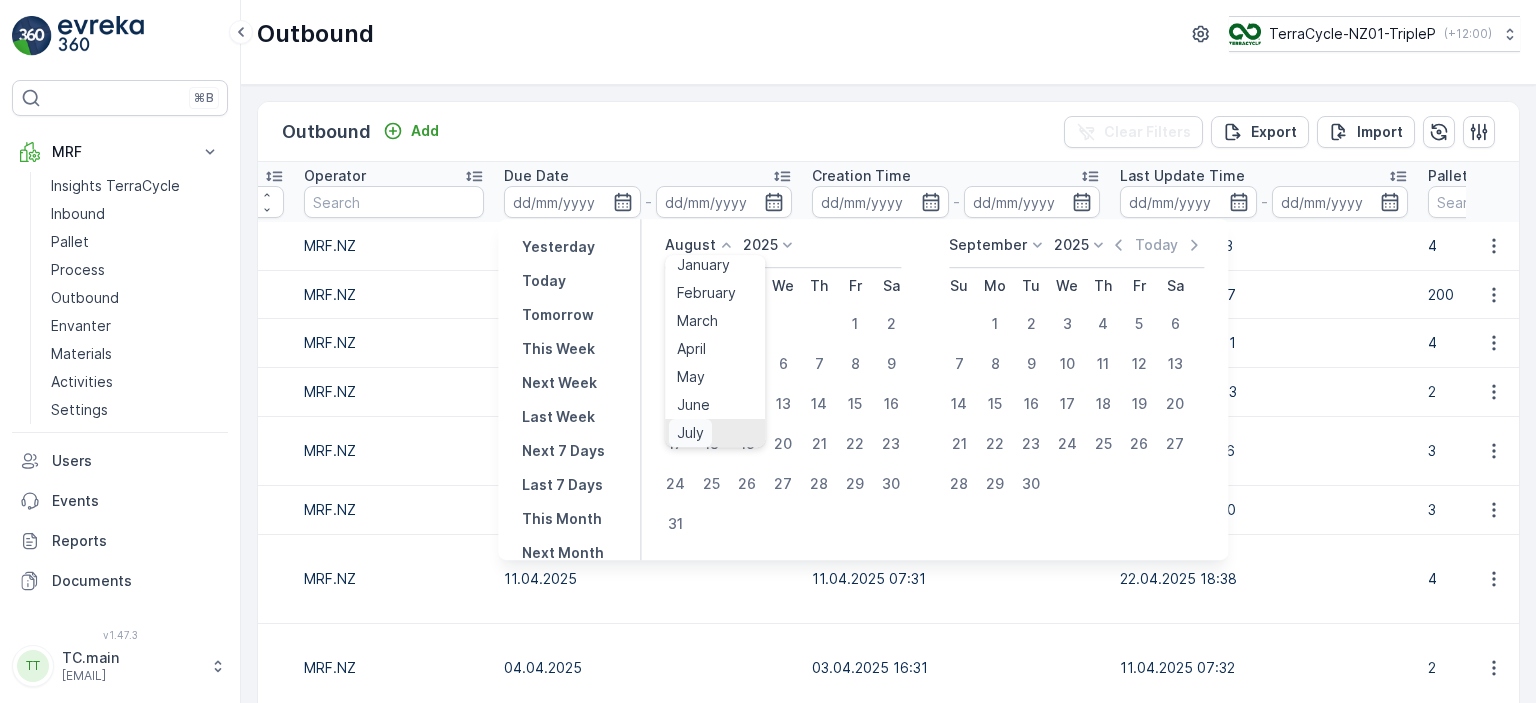 click on "July" at bounding box center (690, 433) 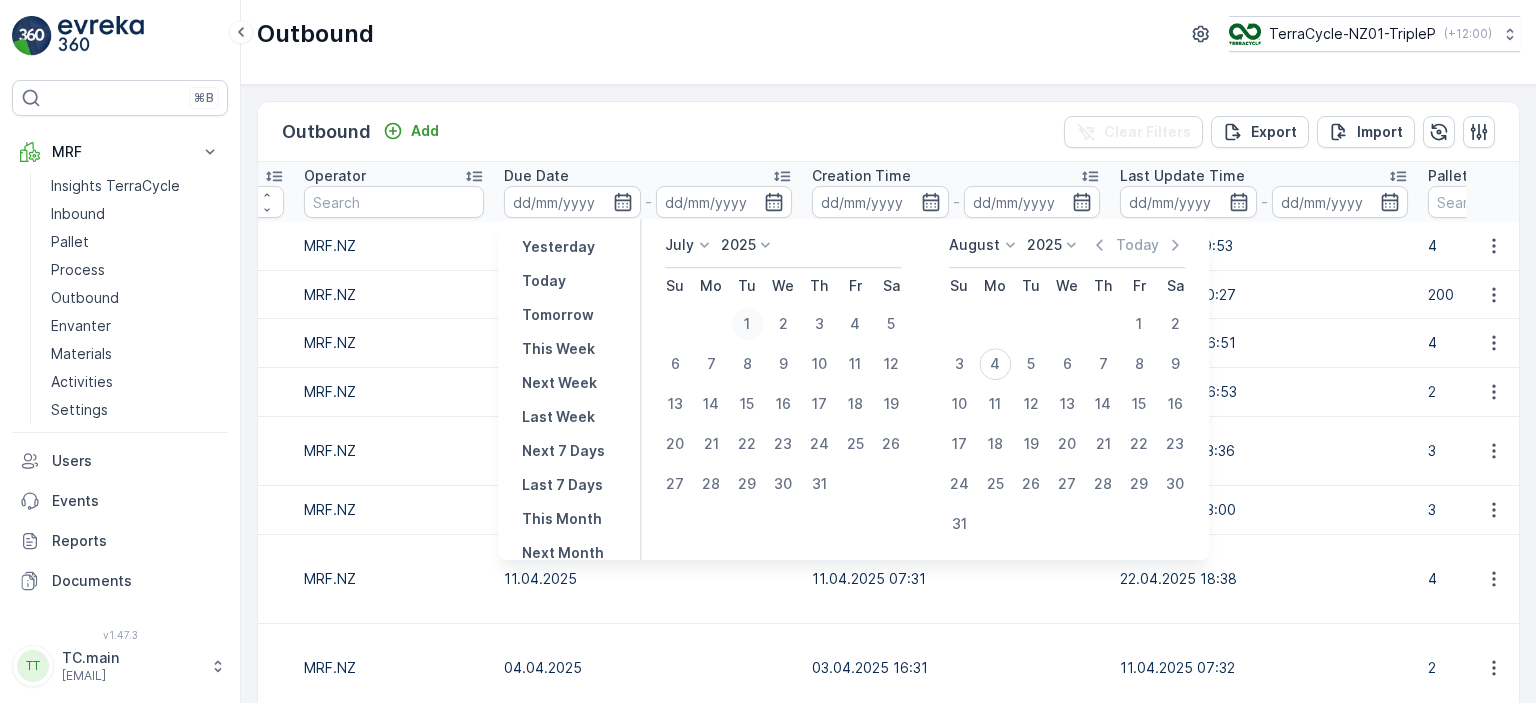 click on "1" at bounding box center [747, 324] 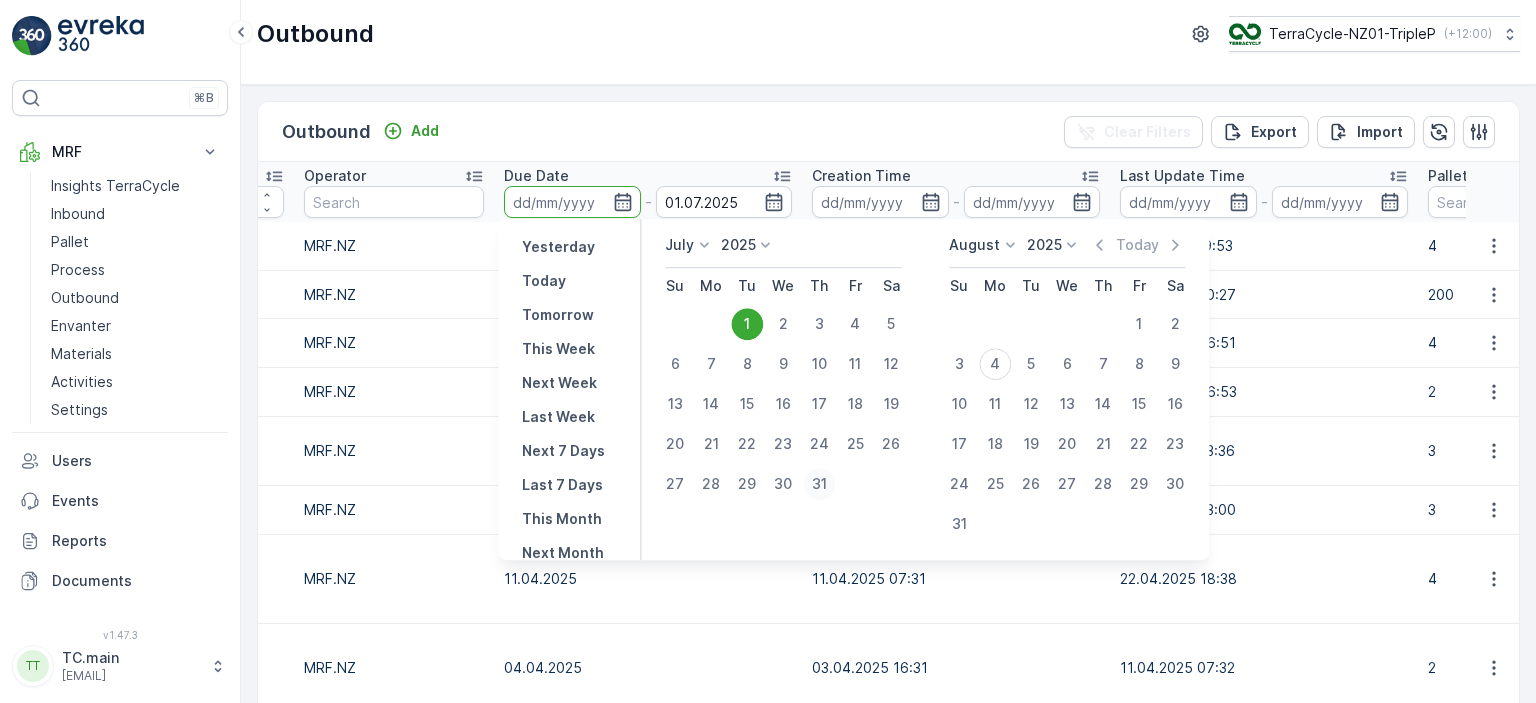click on "31" at bounding box center (819, 484) 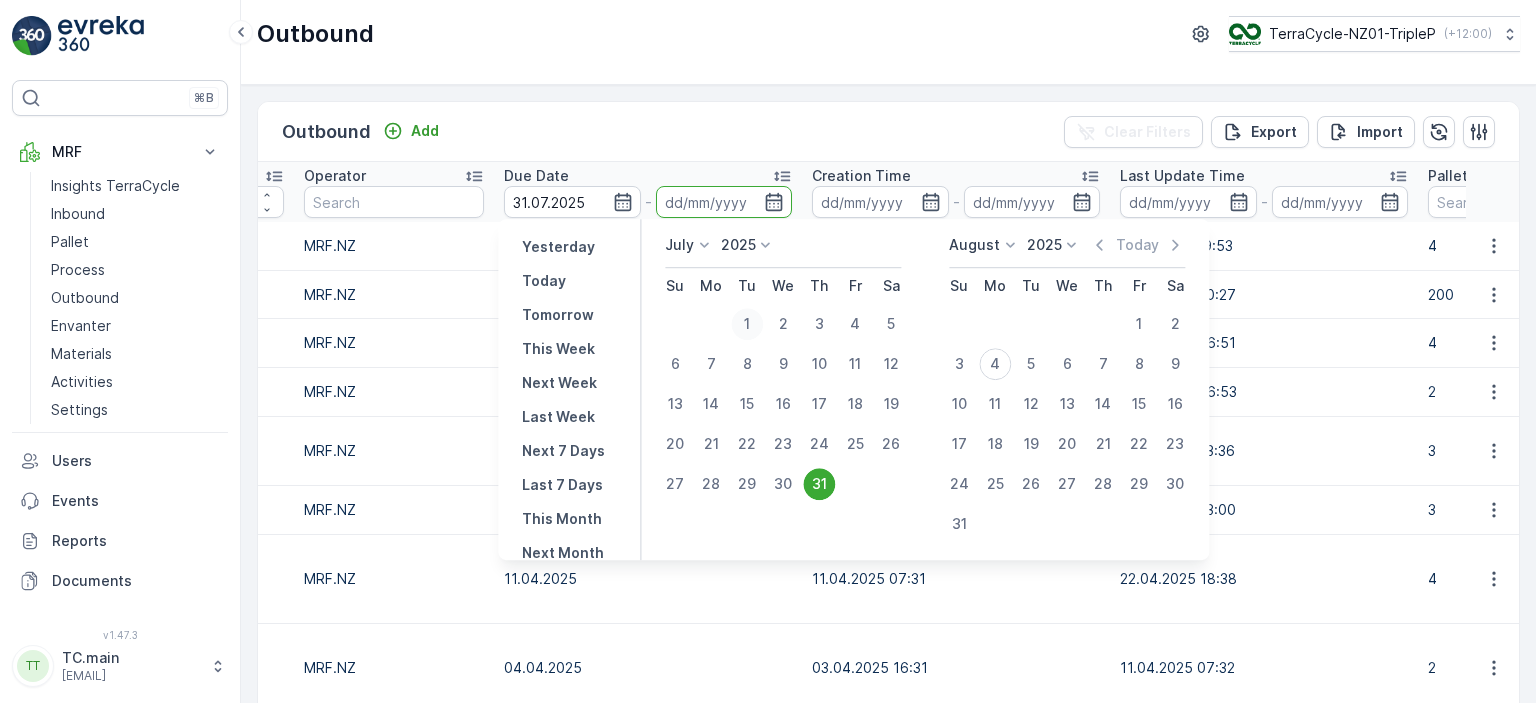 click on "1" at bounding box center [747, 324] 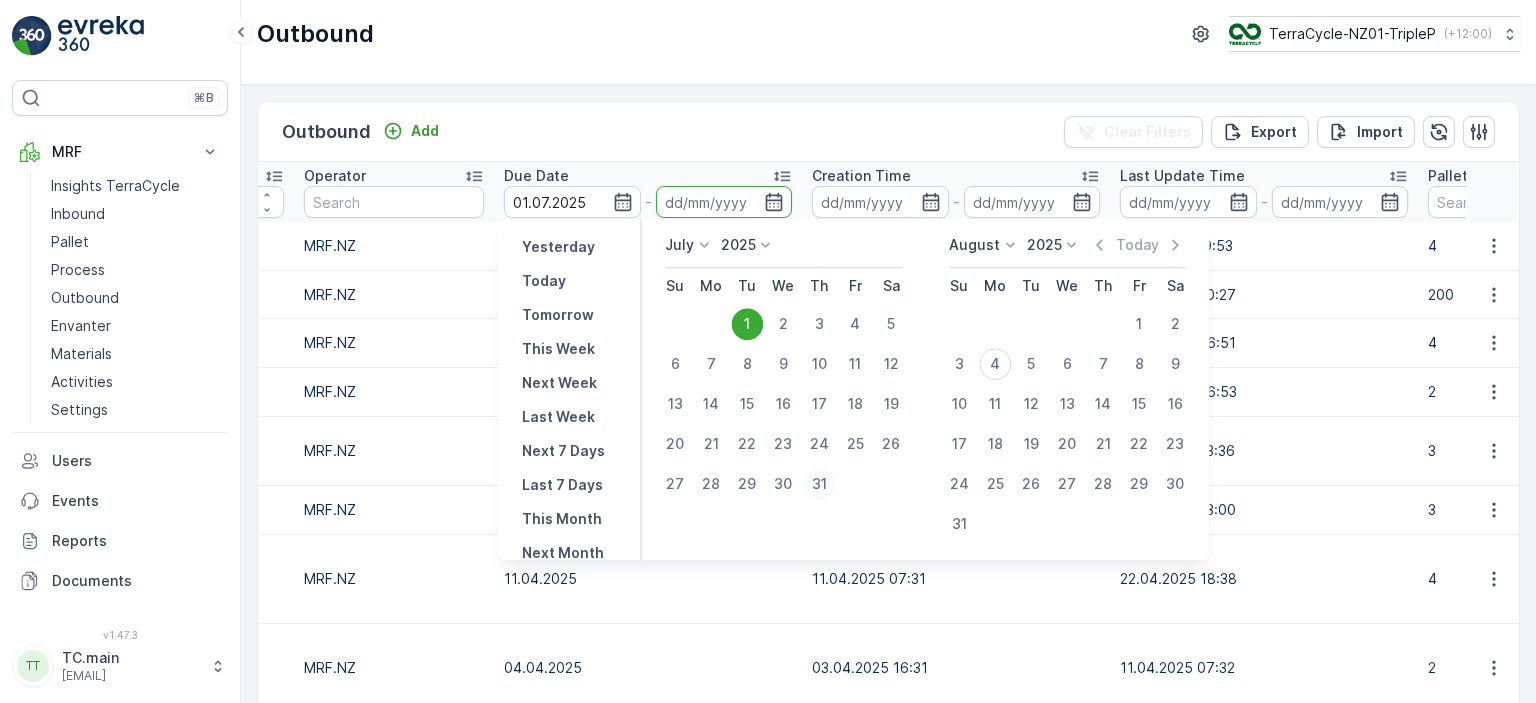 click on "31" at bounding box center [819, 484] 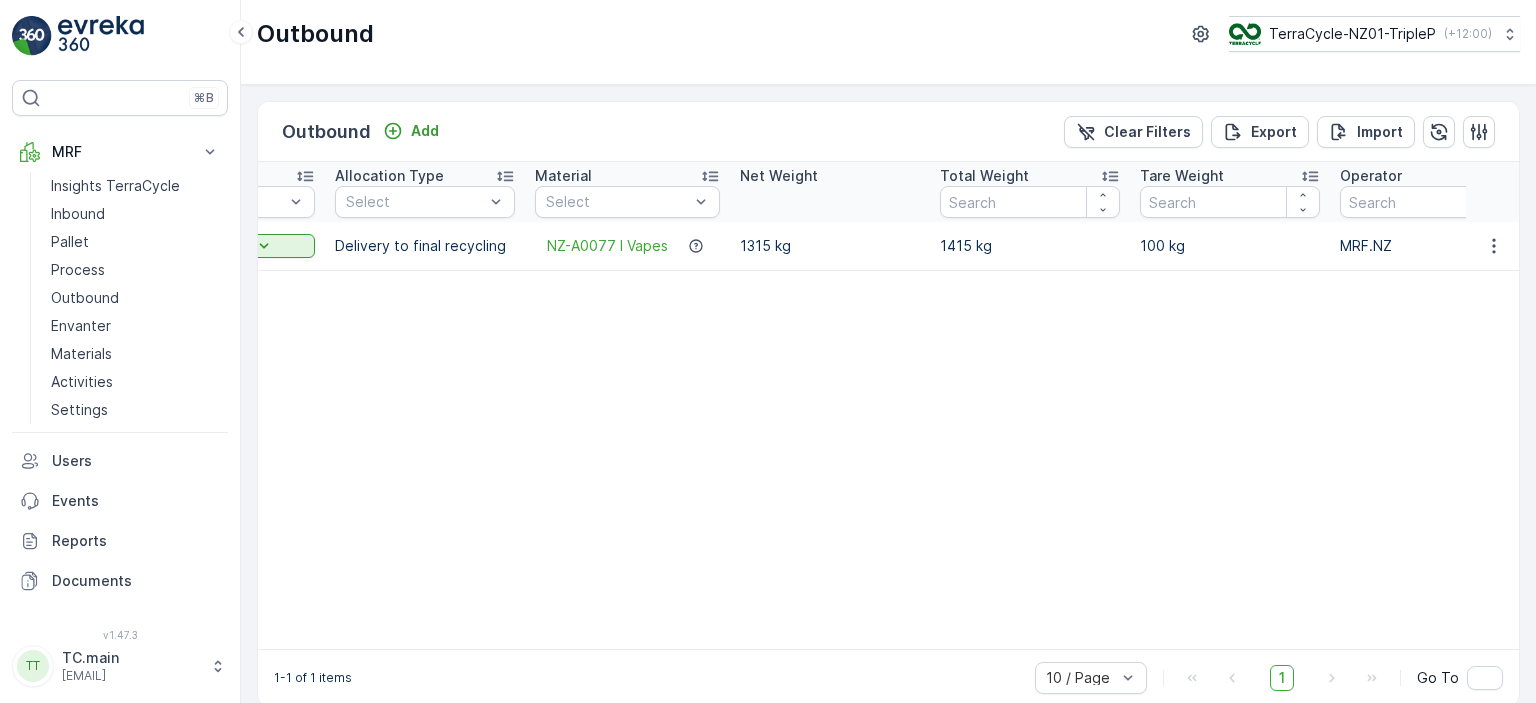 scroll, scrollTop: 0, scrollLeft: 475, axis: horizontal 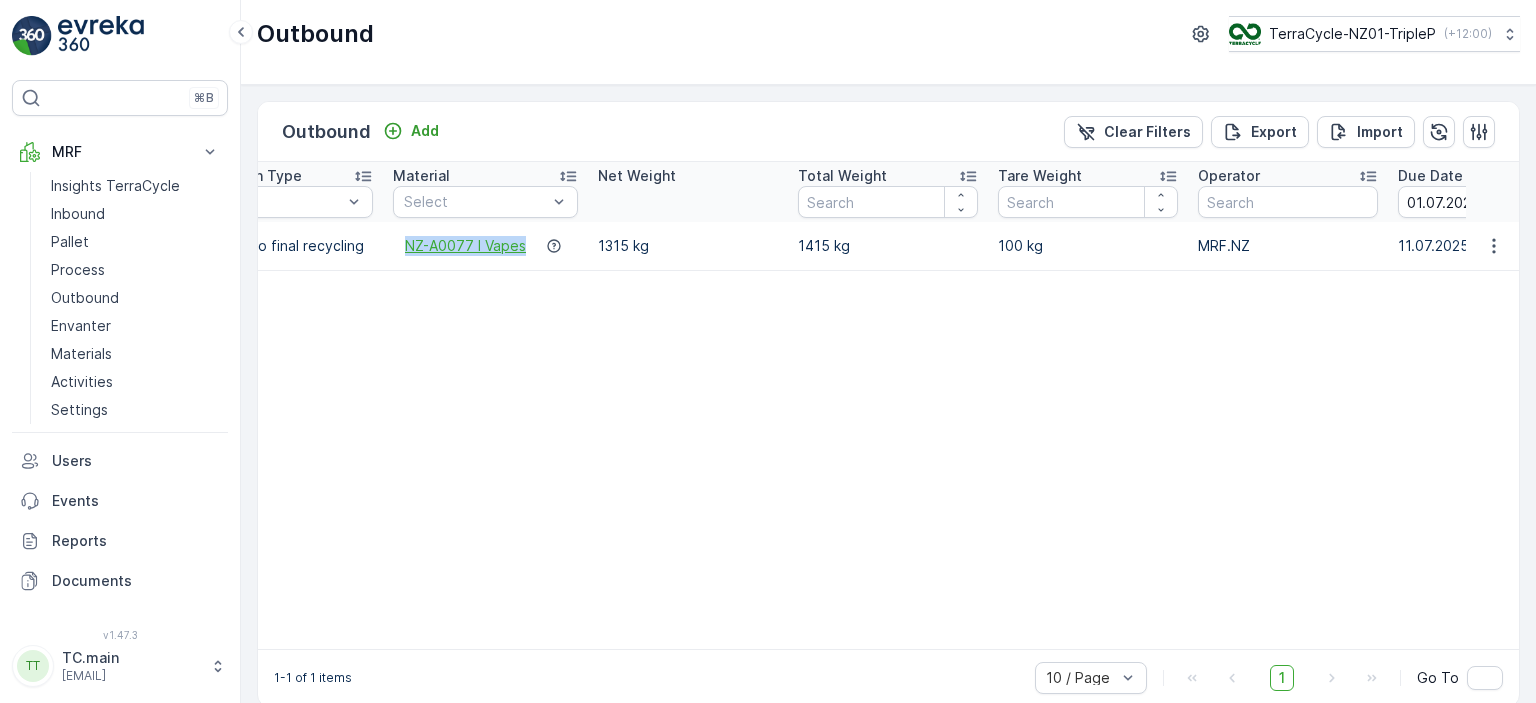 drag, startPoint x: 528, startPoint y: 247, endPoint x: 407, endPoint y: 248, distance: 121.004135 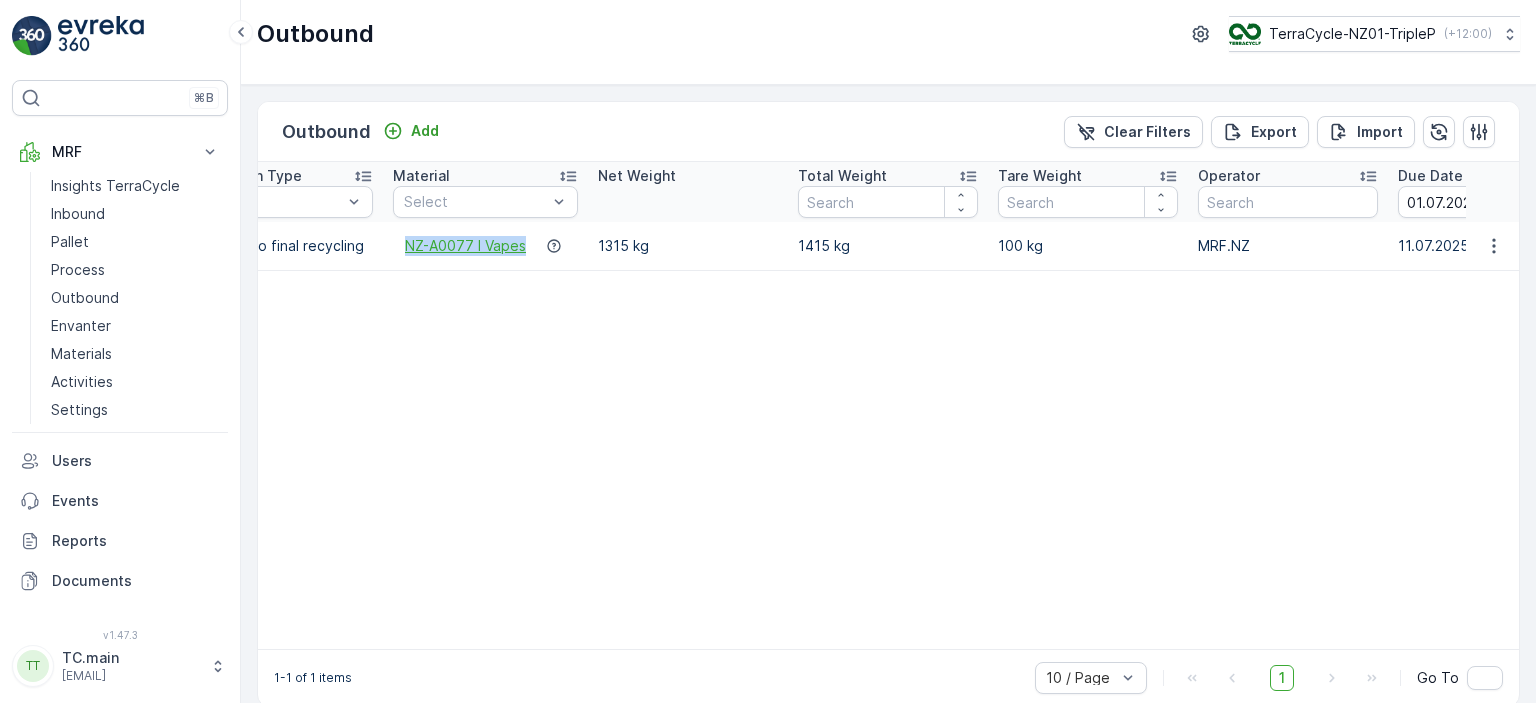 click on "NZ-A0077 I Vapes" at bounding box center [485, 246] 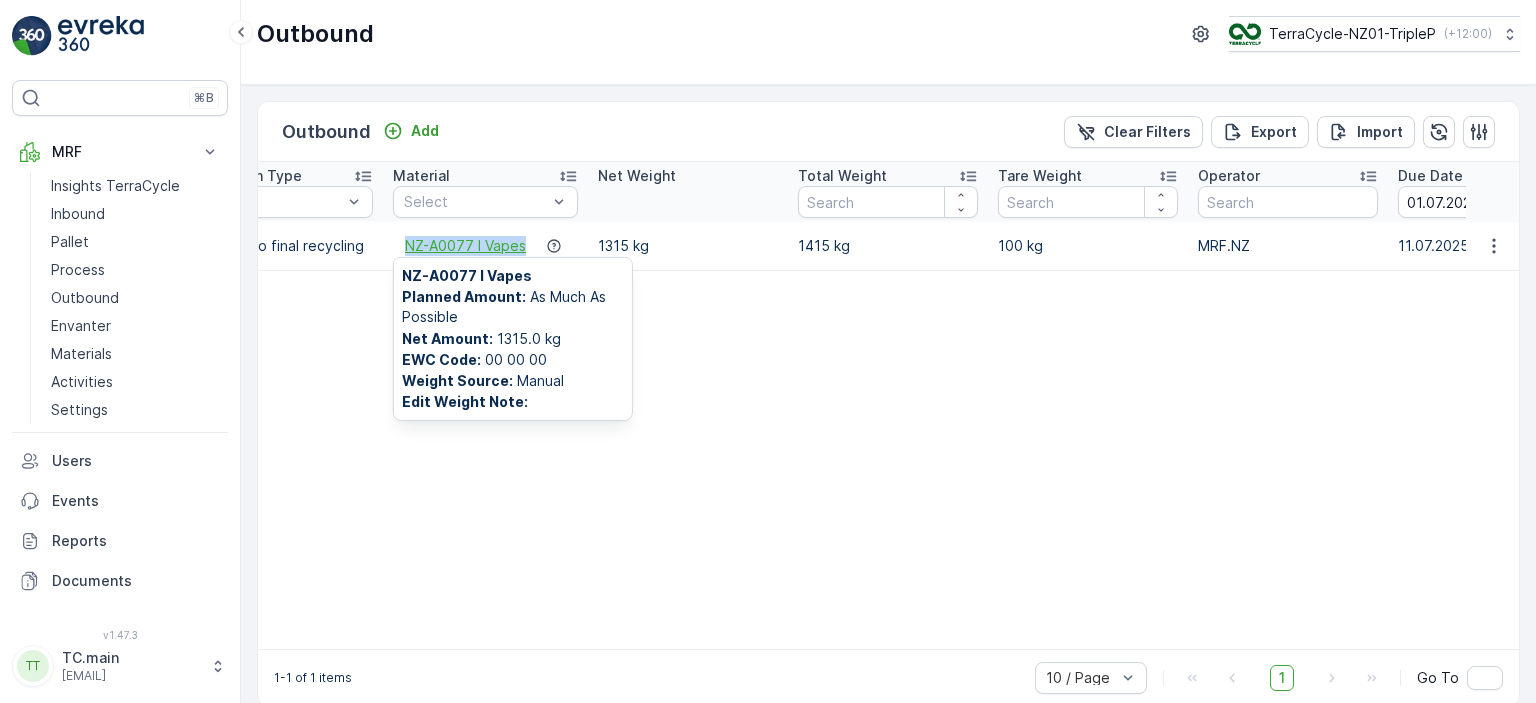 copy on "NZ-A0077 I Vapes" 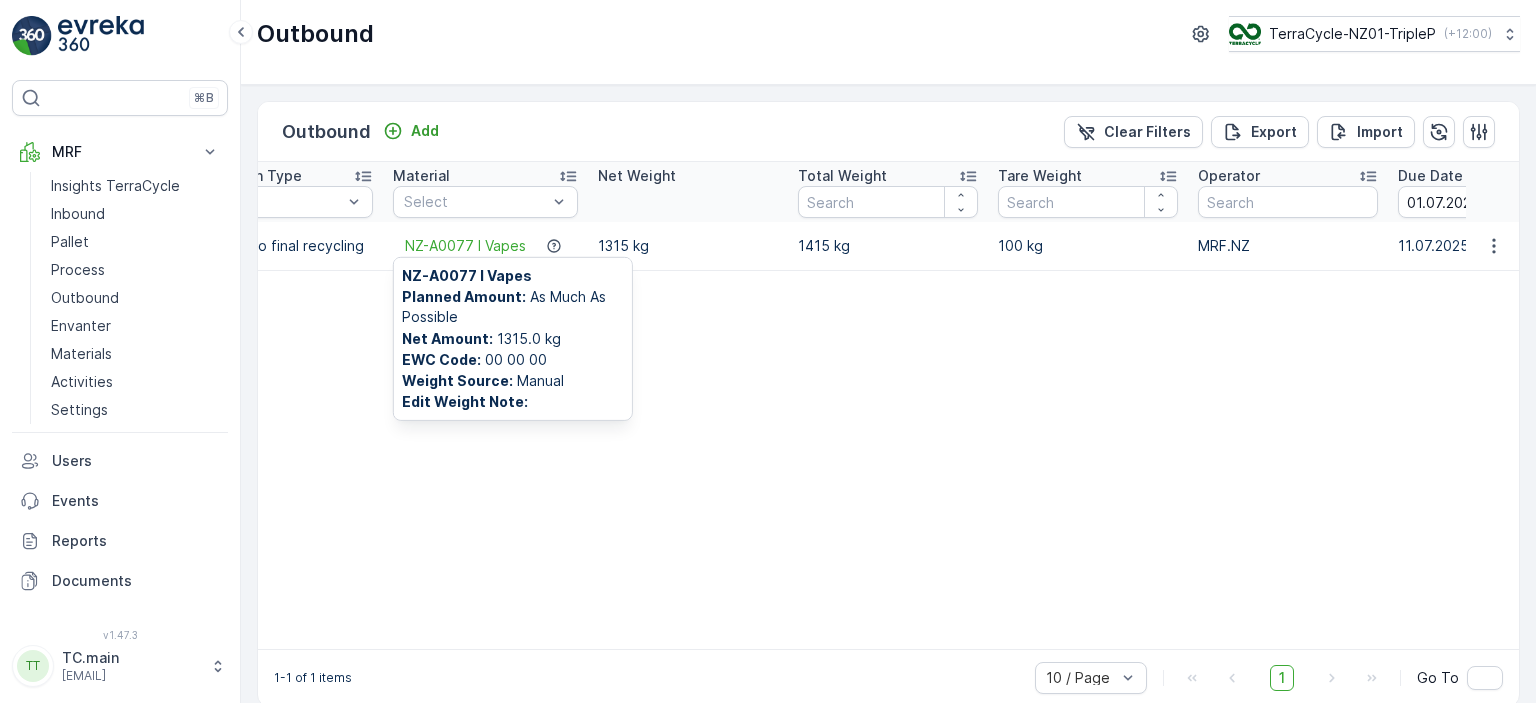 click on "Name Status Select Allocation Type Select Material Select Net Weight Total Weight Tare Weight Operator Due Date [DATE] - [DATE] Creation Time - Last Update Time - Pallet Number [DATE], Upcycle, WR0186 Approved Delivery to final recycling [COUNTRY_CODE]-[LOCATION_CODE] I Vapes [COUNTRY_CODE]-[LOCATION_CODE] I Vapes Planned Amount :   As Much As Possible Net Amount :   1315.0 kg EWC Code :   00 00 00 Weight Source :   Manual Edit Weight Note :   1315   kg 1415   kg 100   kg MRF.[COUNTRY_CODE] [DATE] [DATE] 07:49 [DATE] 19:53 4" at bounding box center (1174, 405) 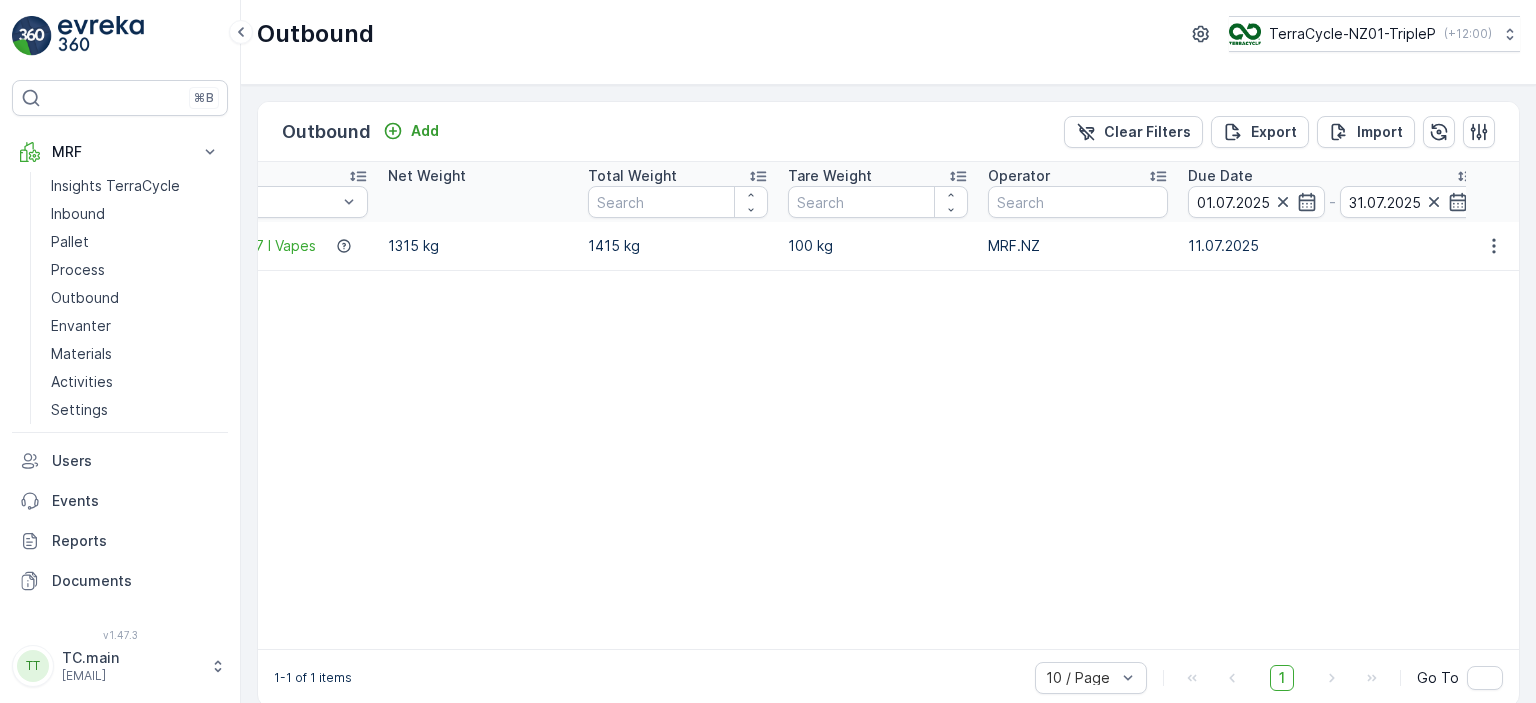 scroll, scrollTop: 0, scrollLeft: 0, axis: both 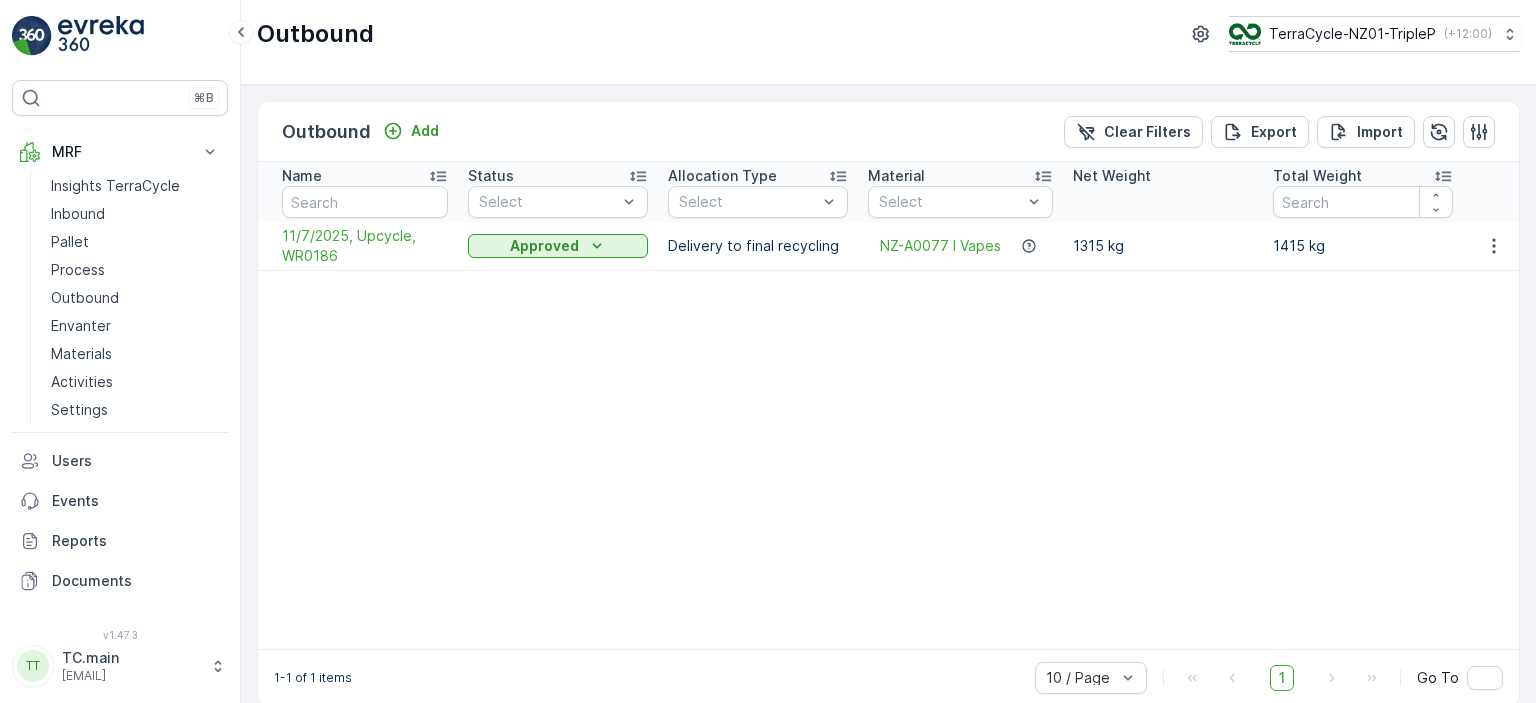 click on "Name Status Select Allocation Type Select Material Select Net Weight Total Weight Tare Weight Operator Due Date [DATE] - [DATE] Creation Time - Last Update Time - Pallet Number [DATE], Upcycle, WR0186 Approved Delivery to final recycling [COUNTRY_CODE]-[LOCATION_CODE] I Vapes 1315   kg 1415   kg 100   kg MRF.[COUNTRY_CODE] [DATE] [DATE] 07:49 [DATE] 19:53 4" at bounding box center [1649, 405] 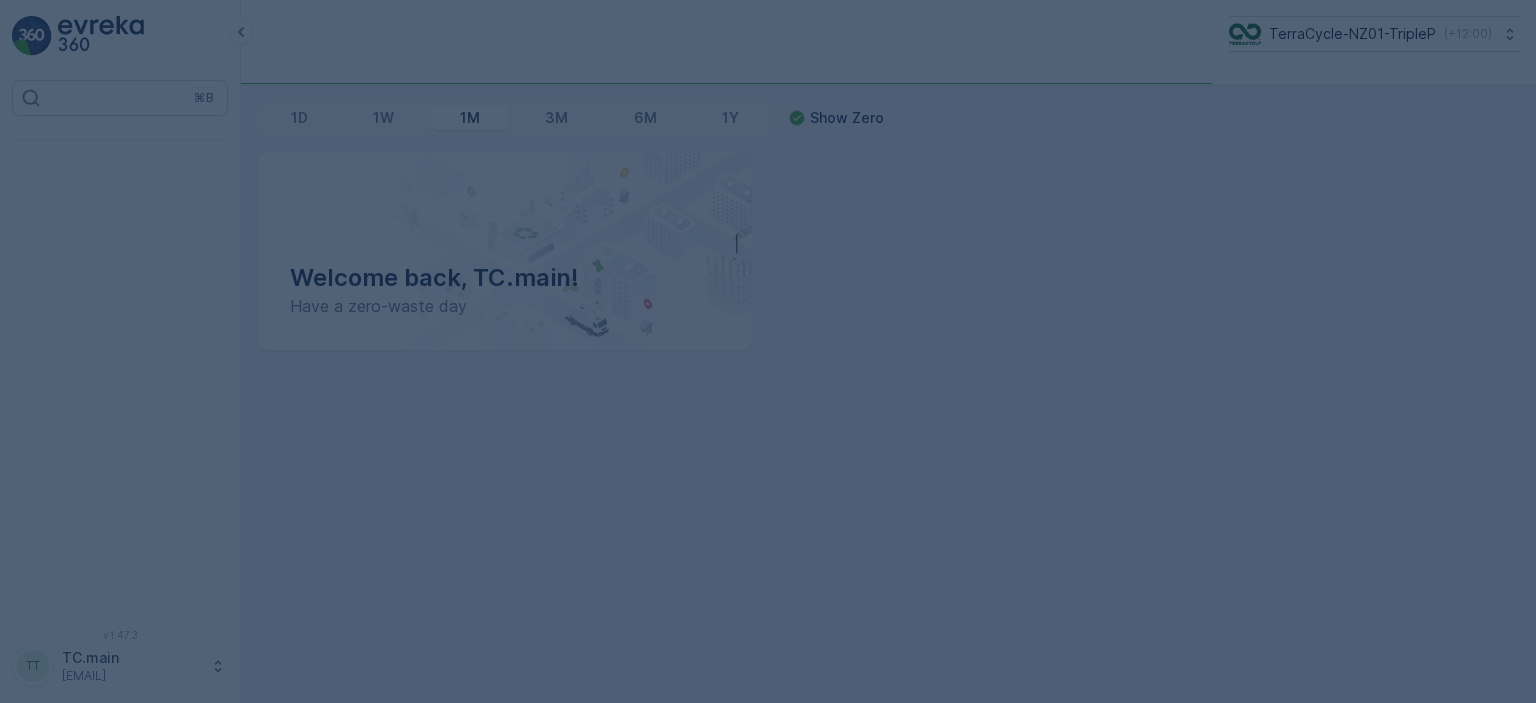 scroll, scrollTop: 0, scrollLeft: 0, axis: both 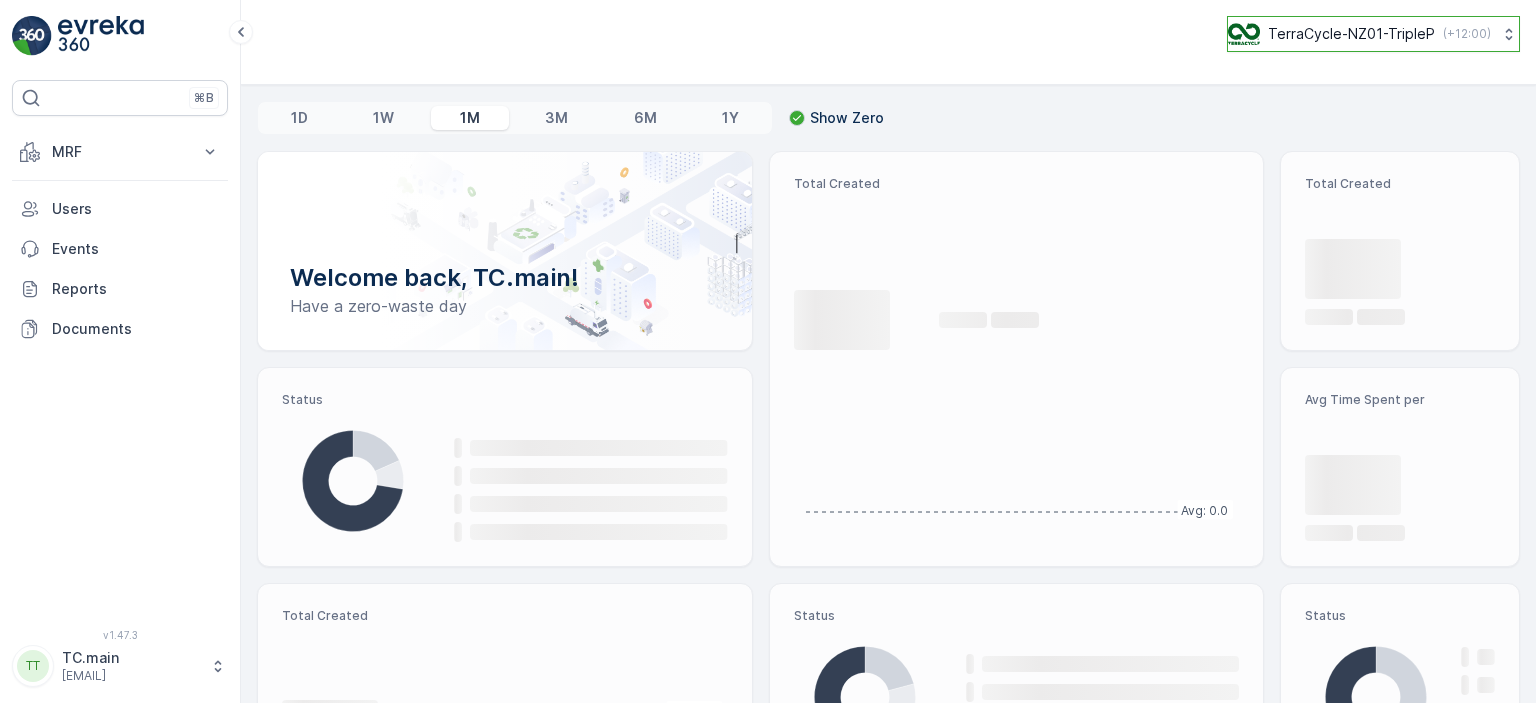 click on "TerraCycle-NZ01-TripleP ( +12:00 )" at bounding box center (1373, 34) 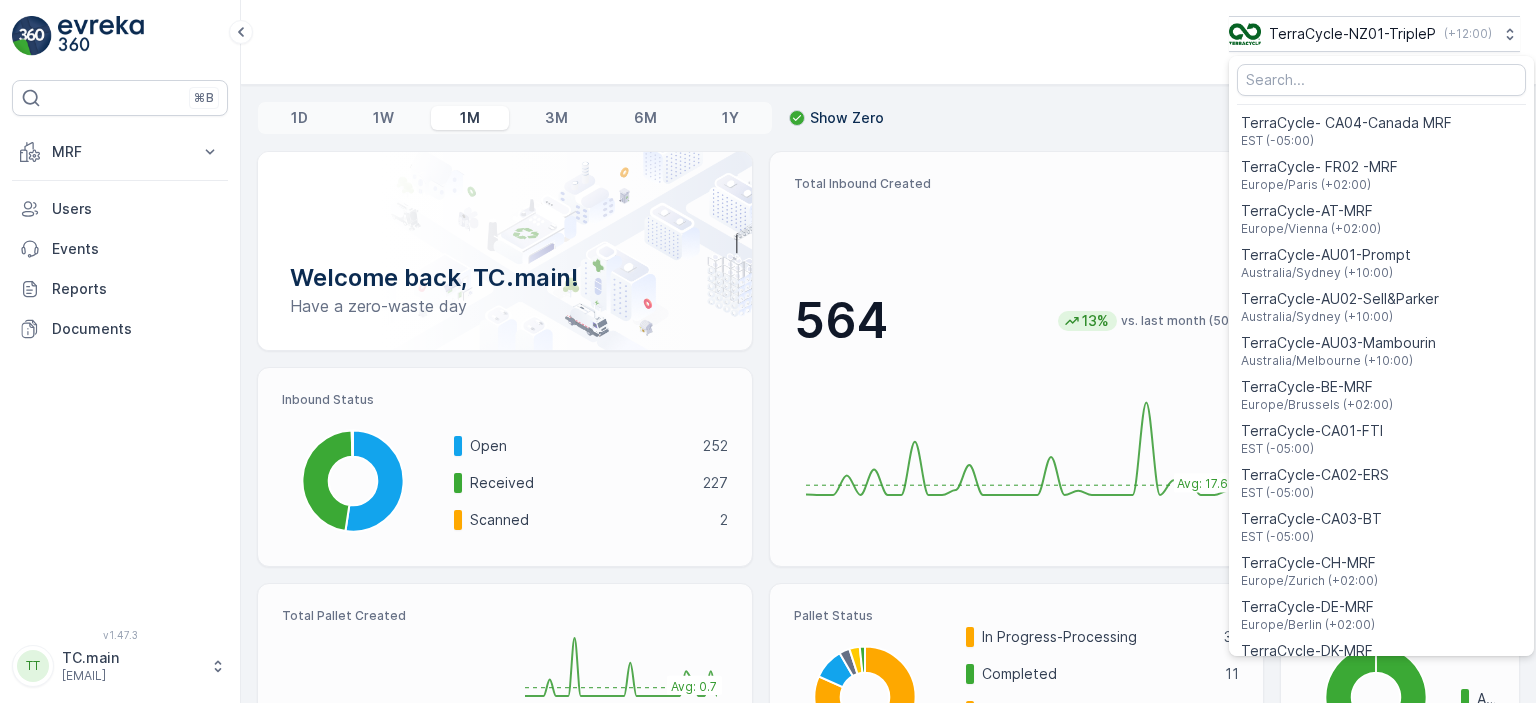 click on "TerraCycle-NZ01-TripleP ([TIMEZONE]) TerraCycle- CA04-Canada MRF EST ([TIMEZONE]) TerraCycle- FR02 -MRF Europe/Paris ([TIMEZONE]) TerraCycle-AT-MRF Europe/Vienna ([TIMEZONE]) TerraCycle-AU01-Prompt Australia/Sydney ([TIMEZONE]) TerraCycle-AU02-Sell&Parker Australia/Sydney ([TIMEZONE]) TerraCycle-AU03-Mambourin Australia/Melbourne ([TIMEZONE]) TerraCycle-BE-MRF Europe/Brussels ([TIMEZONE]) TerraCycle-CA01-FTI EST ([TIMEZONE]) TerraCycle-CA02-ERS EST ([TIMEZONE]) TerraCycle-CA03-BT EST ([TIMEZONE]) TerraCycle-CH-MRF Europe/Zurich ([TIMEZONE]) TerraCycle-DE-MRF Europe/Berlin ([TIMEZONE]) TerraCycle-DK-MRF Europe/Copenhagen ([TIMEZONE]) TerraCycle-ES-MRF Europe/Madrid ([TIMEZONE]) TerraCycle-FR Europe/Paris ([TIMEZONE]) TerraCycle-IE Europe/Dublin ([TIMEZONE]) TerraCycle-Main Europe/Istanbul ([TIMEZONE]) TerraCycle-Main-CA Europe/Istanbul ([TIMEZONE]) TerraCycle-Main-EU Europe/Istanbul ([TIMEZONE]) TerraCycle-Main-US/CA Europe/Istanbul ([TIMEZONE]) TerraCycle-NL-MRF Europe/Amsterdam ([TIMEZONE]) TerraCycle-NO-MRF Europe/Oslo ([TIMEZONE]) TerraCycle-NZ01-TripleP NZ ([TIMEZONE]) TerraCycle-NZ02- EIF" at bounding box center [888, 42] 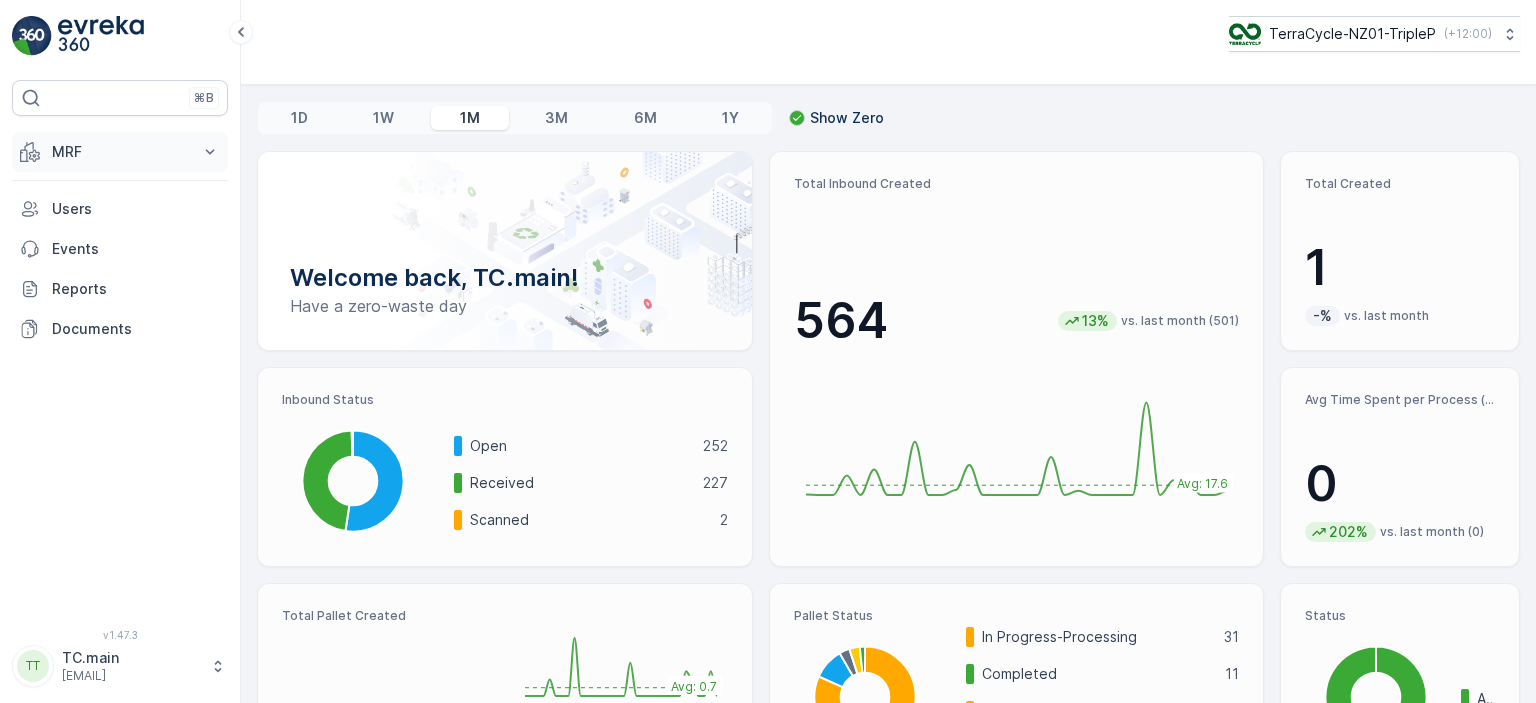 drag, startPoint x: 173, startPoint y: 153, endPoint x: 189, endPoint y: 163, distance: 18.867962 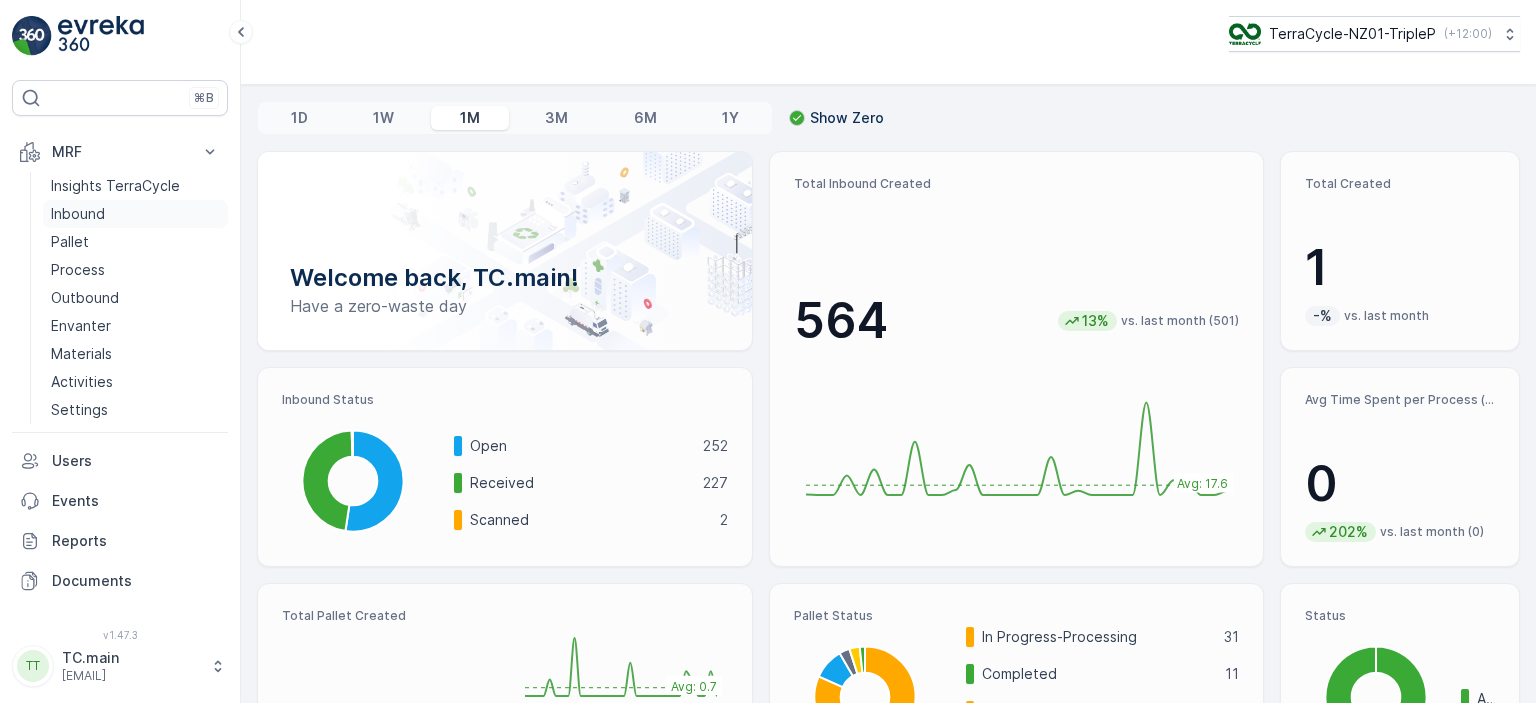 click on "Inbound" at bounding box center (78, 214) 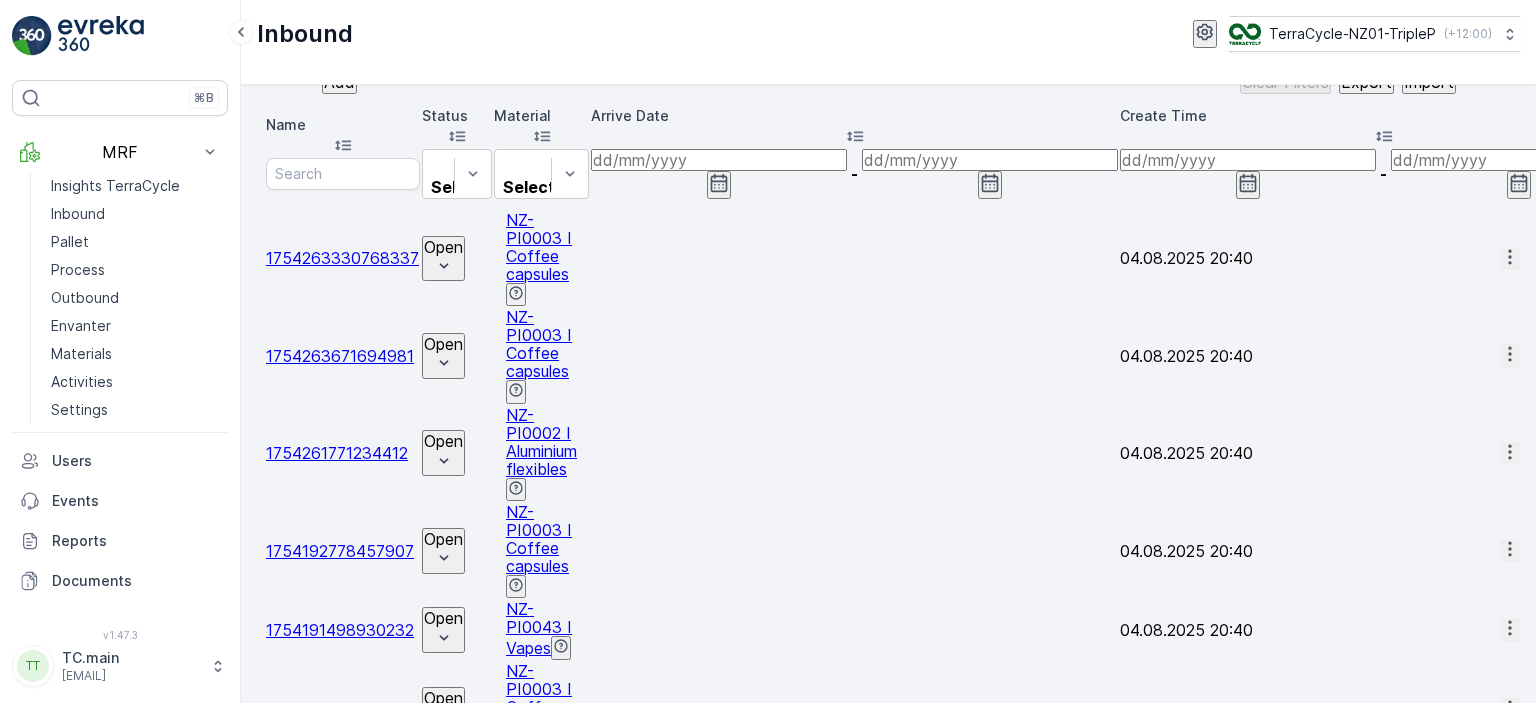 scroll, scrollTop: 81, scrollLeft: 0, axis: vertical 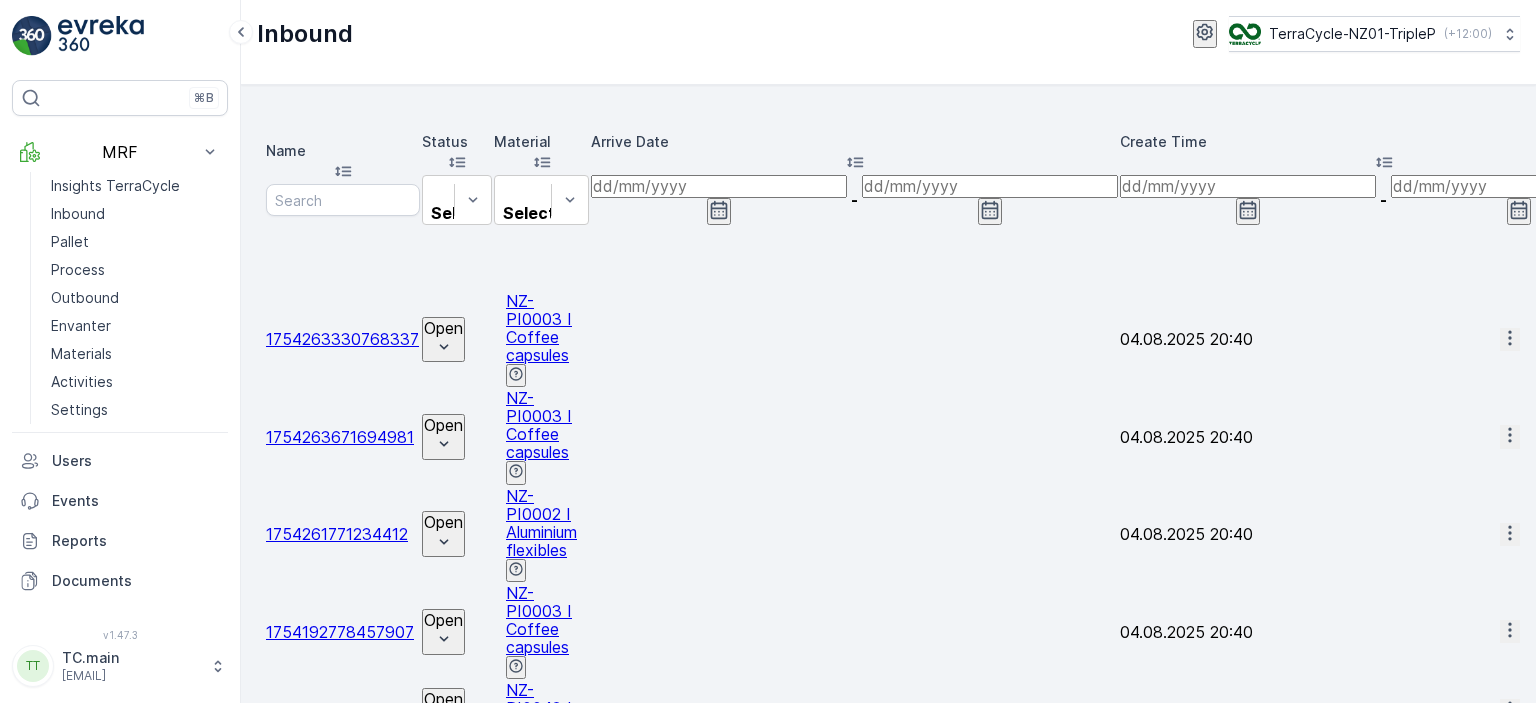 click on "ZWB" at bounding box center (3040, 209) 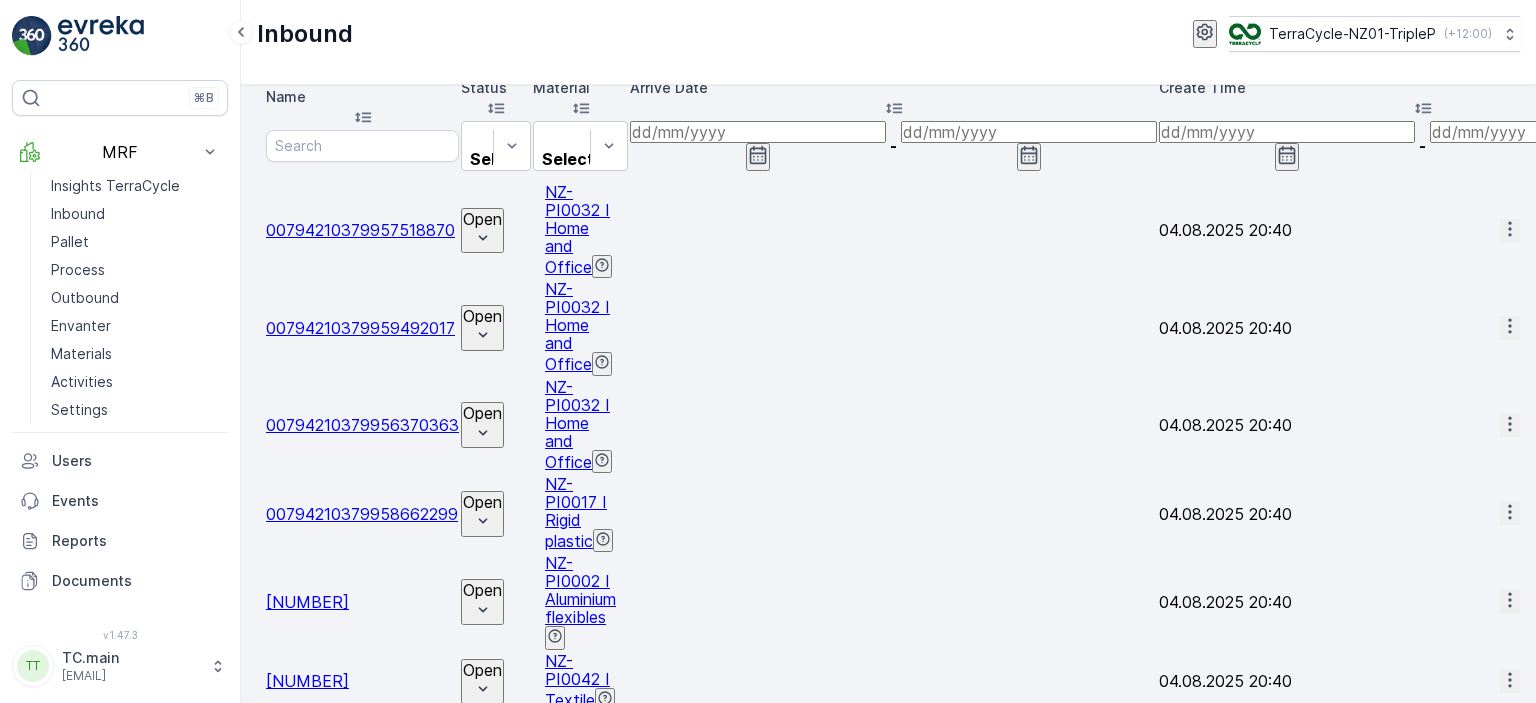 scroll, scrollTop: 0, scrollLeft: 0, axis: both 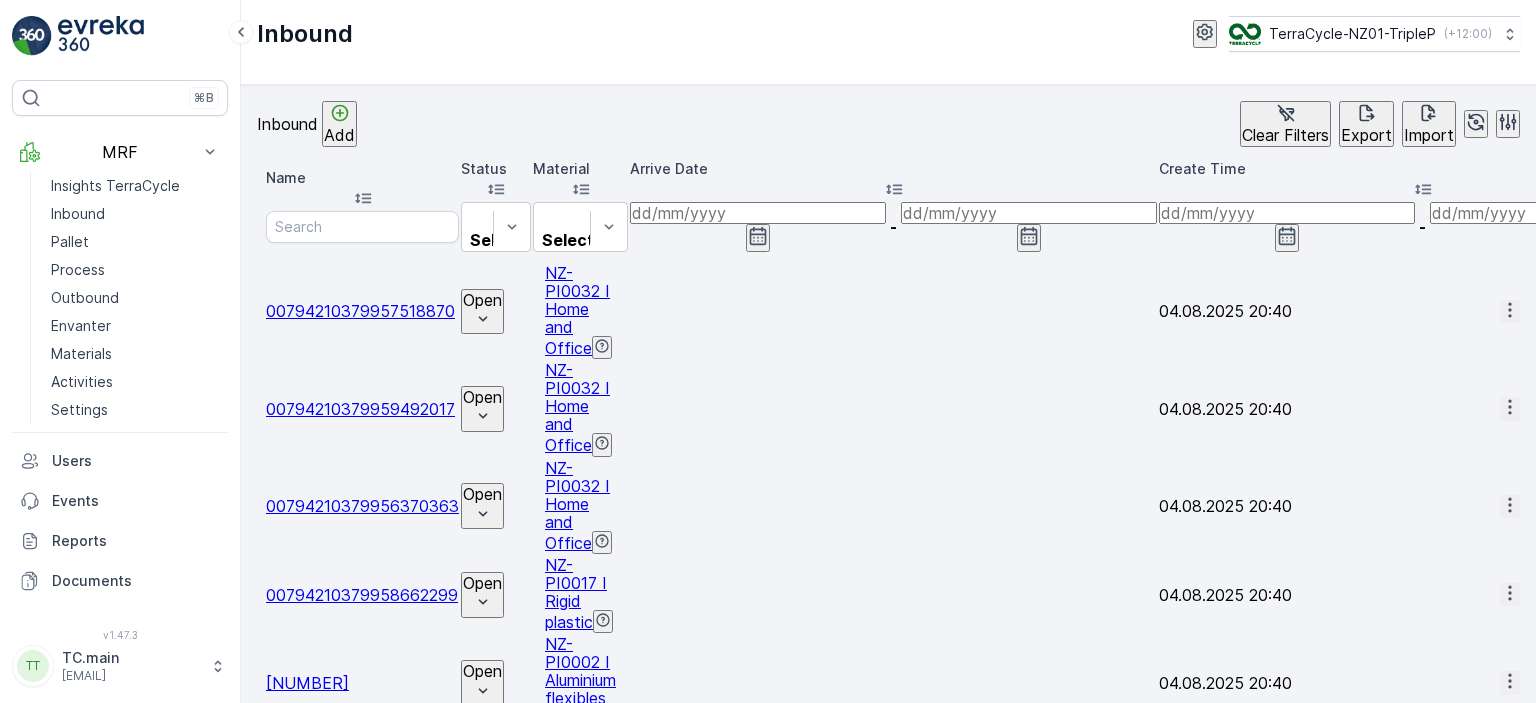 click 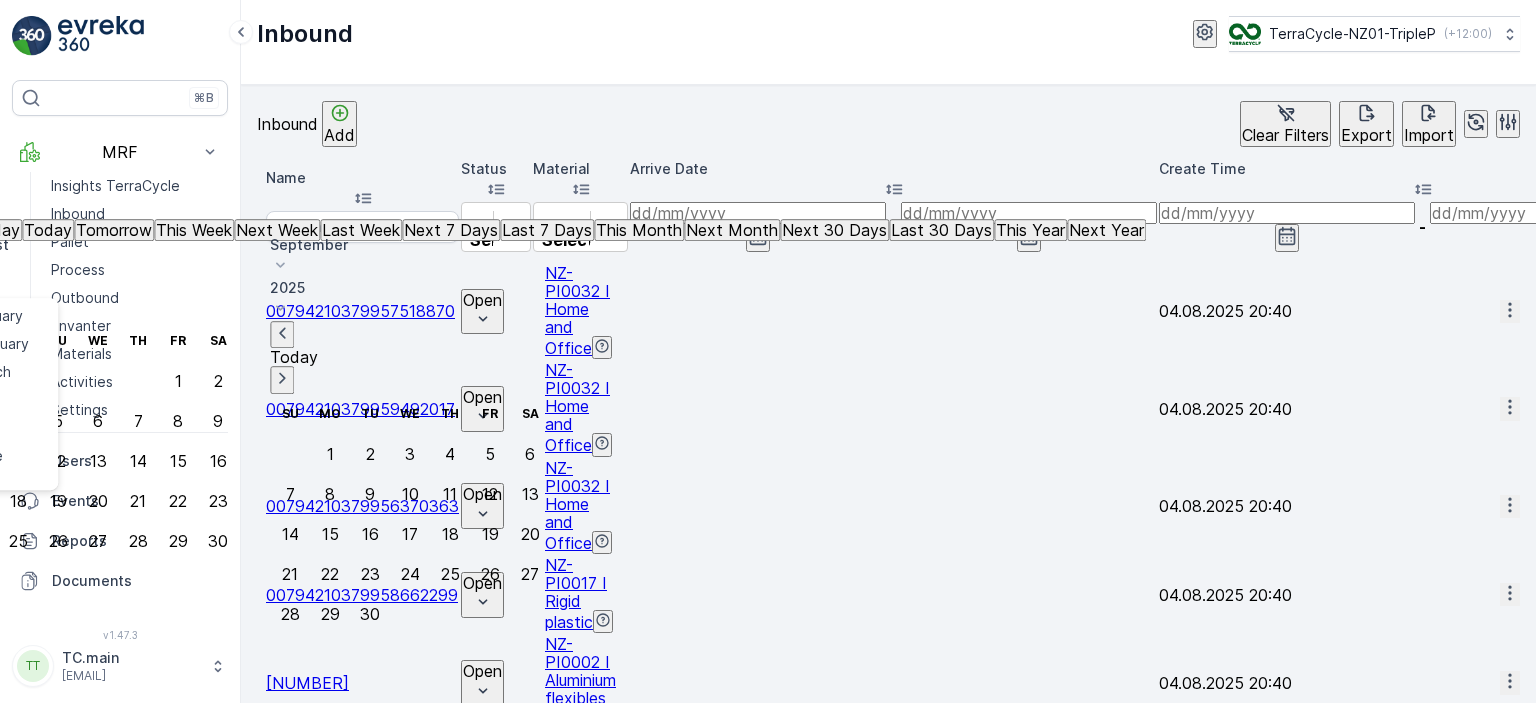 click 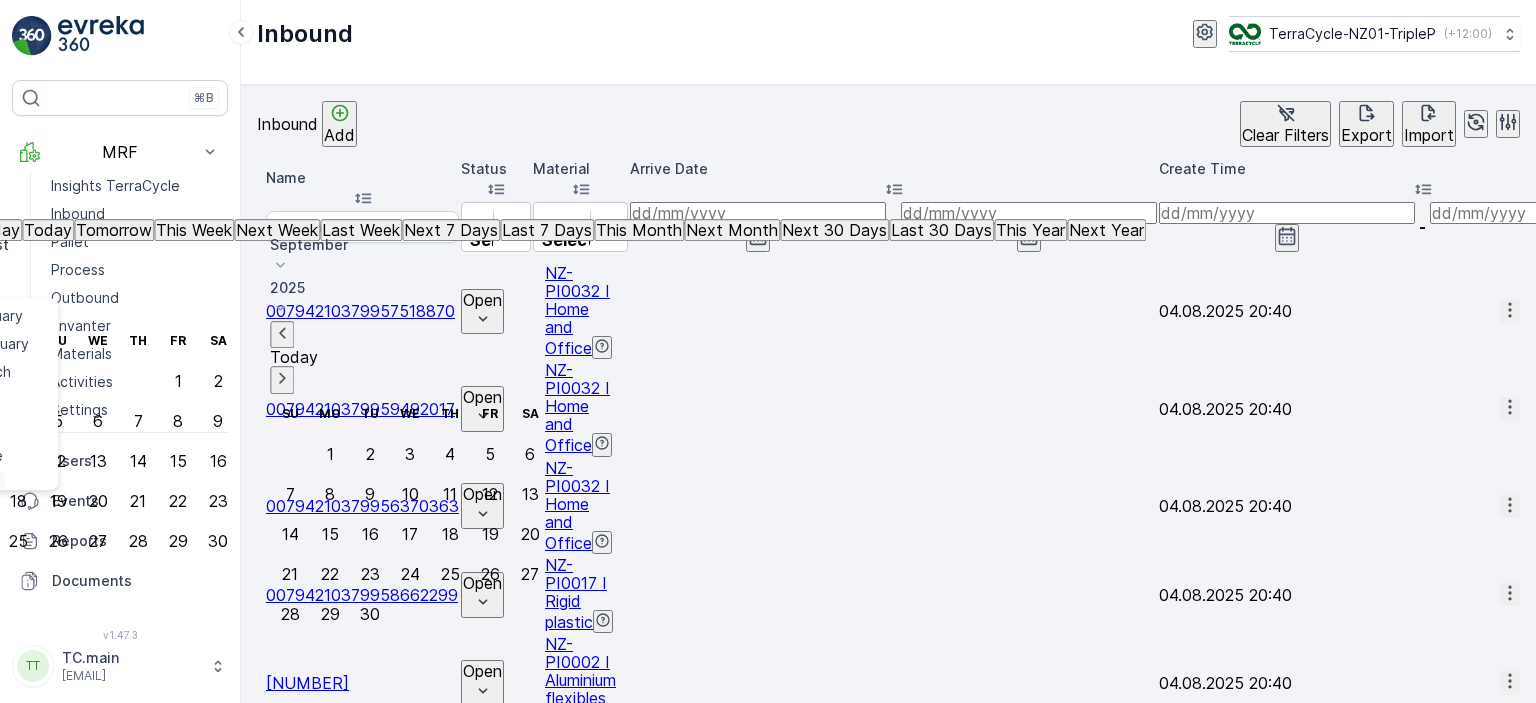 scroll, scrollTop: 8, scrollLeft: 0, axis: vertical 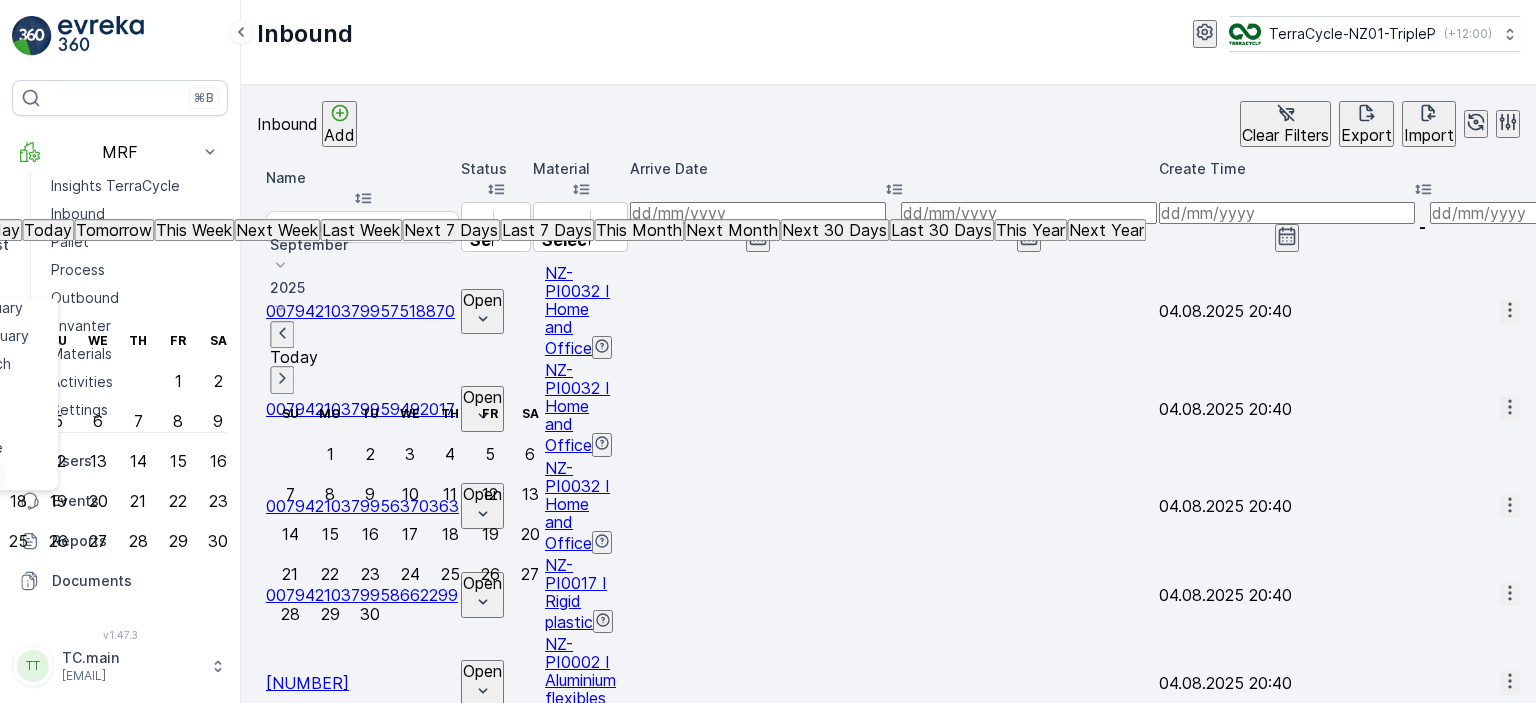 click on "July" at bounding box center (-17, 476) 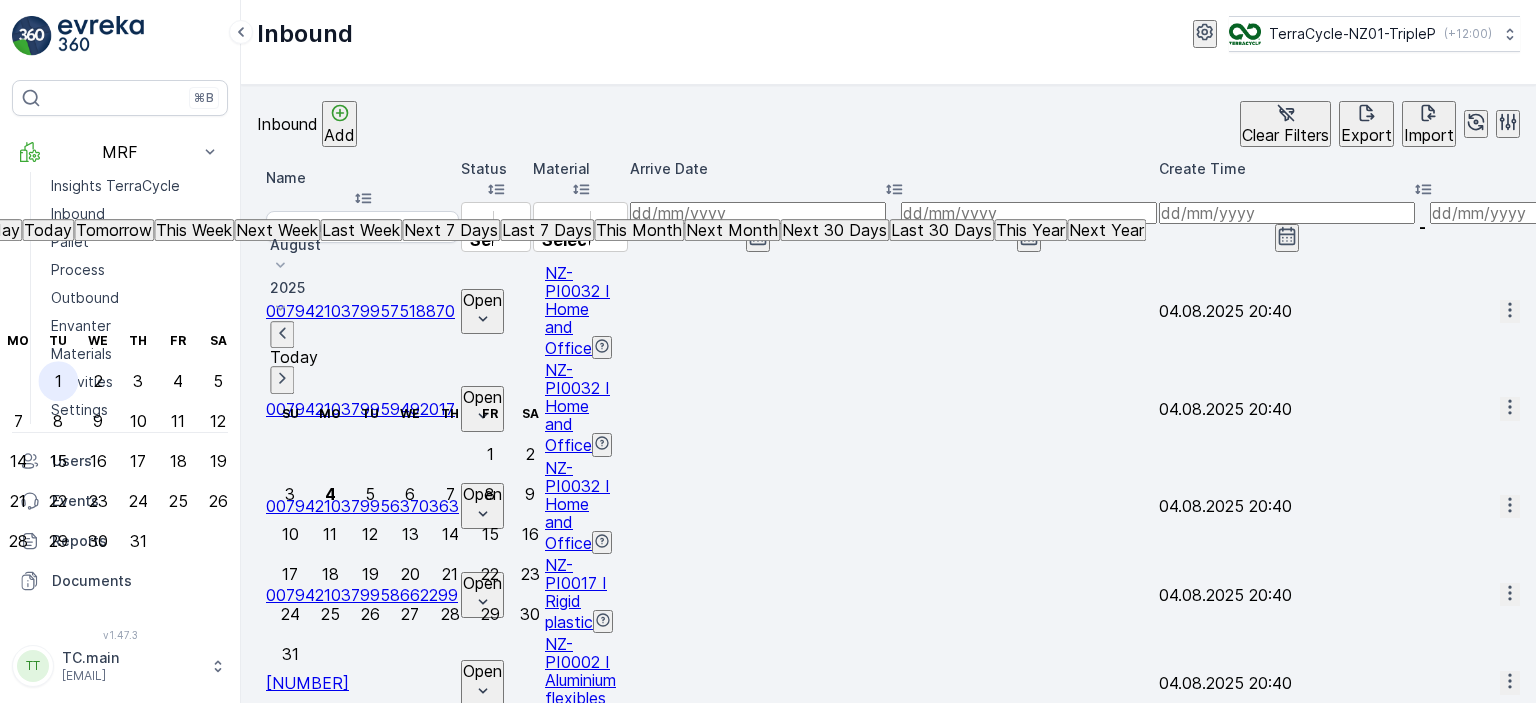 click on "1" at bounding box center [58, 381] 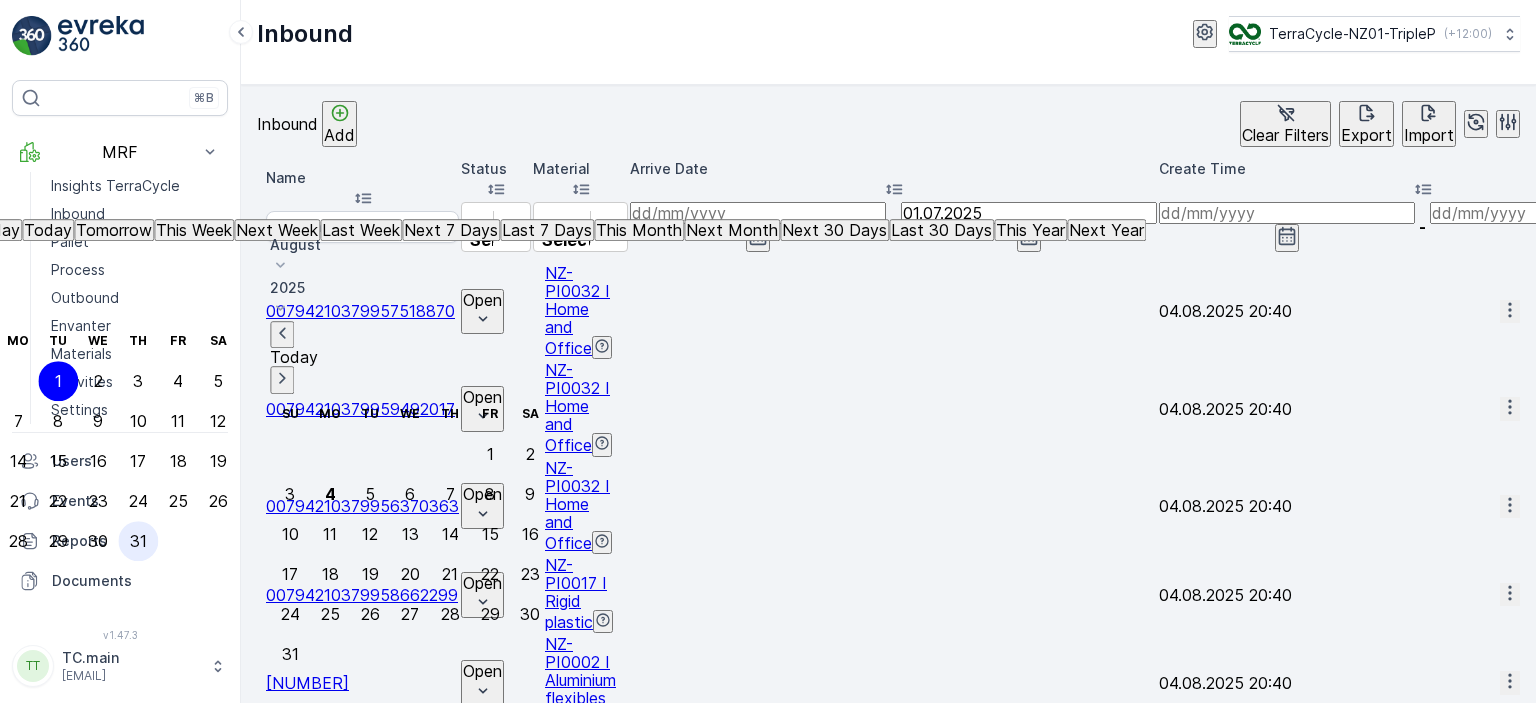 click on "31" at bounding box center [138, 541] 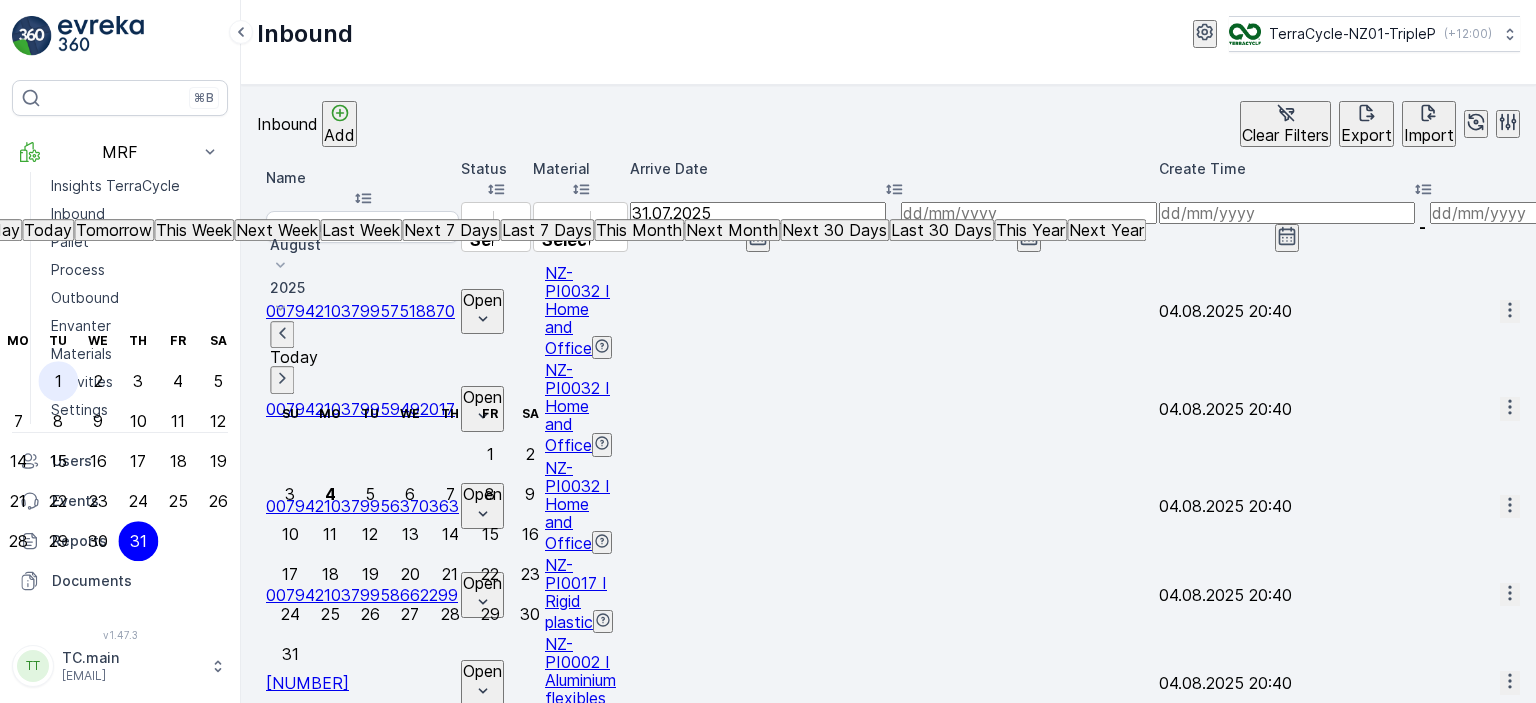 click on "1" at bounding box center [58, 381] 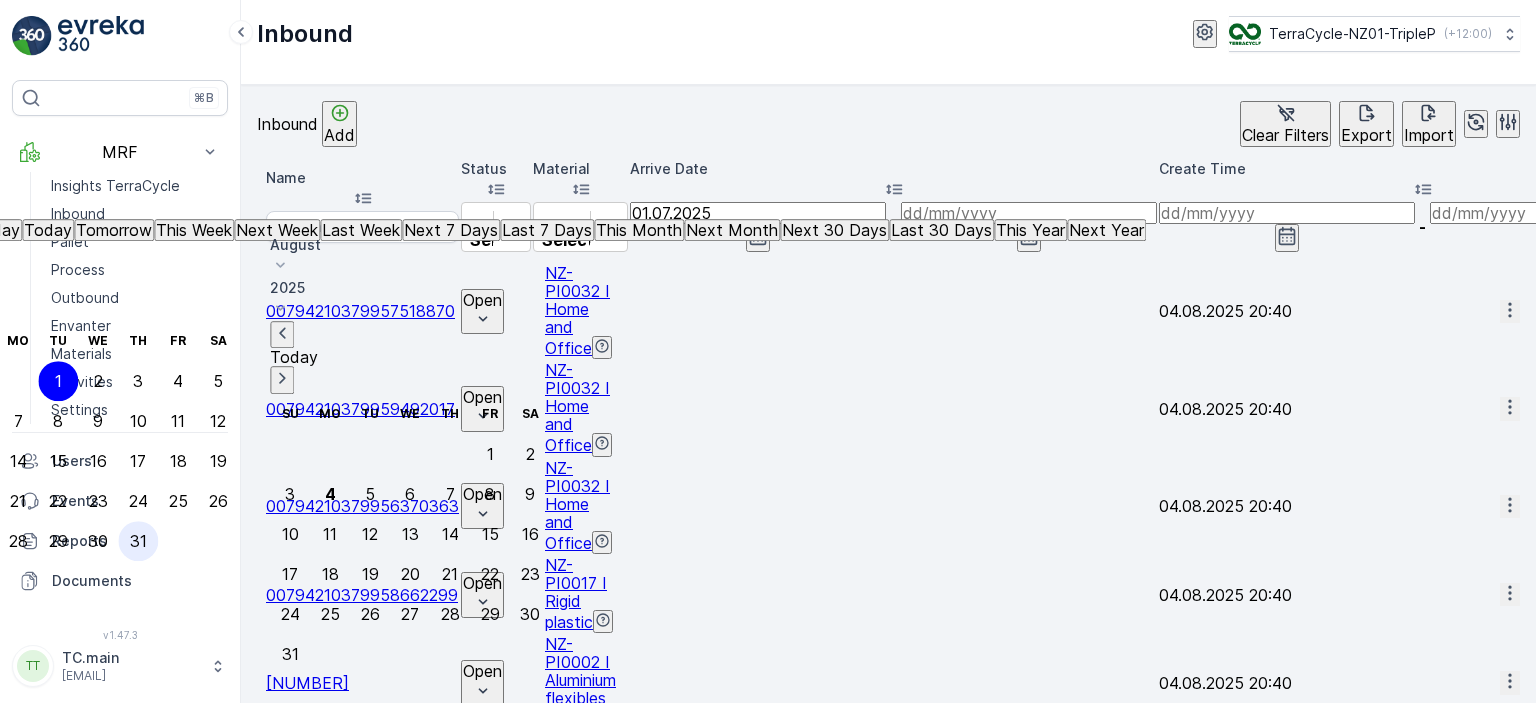 click on "31" at bounding box center (138, 541) 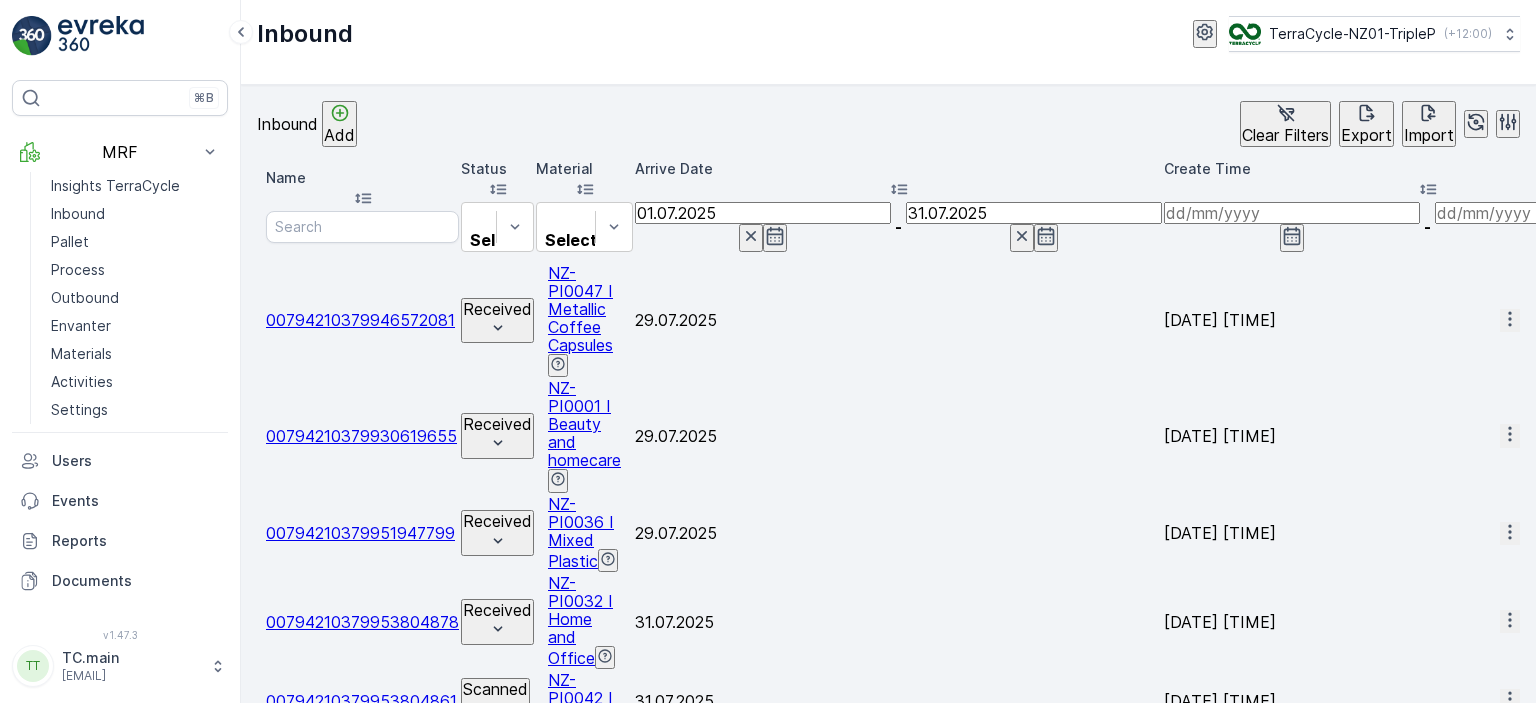 click on "Export" at bounding box center (1366, 135) 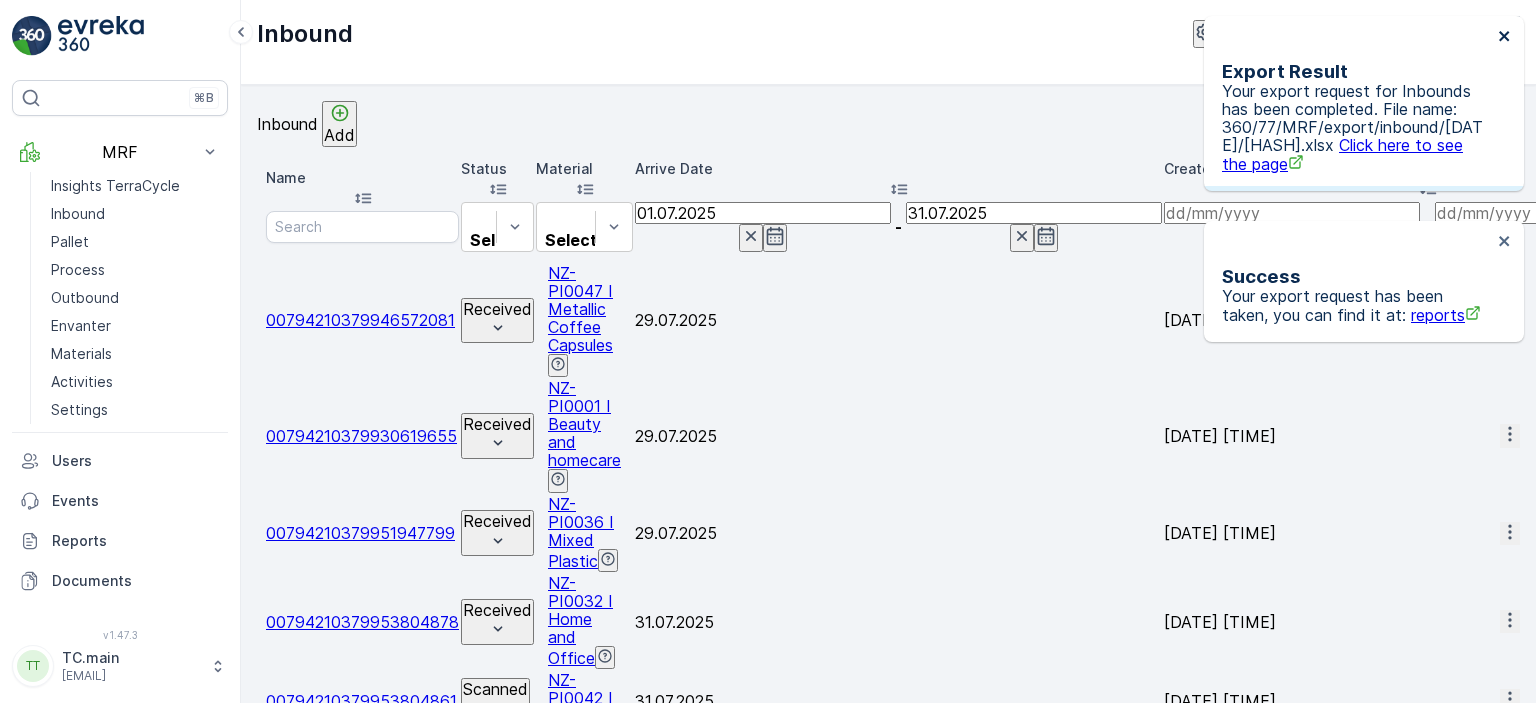 drag, startPoint x: 1508, startPoint y: 33, endPoint x: 1510, endPoint y: 88, distance: 55.03635 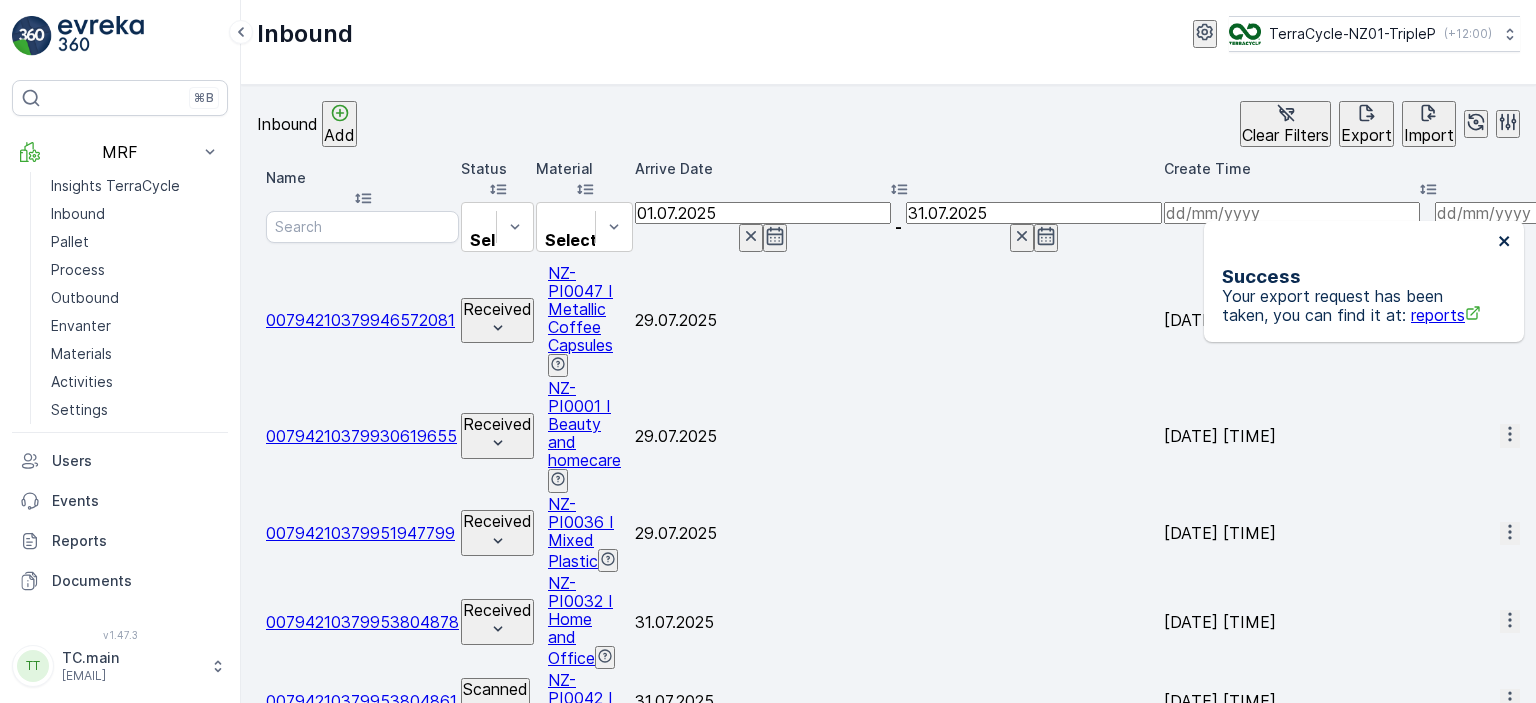 click at bounding box center [1510, 320] 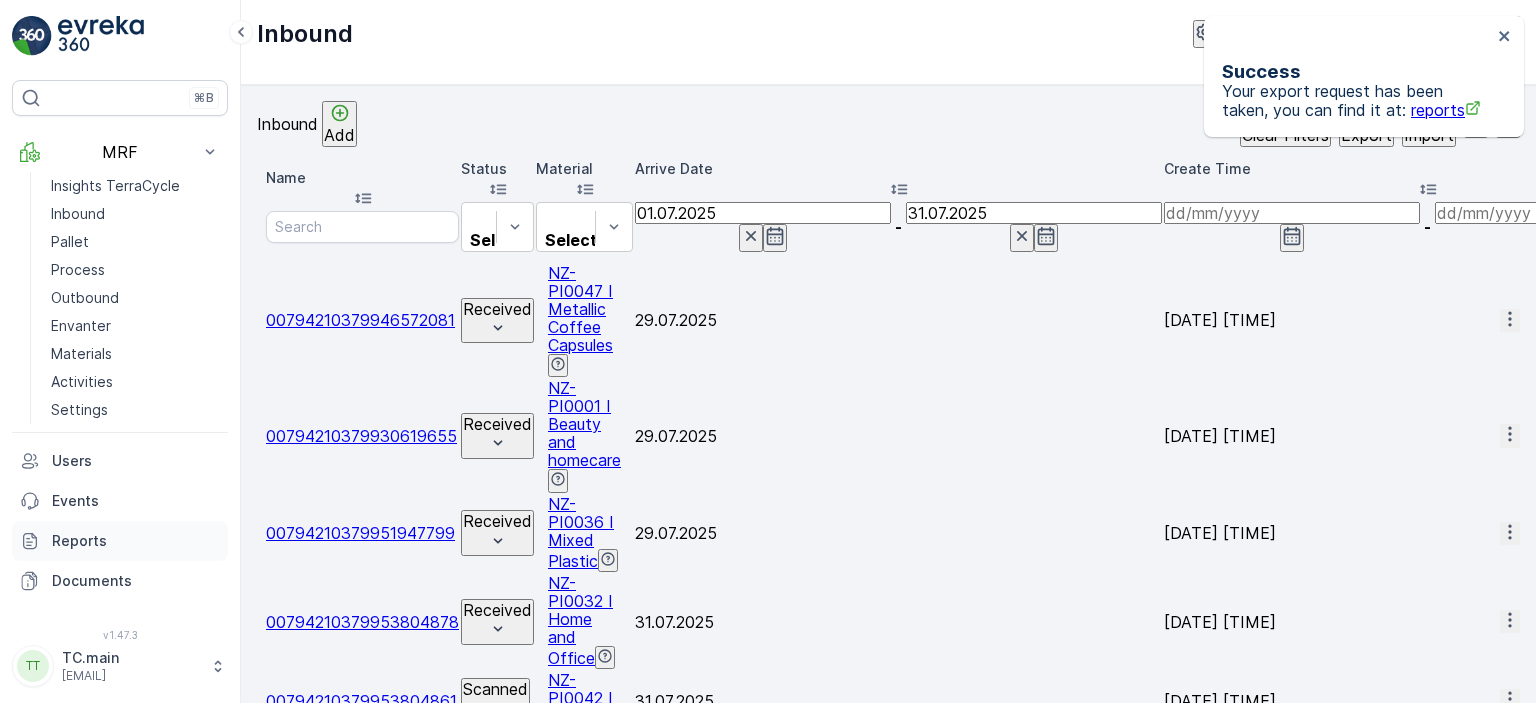 click on "Reports" at bounding box center (136, 541) 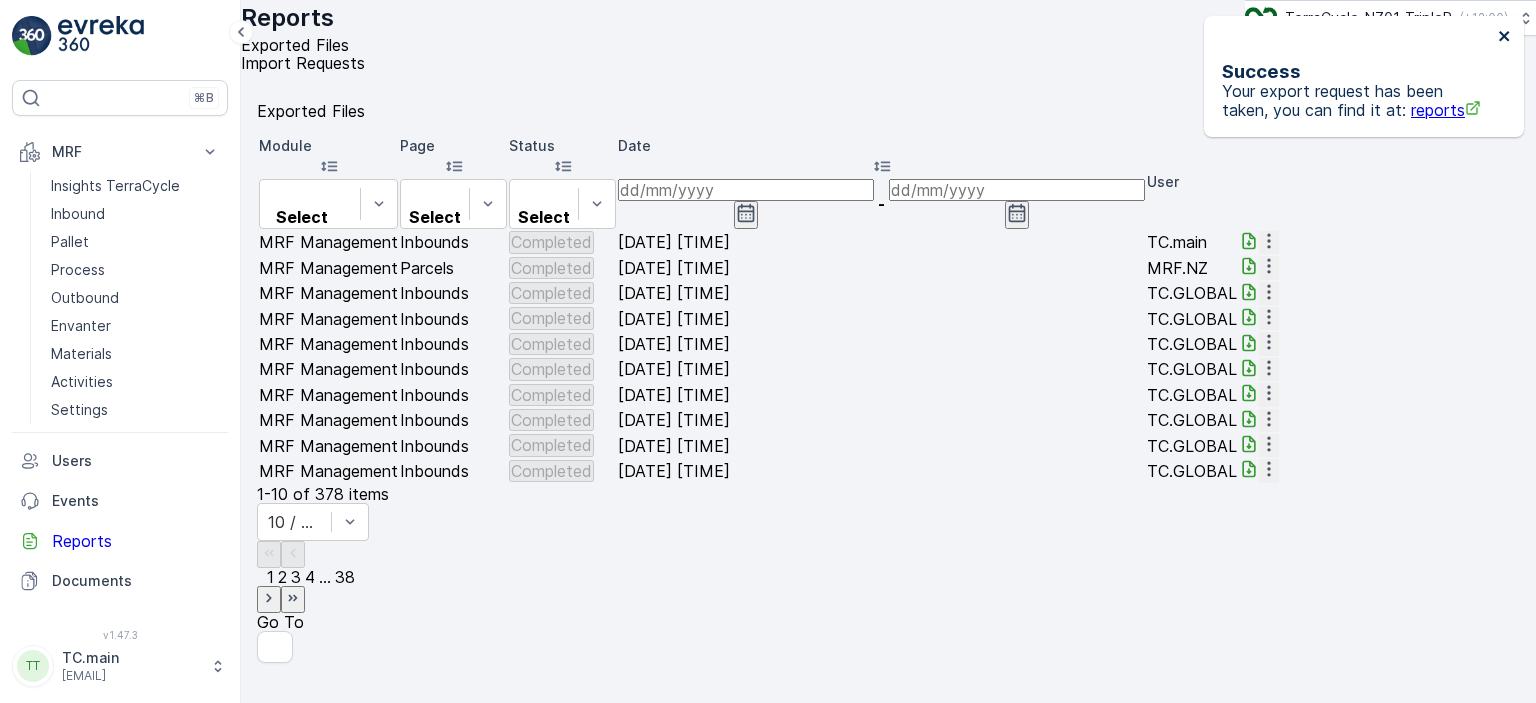 click 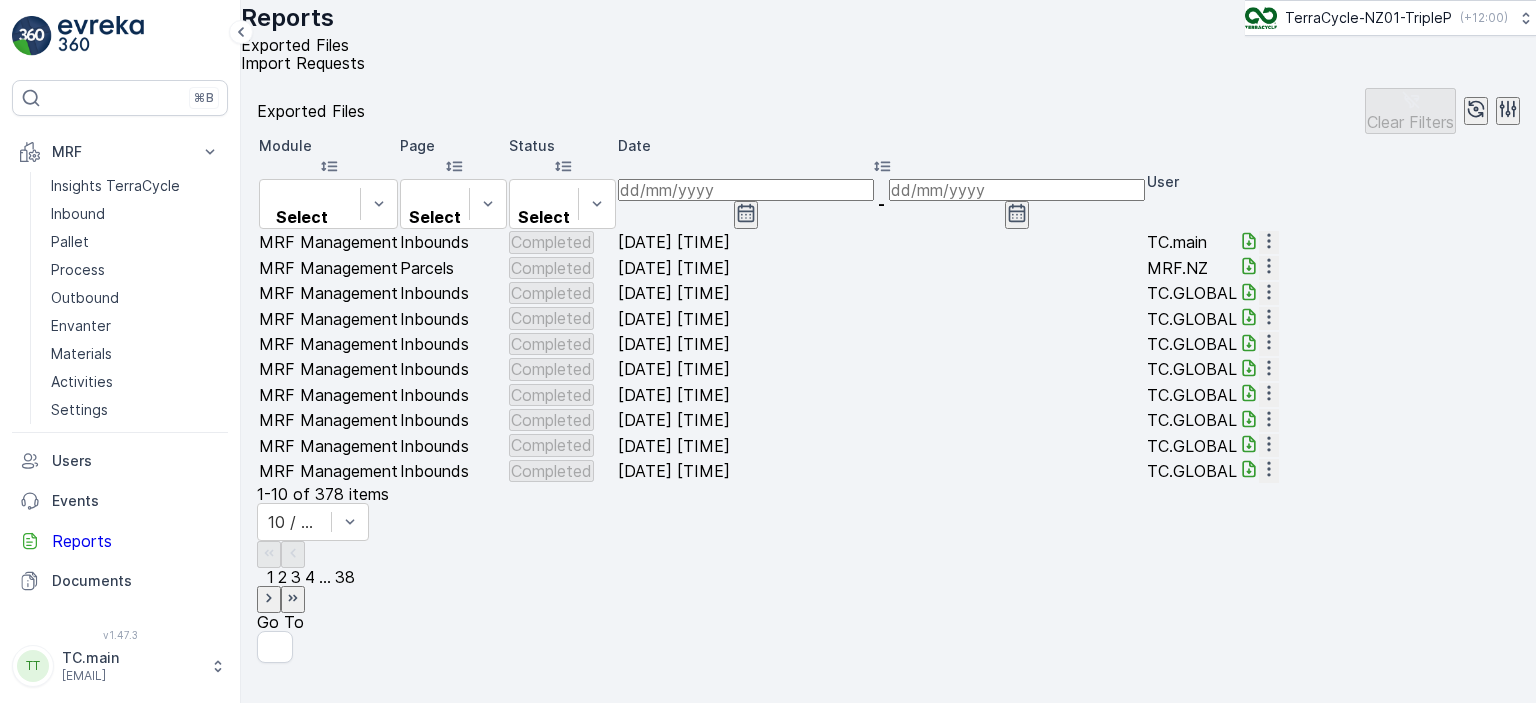 click 